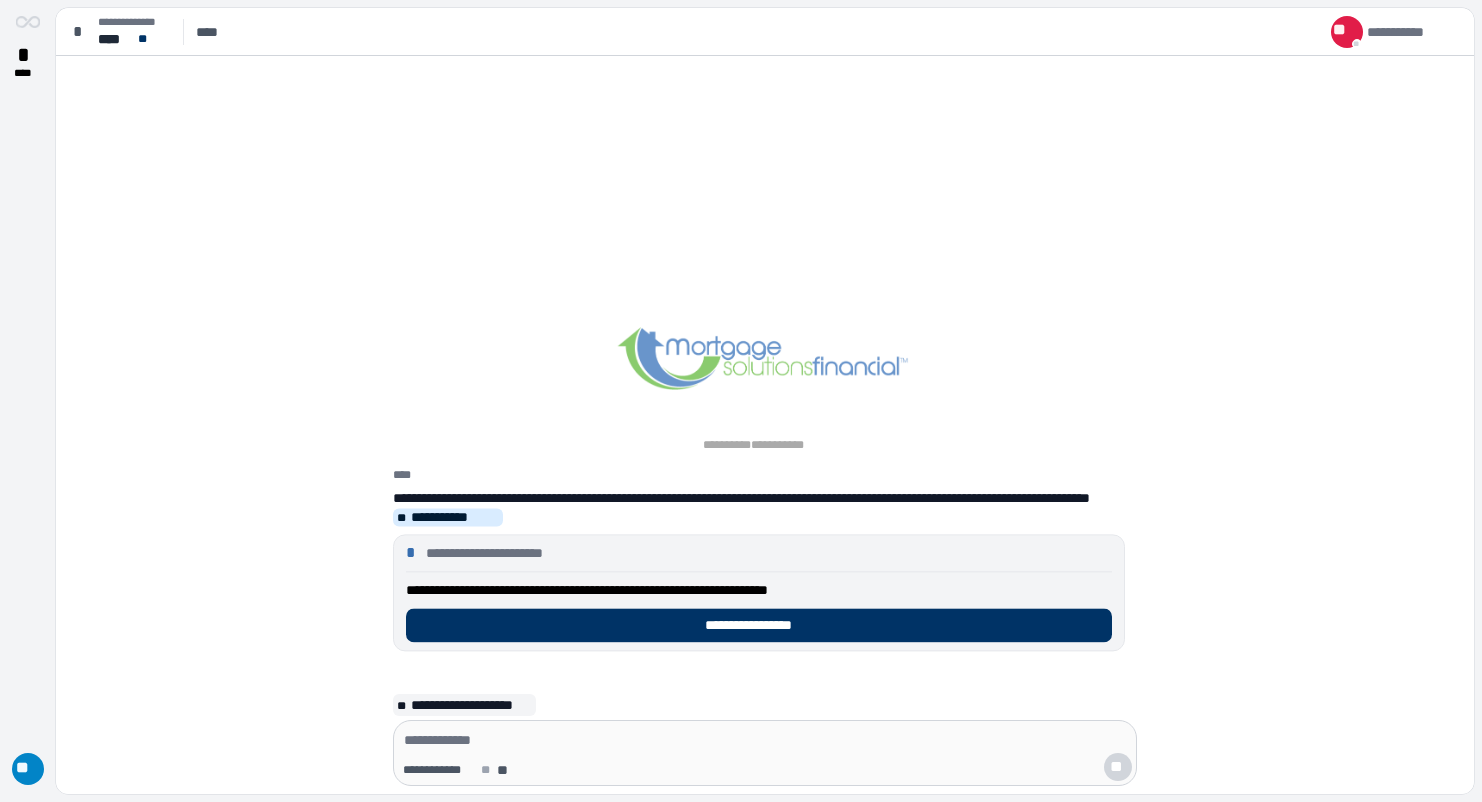 scroll, scrollTop: 0, scrollLeft: 0, axis: both 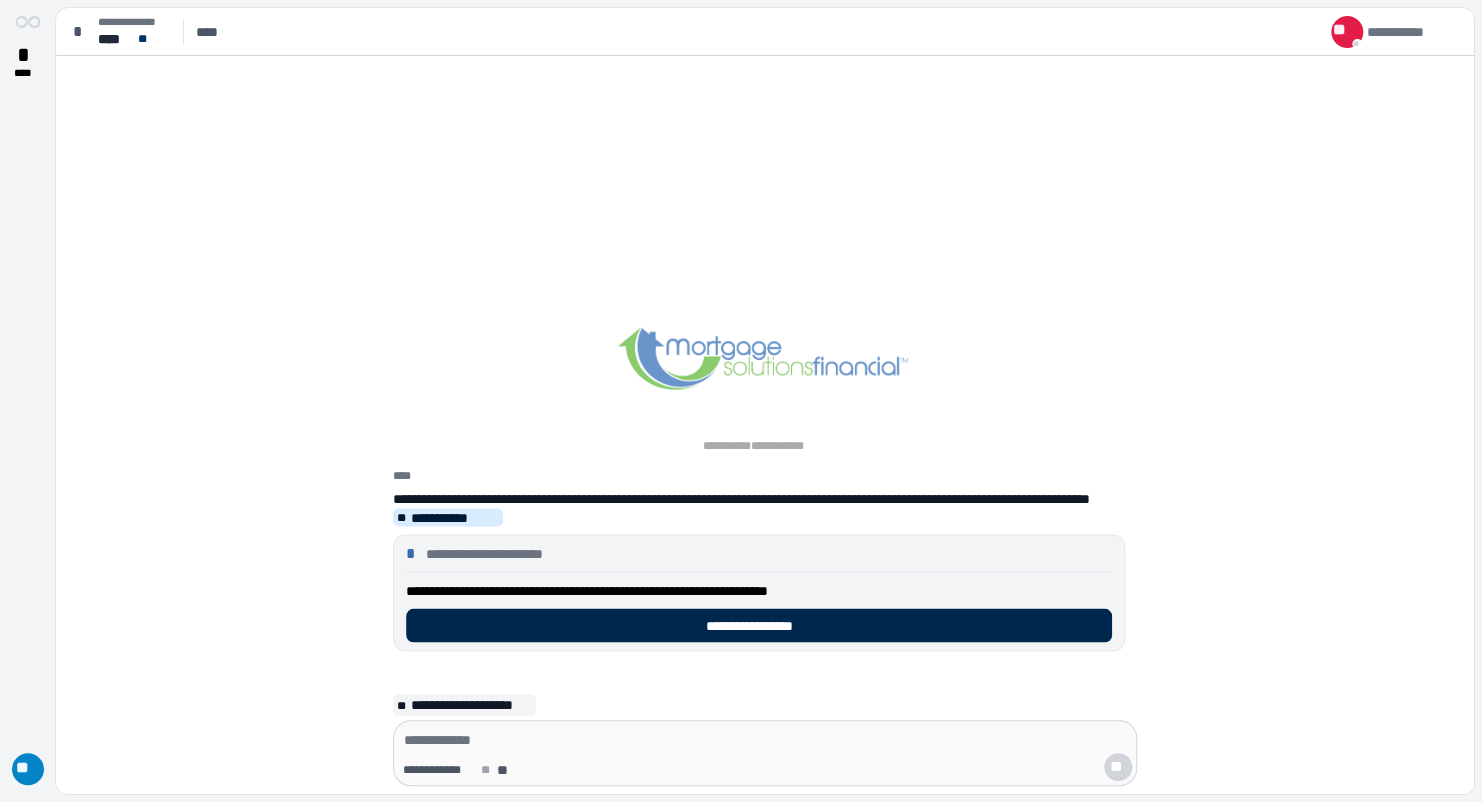 click on "**********" at bounding box center [758, 625] 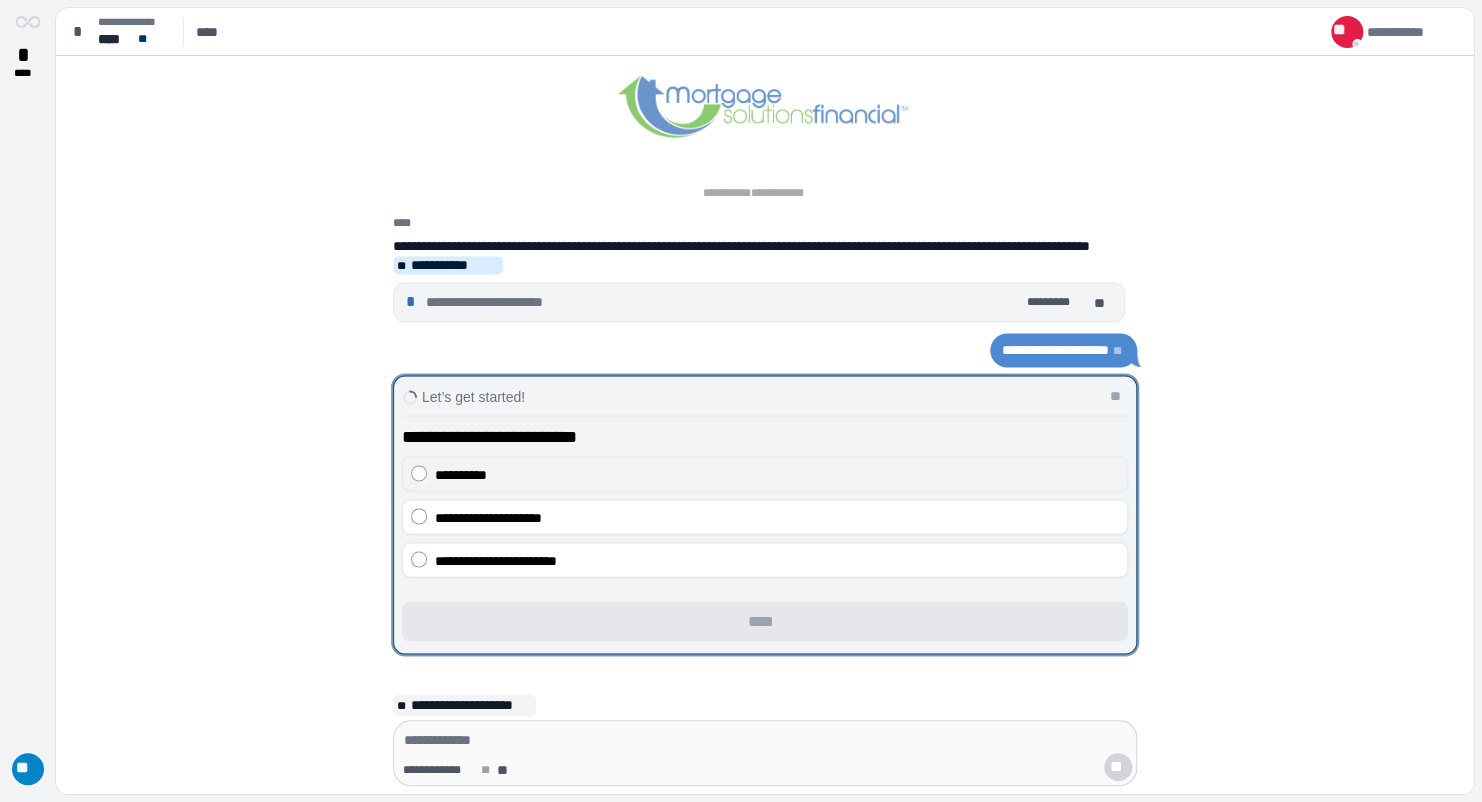 click on "**********" at bounding box center (765, 473) 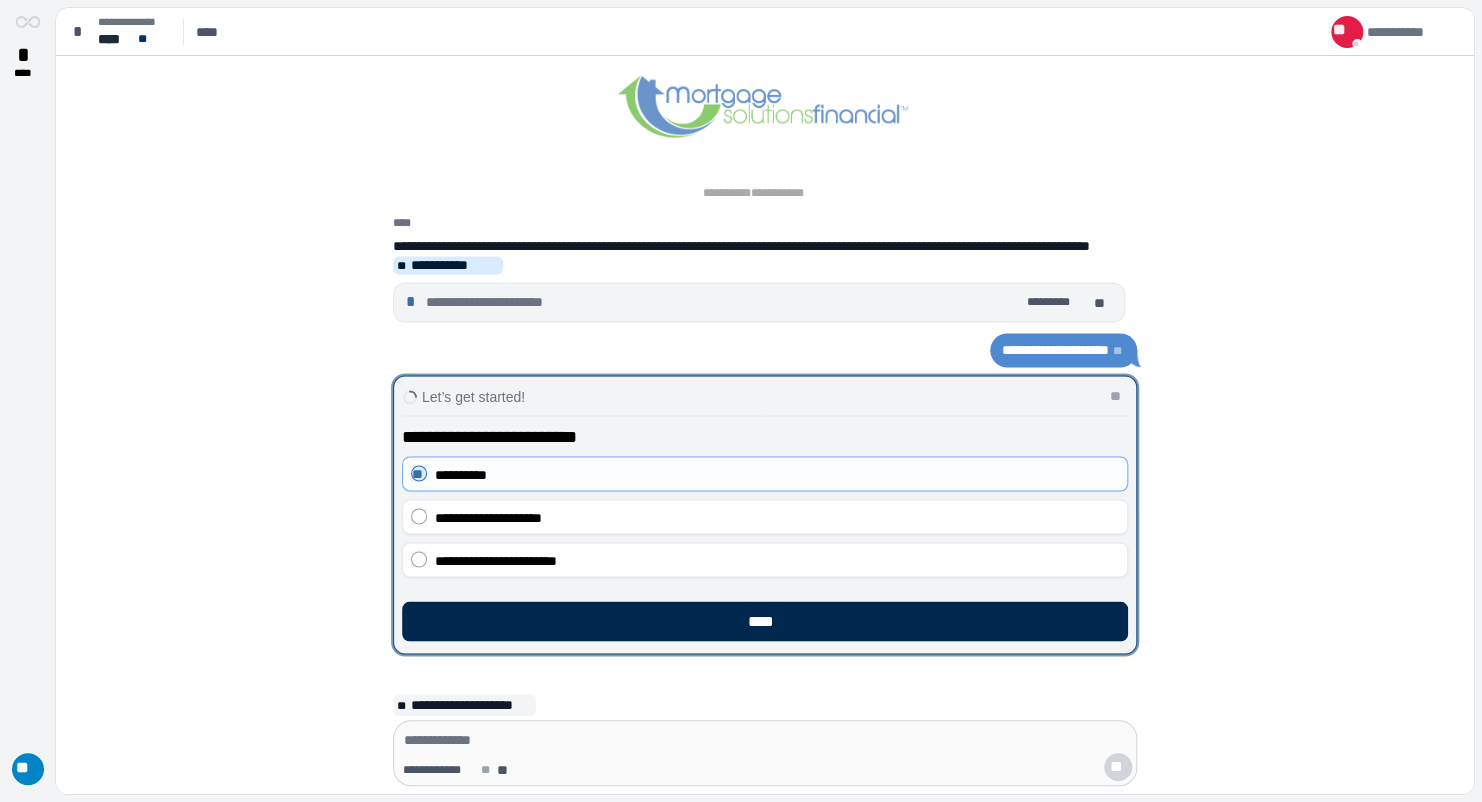 click on "****" at bounding box center [765, 621] 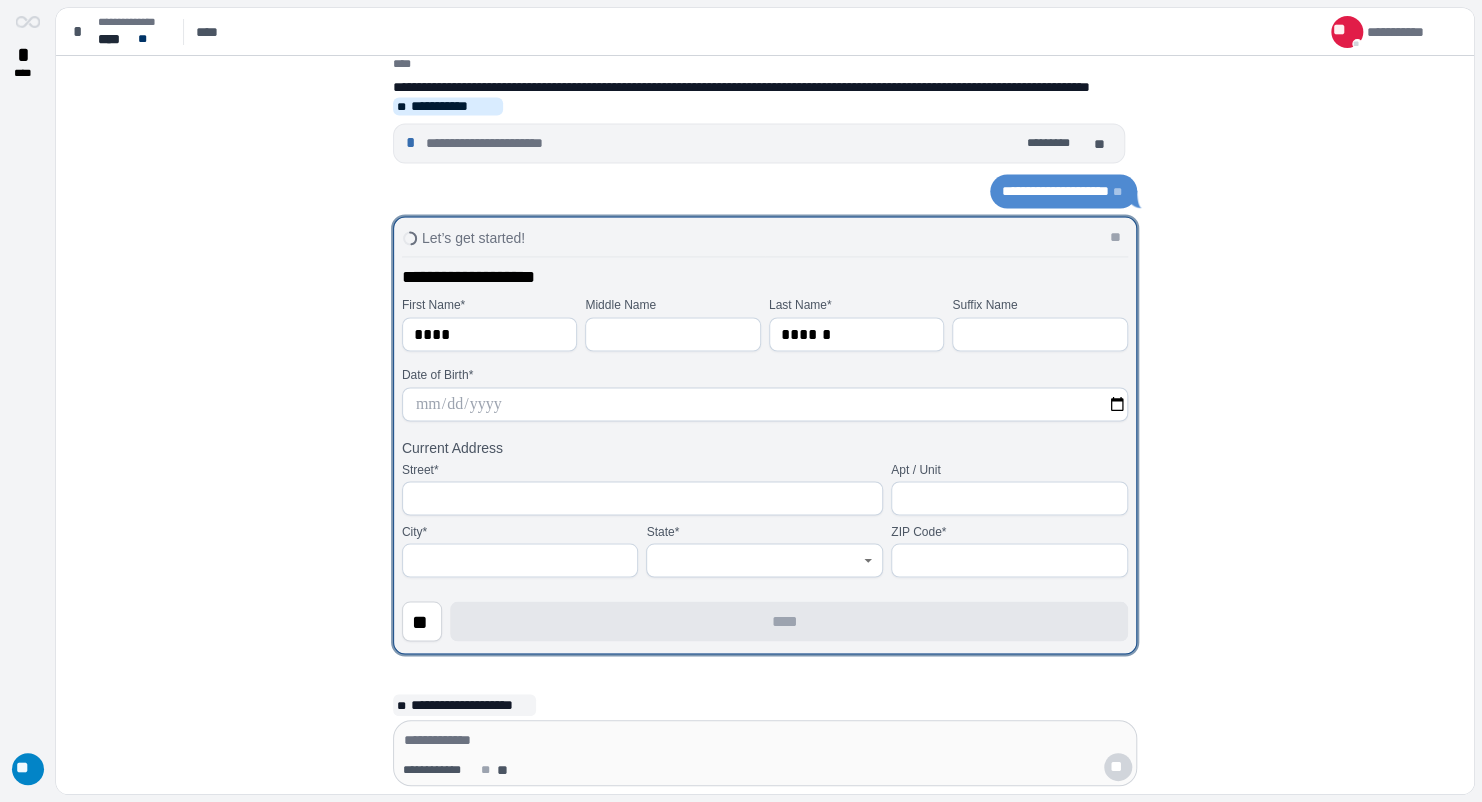 click at bounding box center (765, 404) 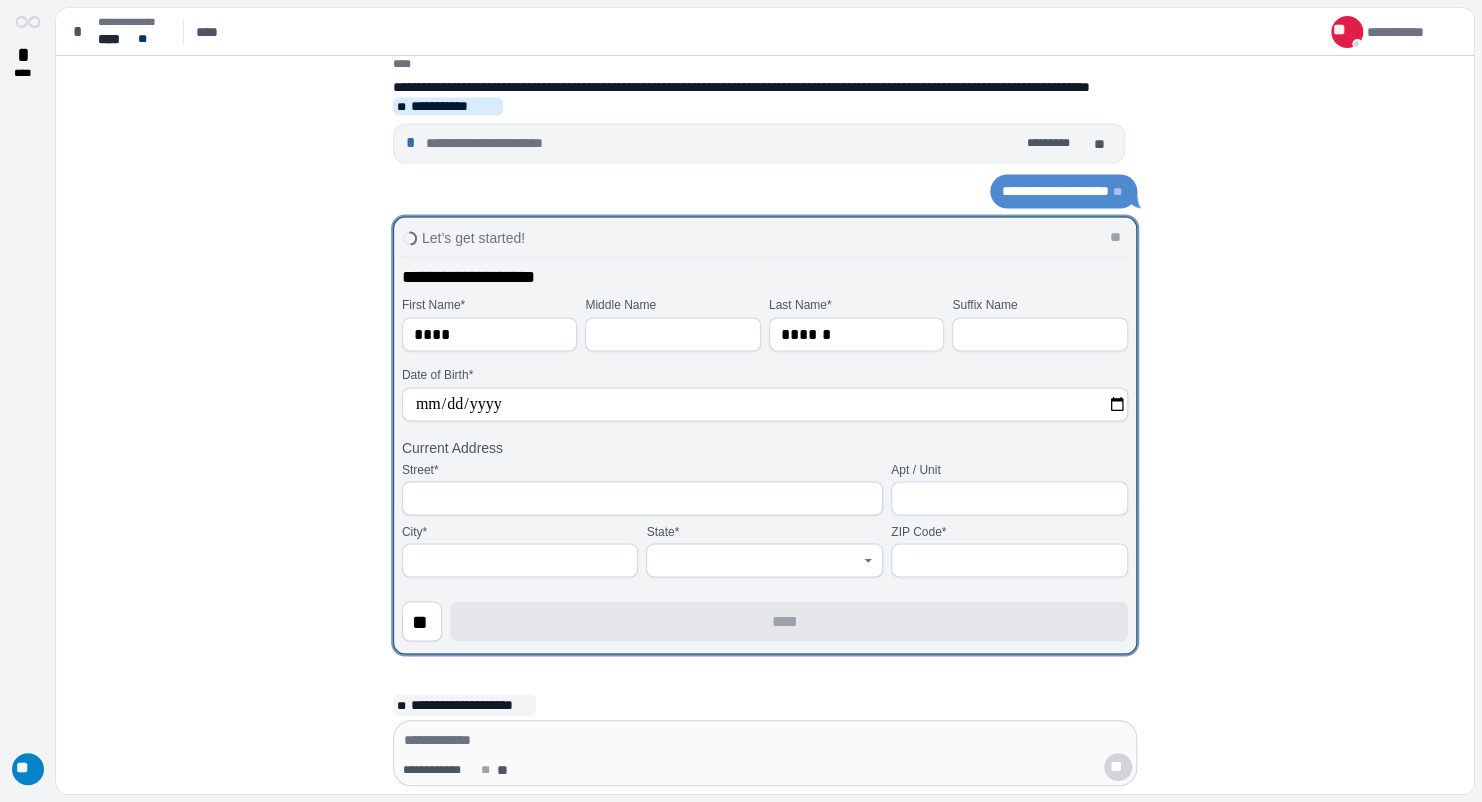 type on "**********" 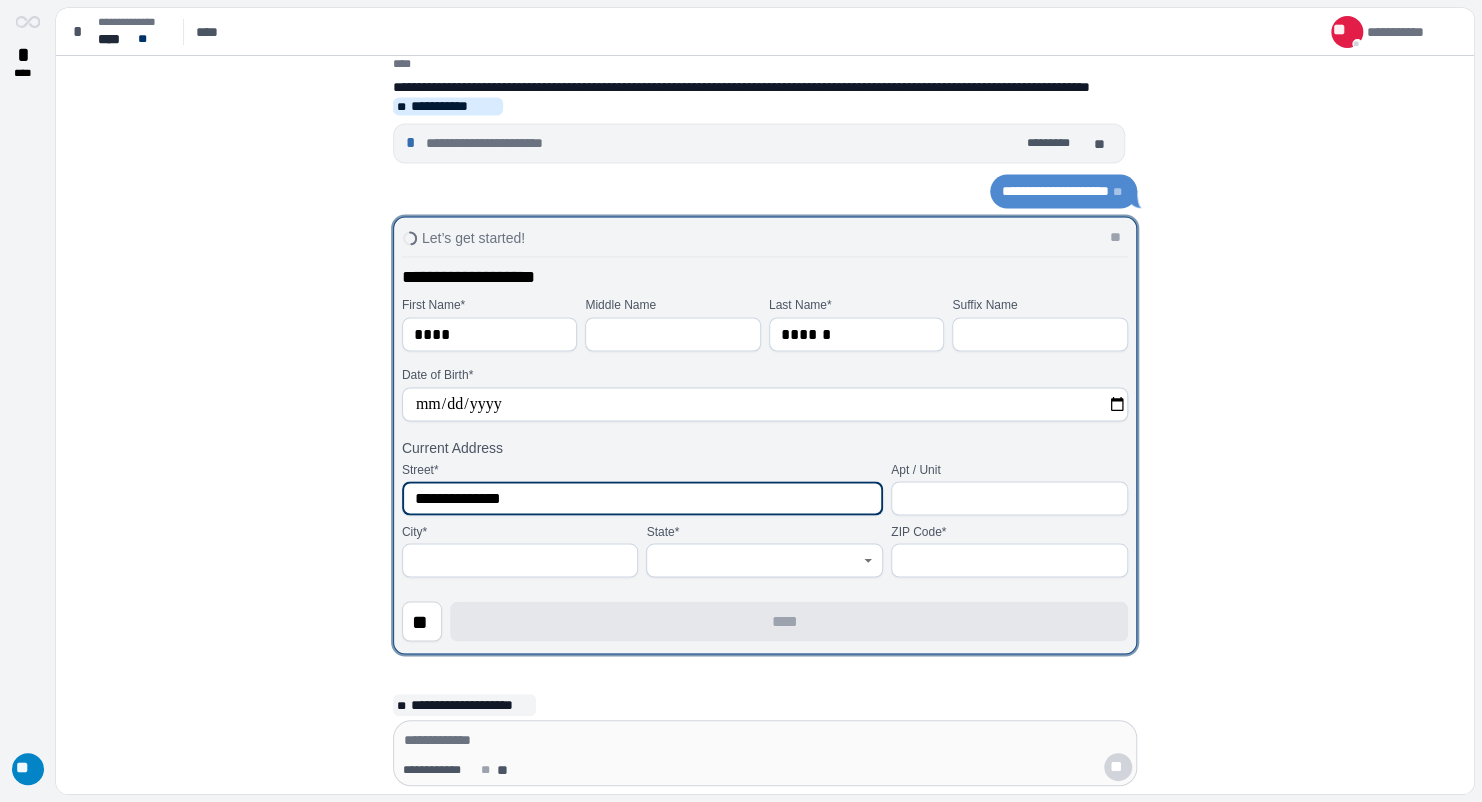 type on "**********" 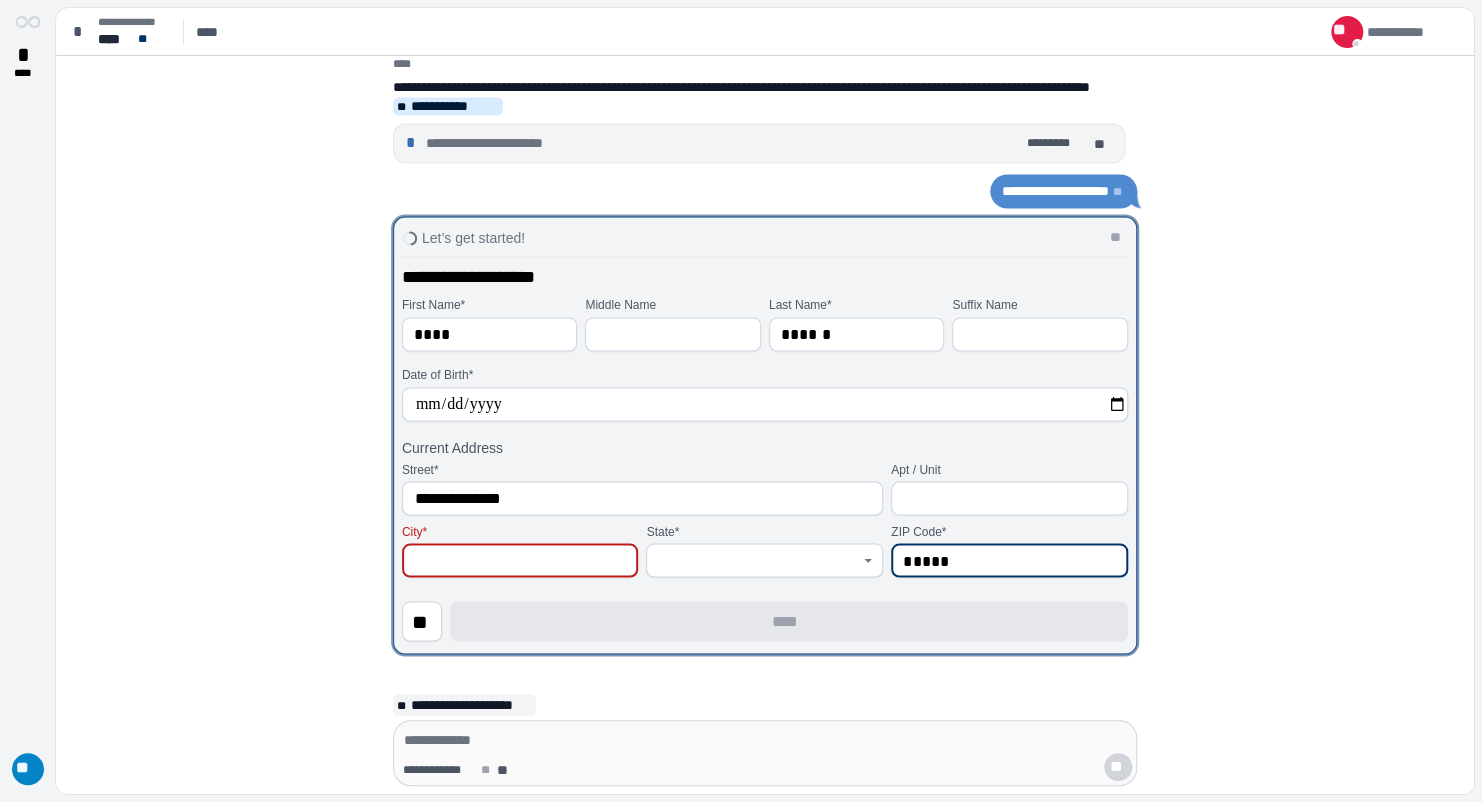 type on "*****" 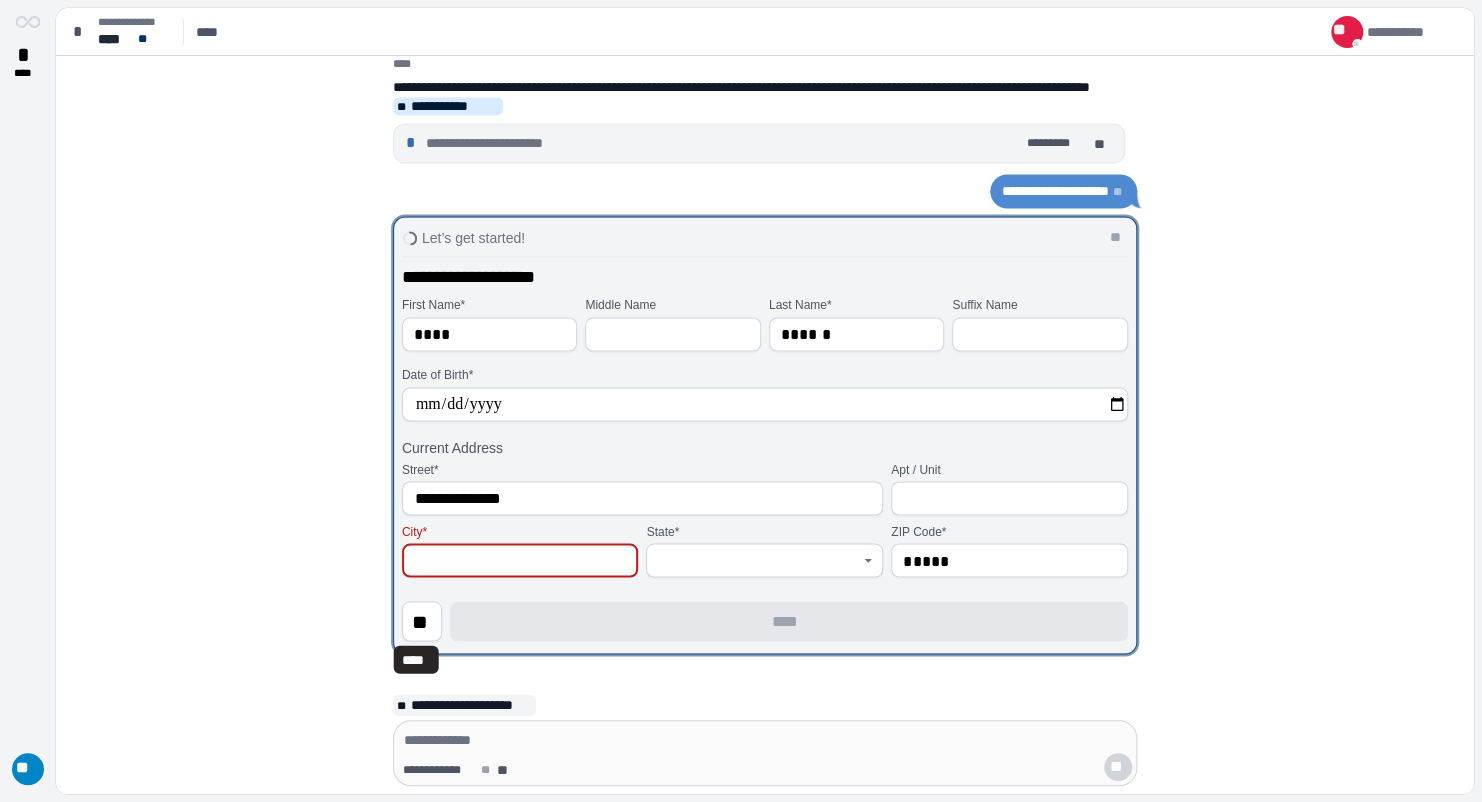 click at bounding box center (520, 560) 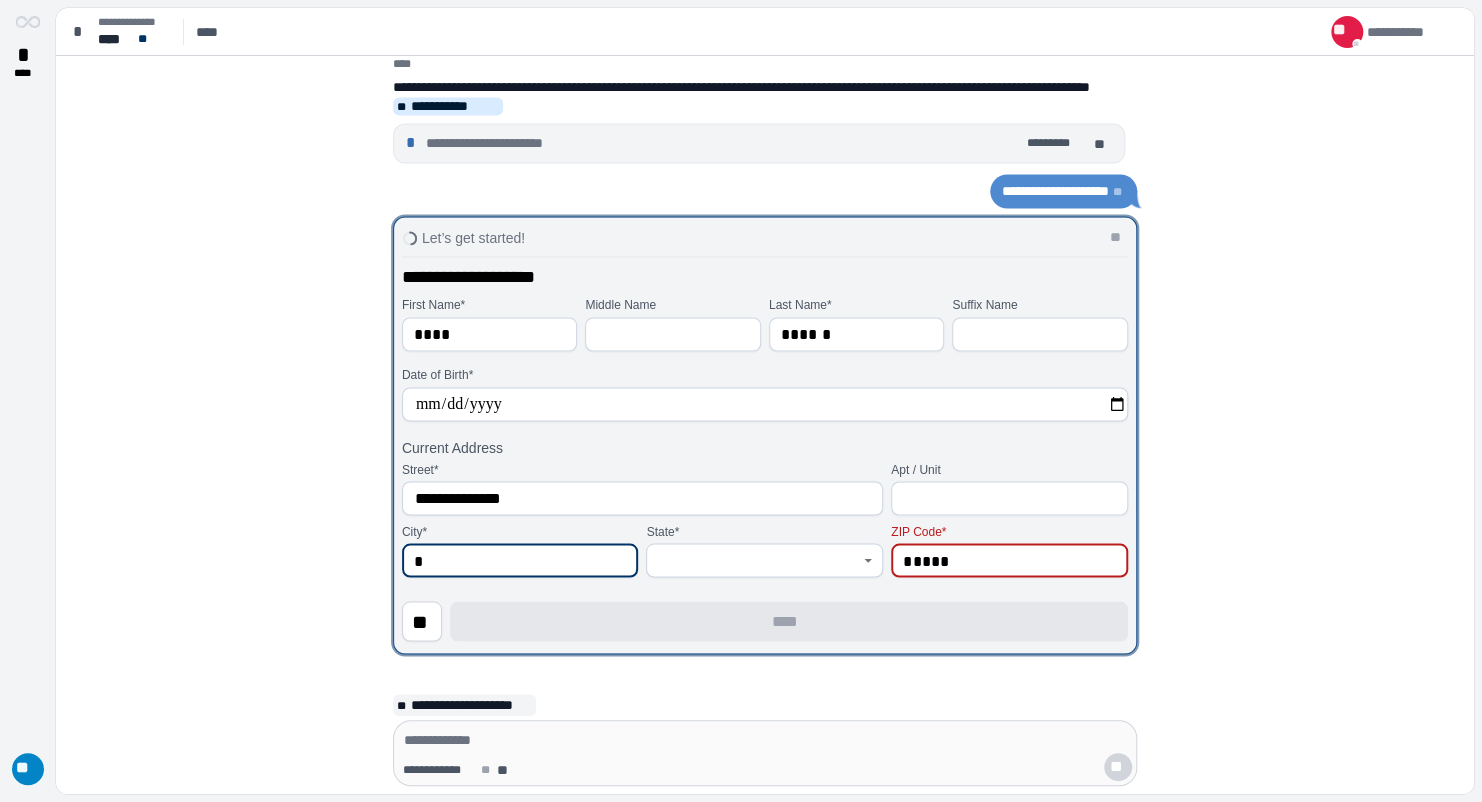 type on "*" 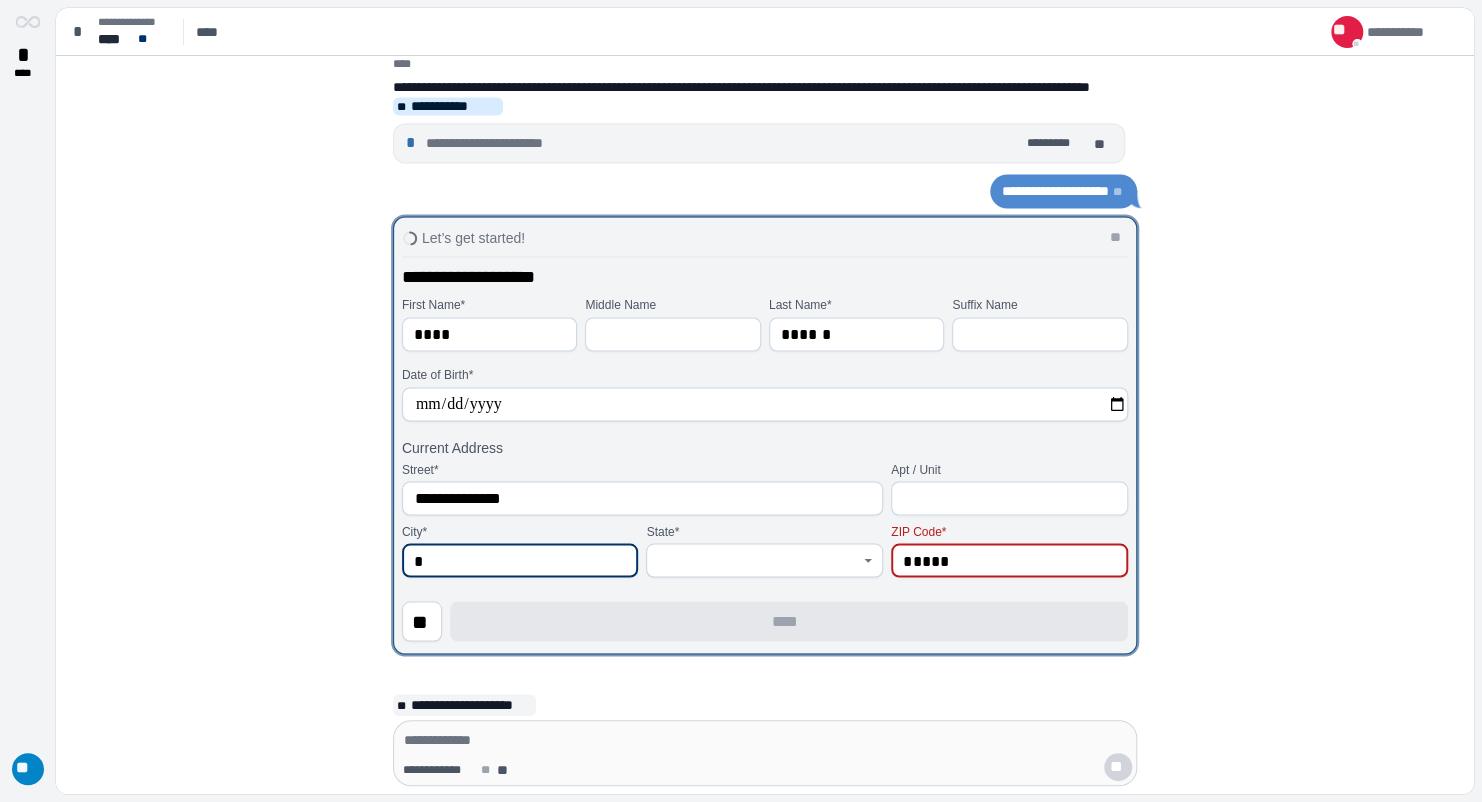type 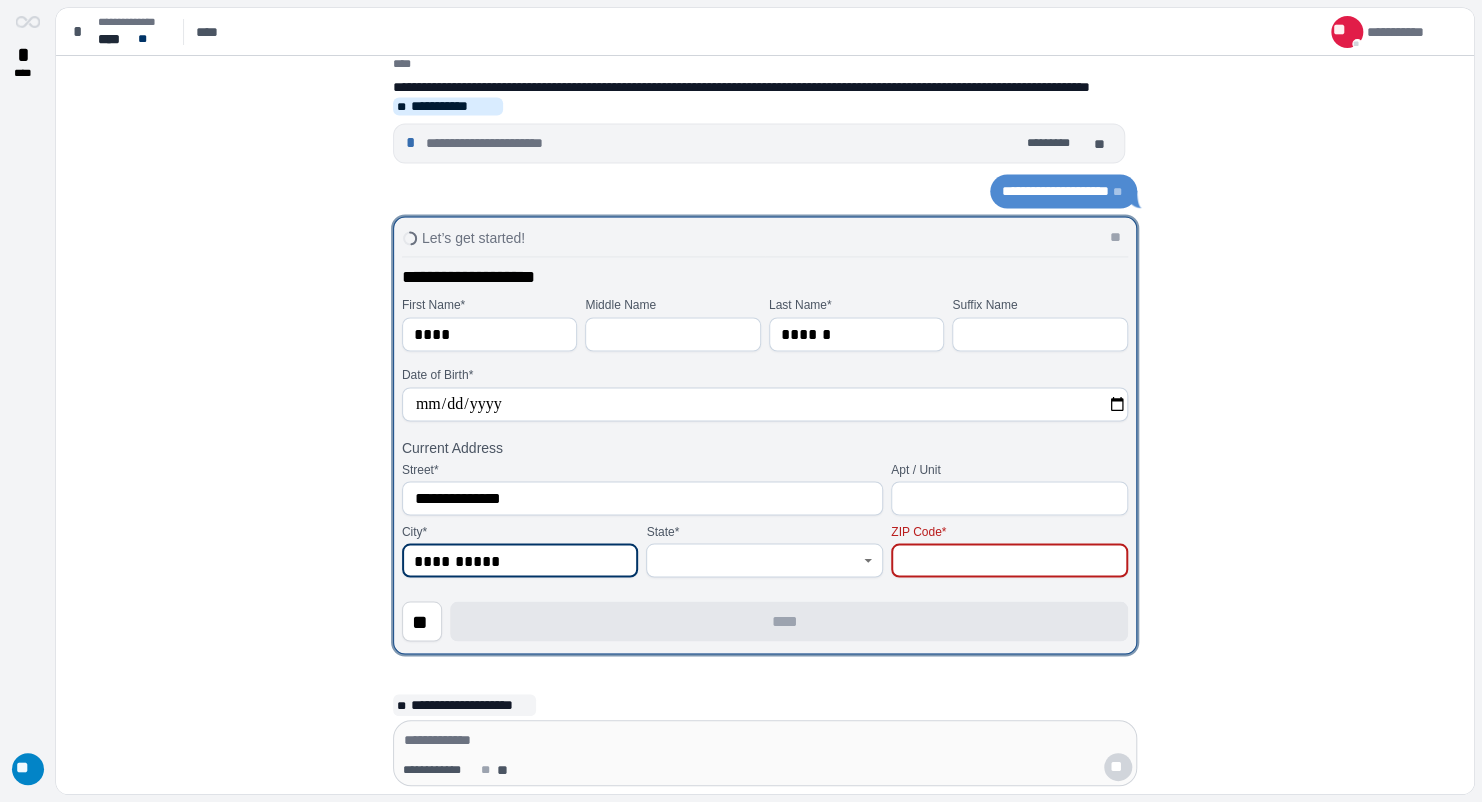 type on "**********" 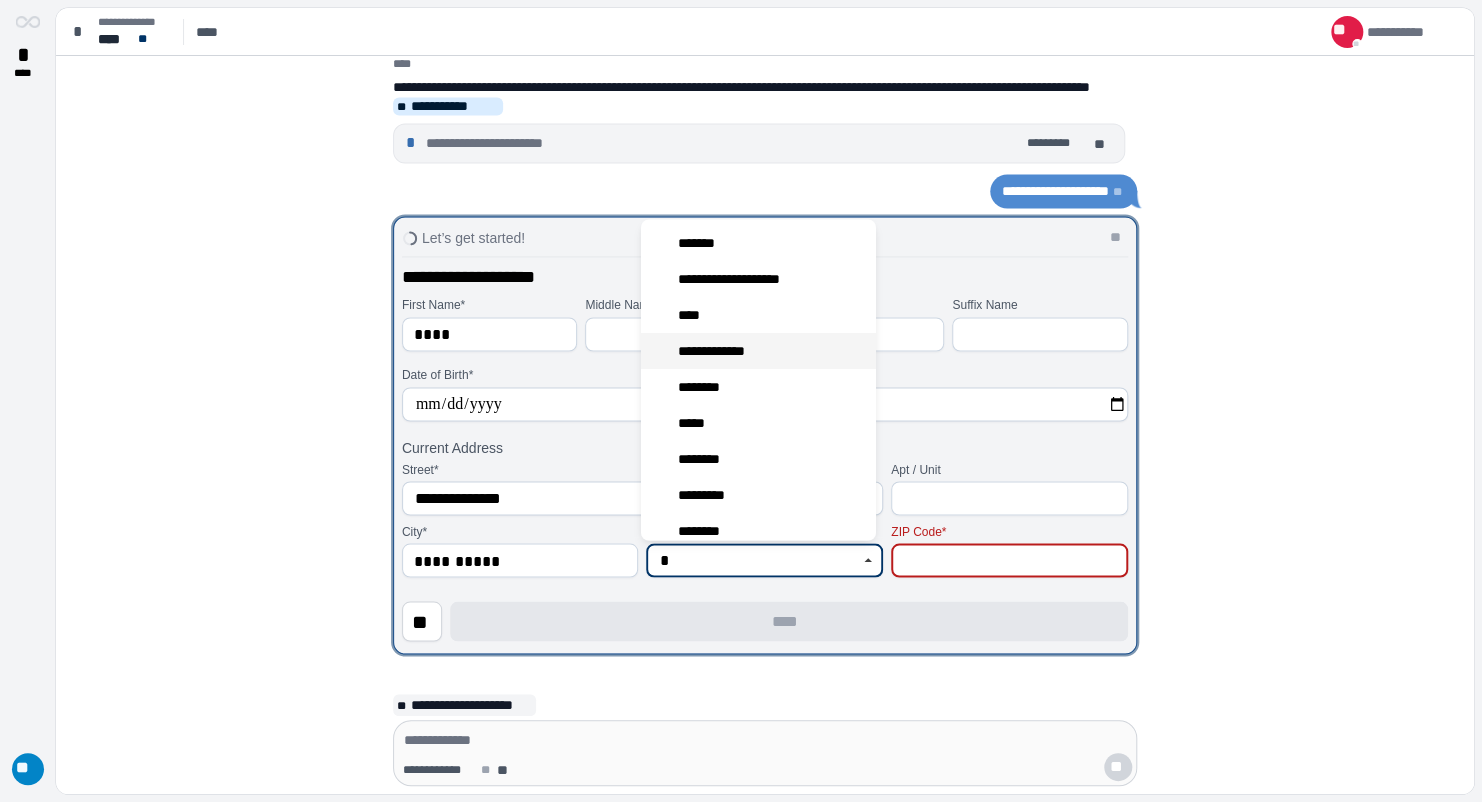 click on "**********" at bounding box center [723, 352] 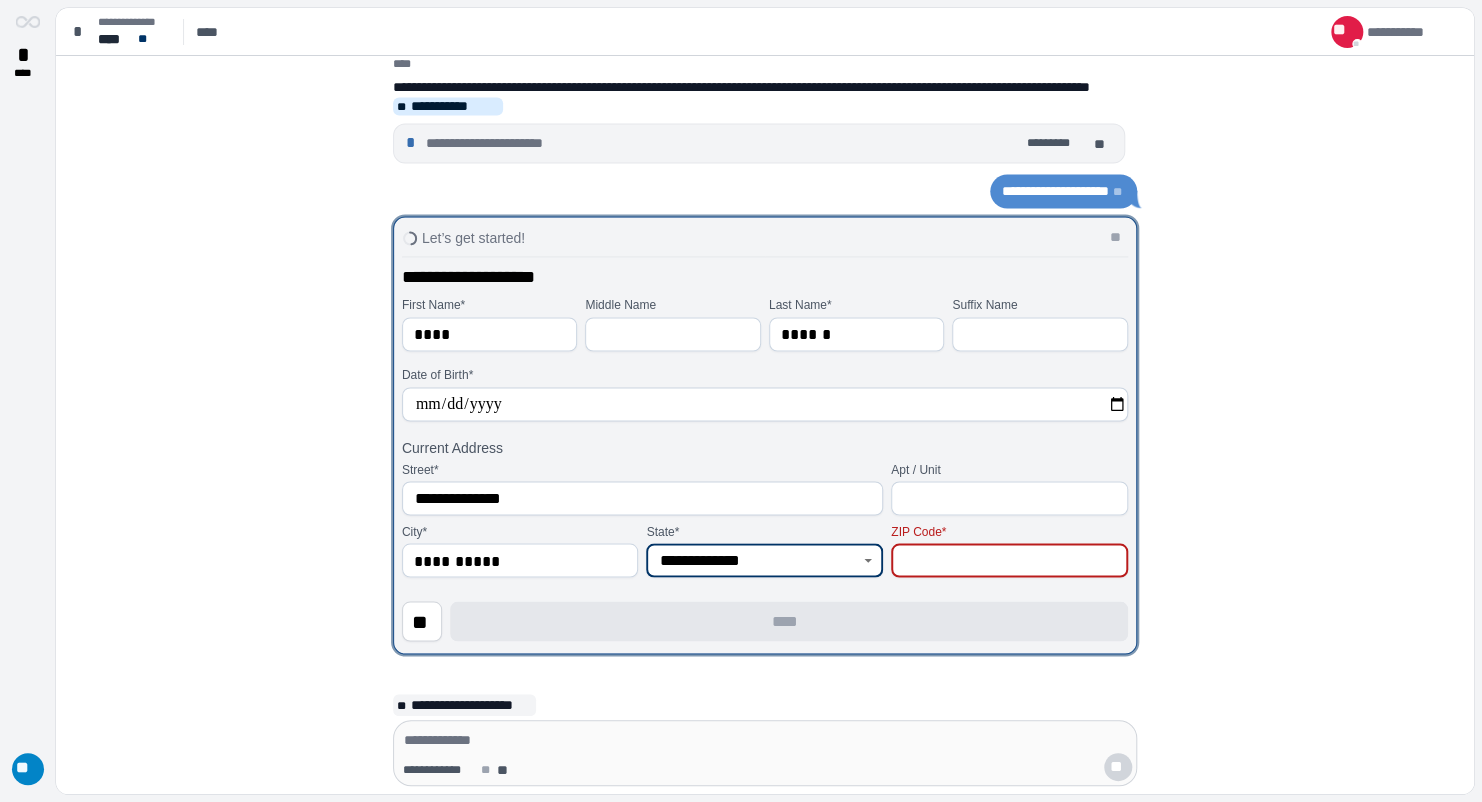 type on "**********" 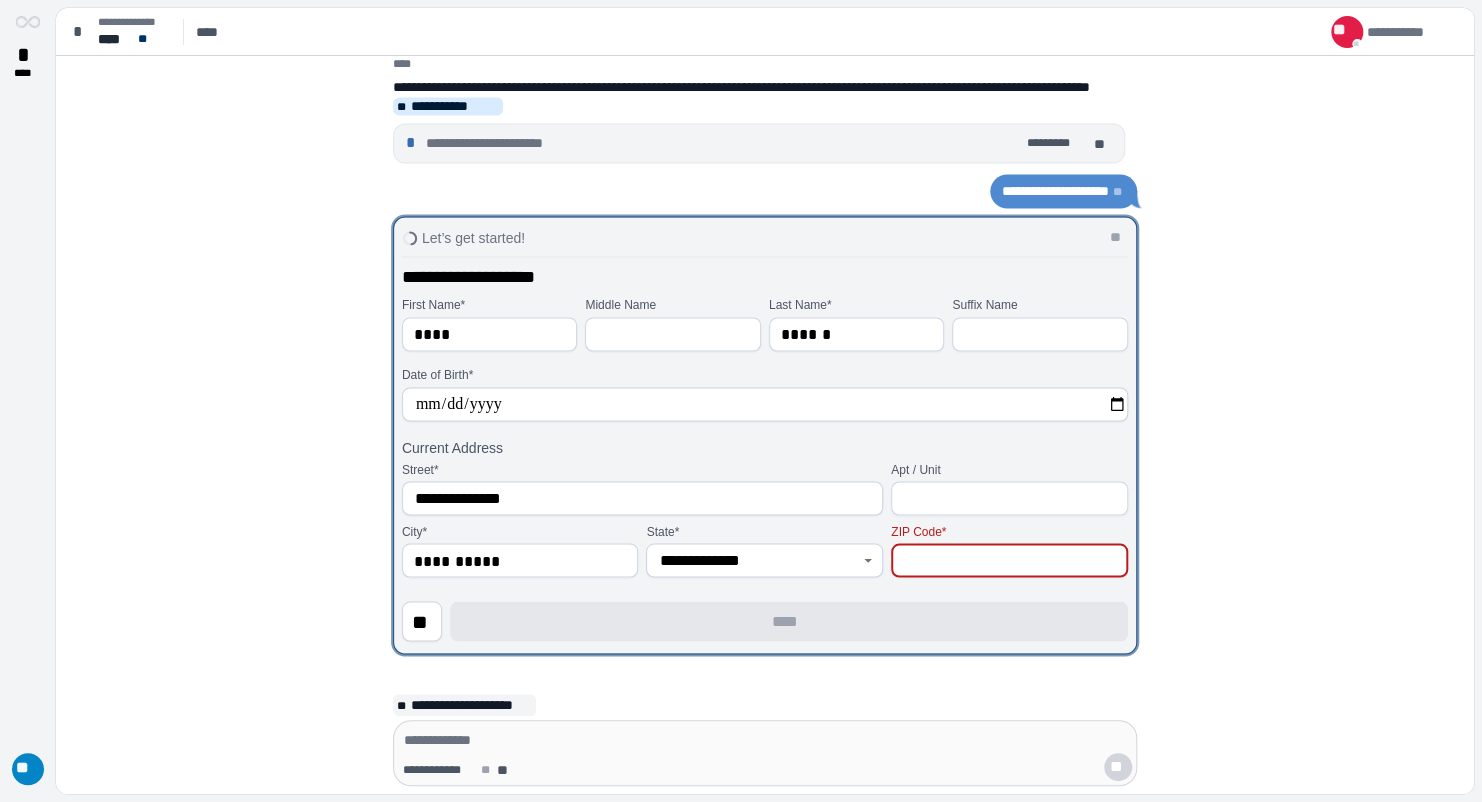 click at bounding box center (1009, 560) 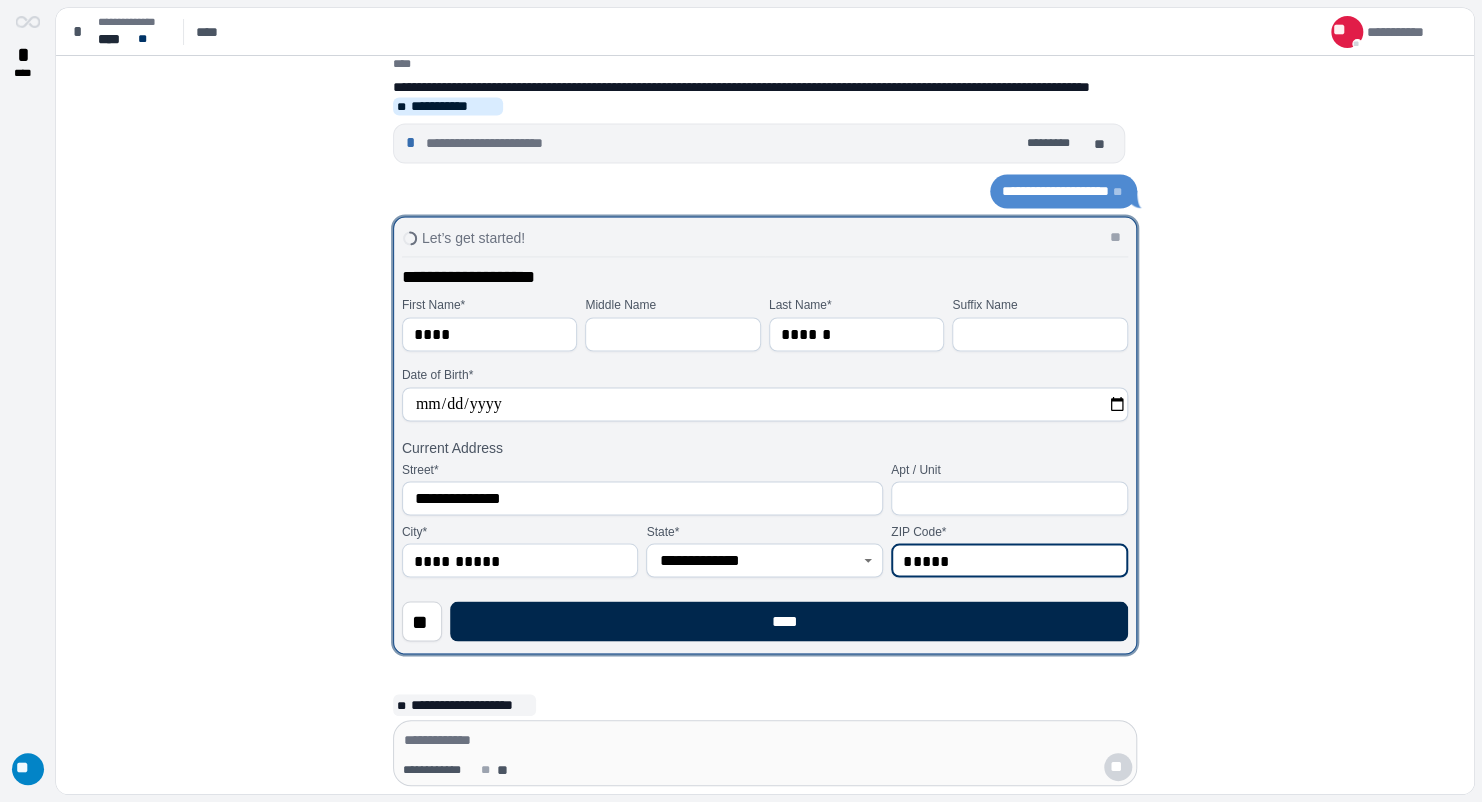 type on "*****" 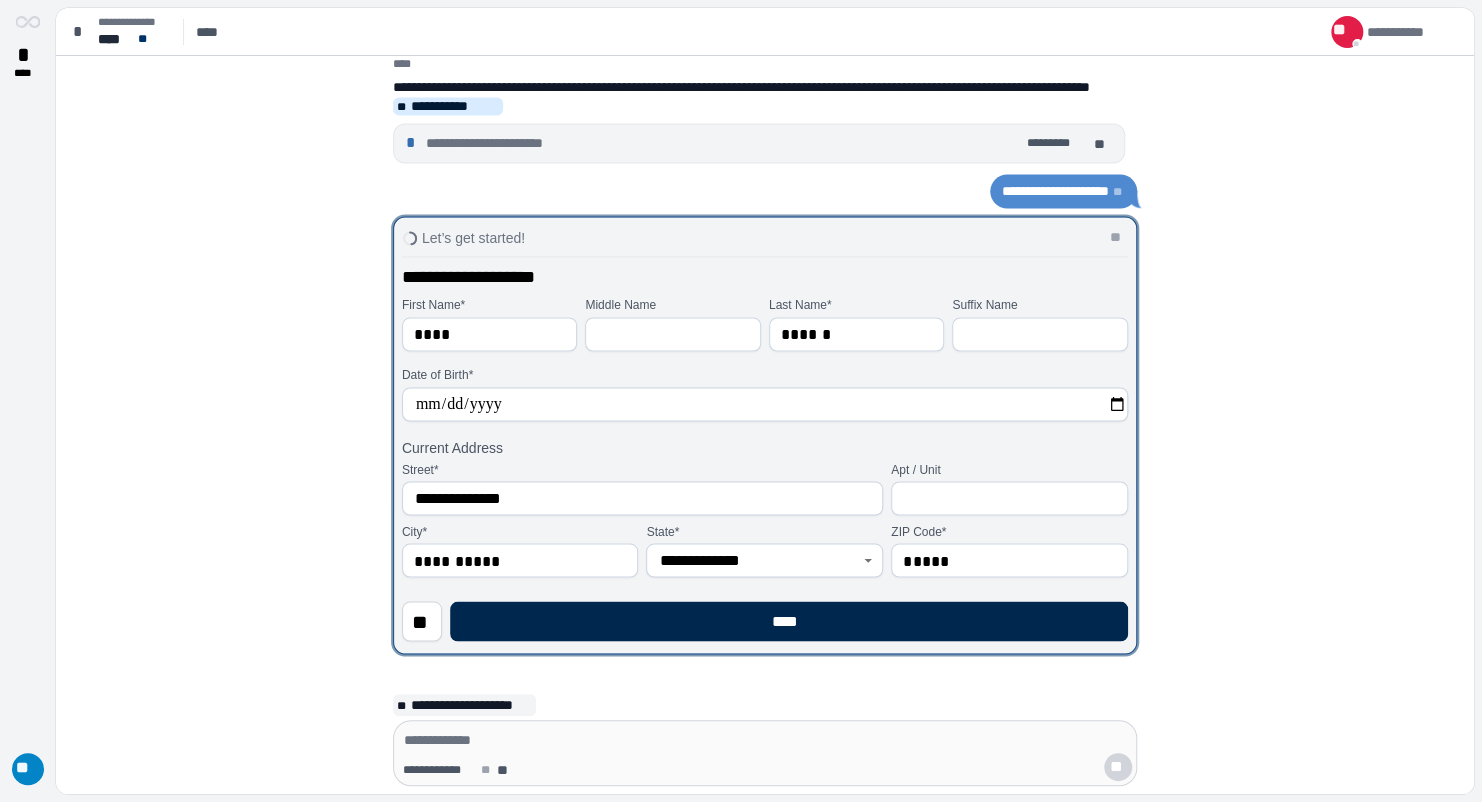 click on "****" at bounding box center (789, 621) 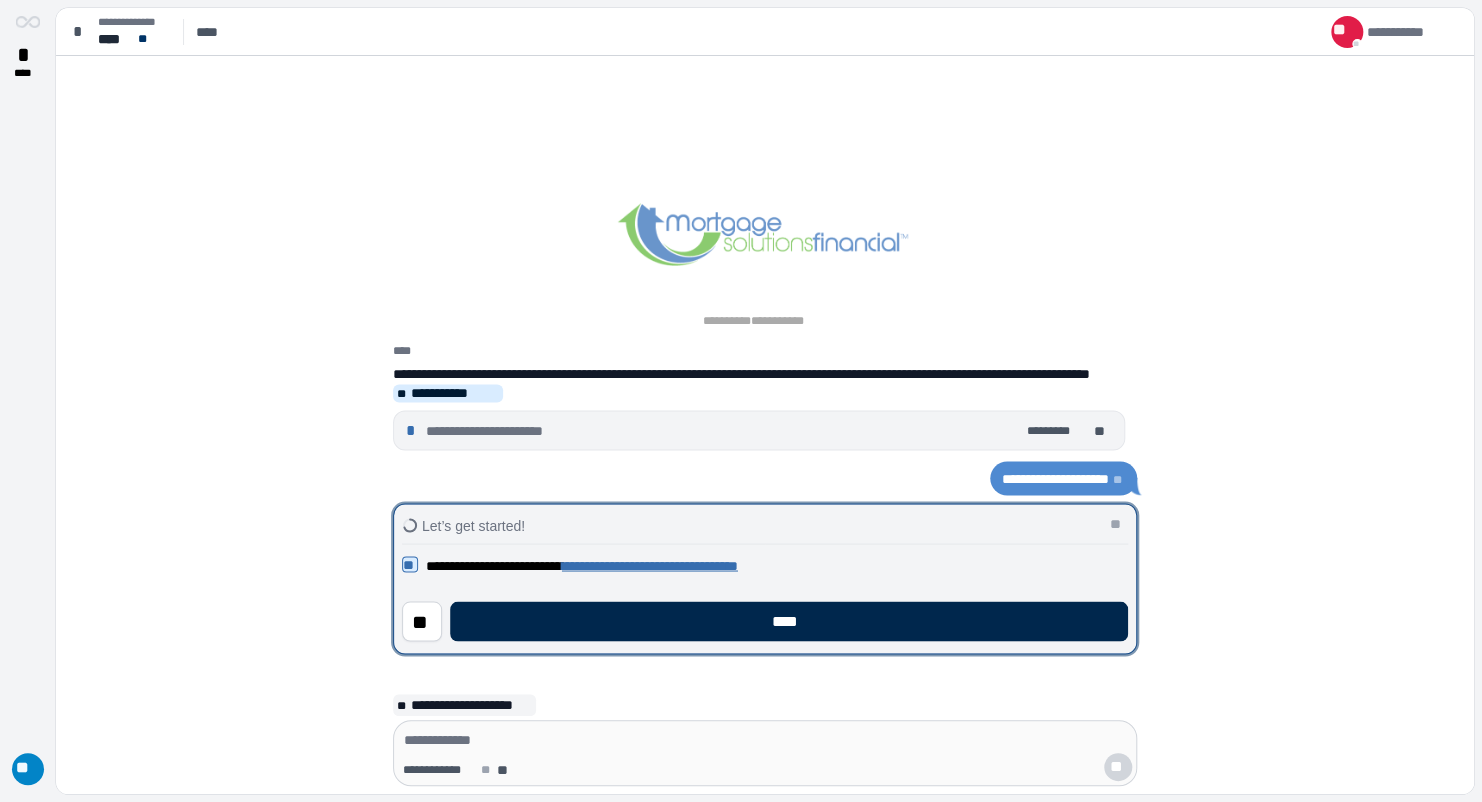 click on "****" at bounding box center [789, 621] 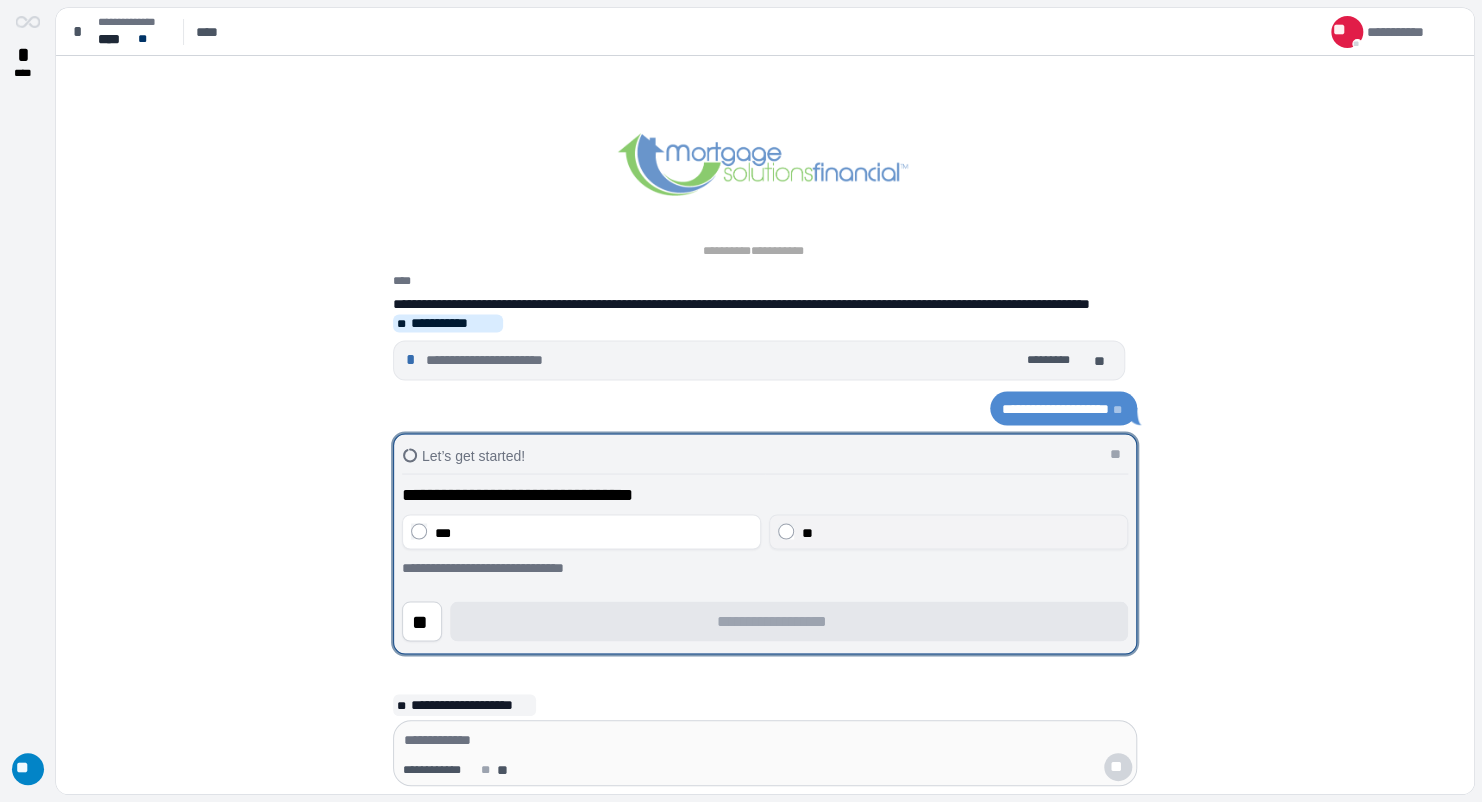 click on "**" at bounding box center (807, 532) 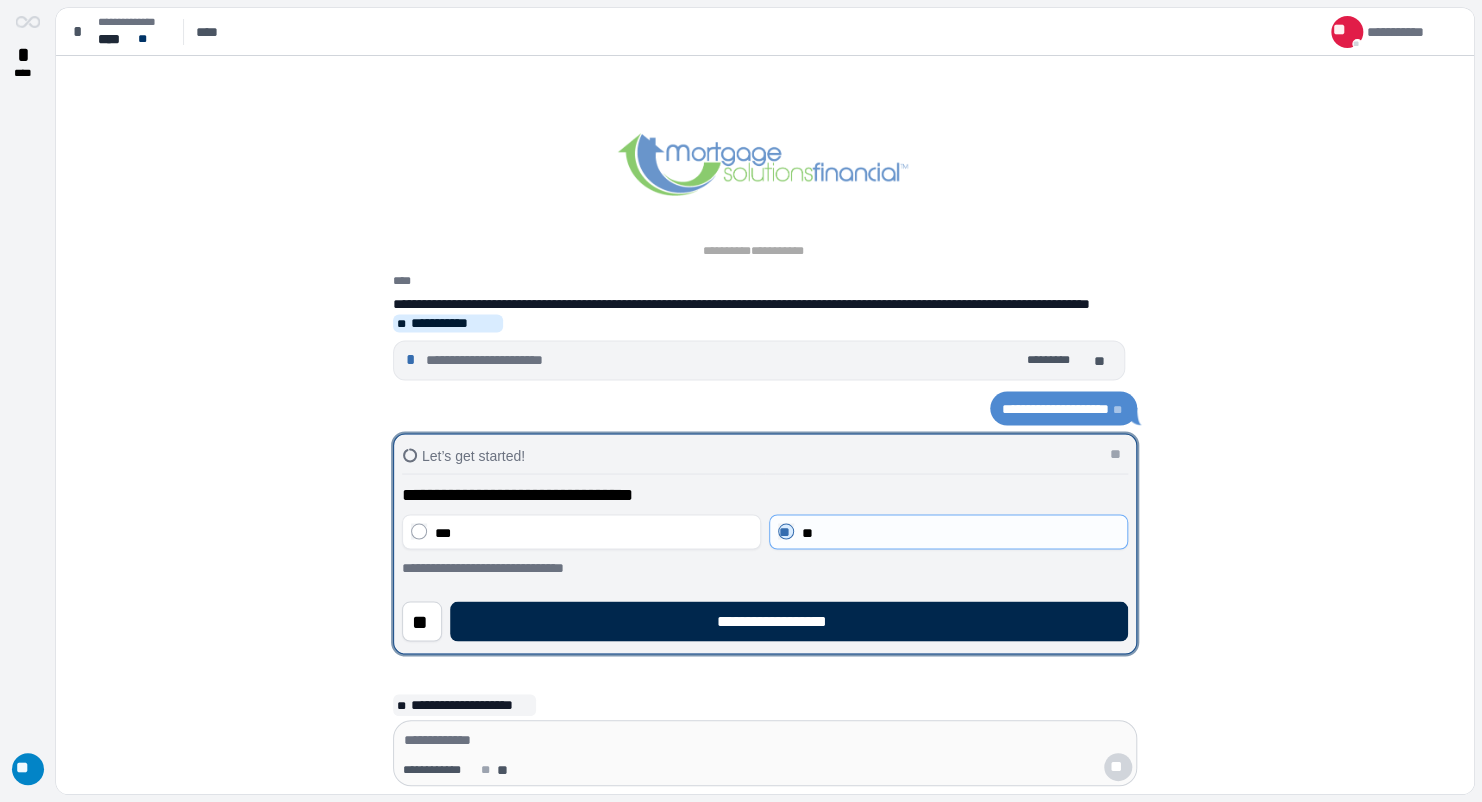 click on "**********" at bounding box center [788, 621] 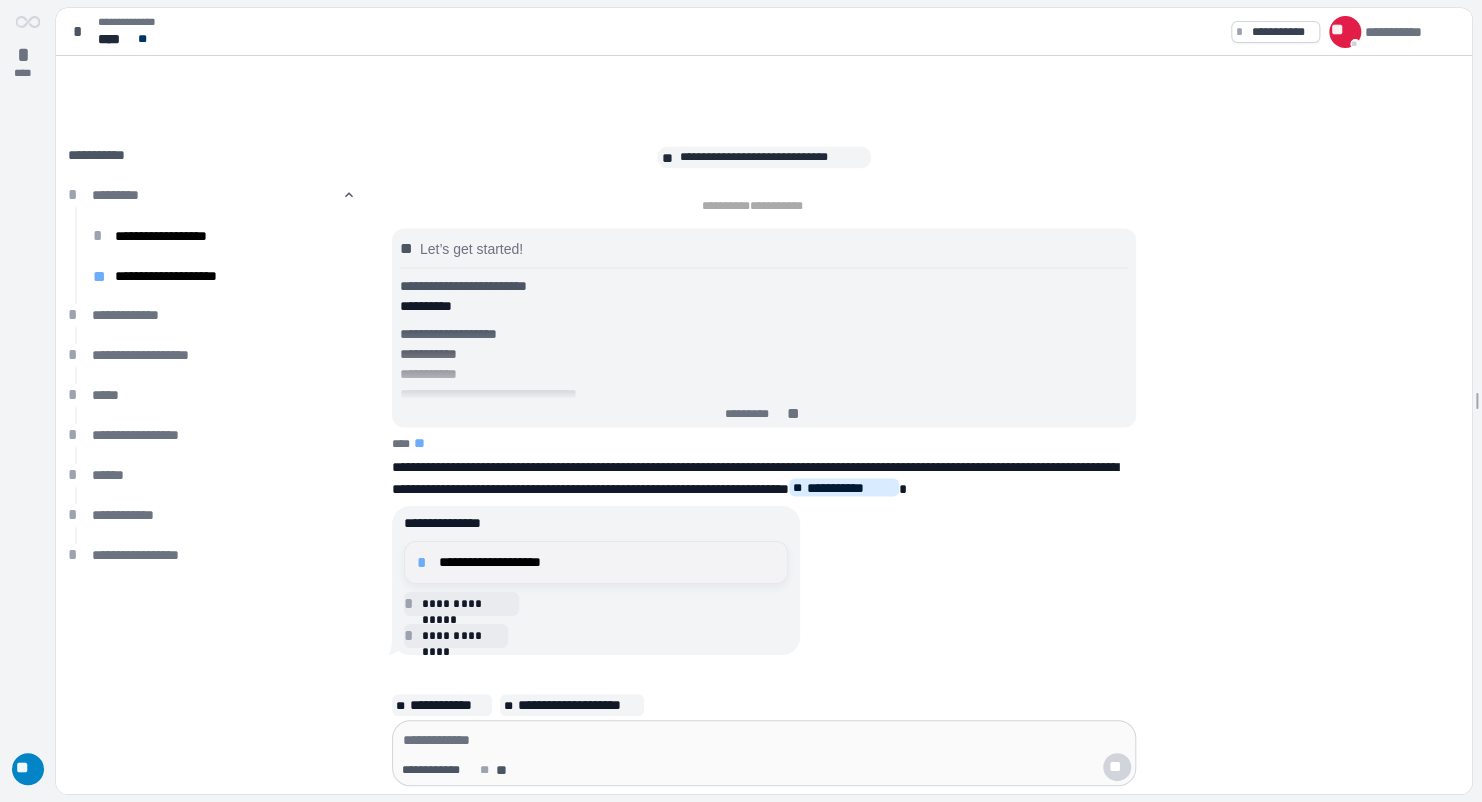 click on "**********" at bounding box center [607, 562] 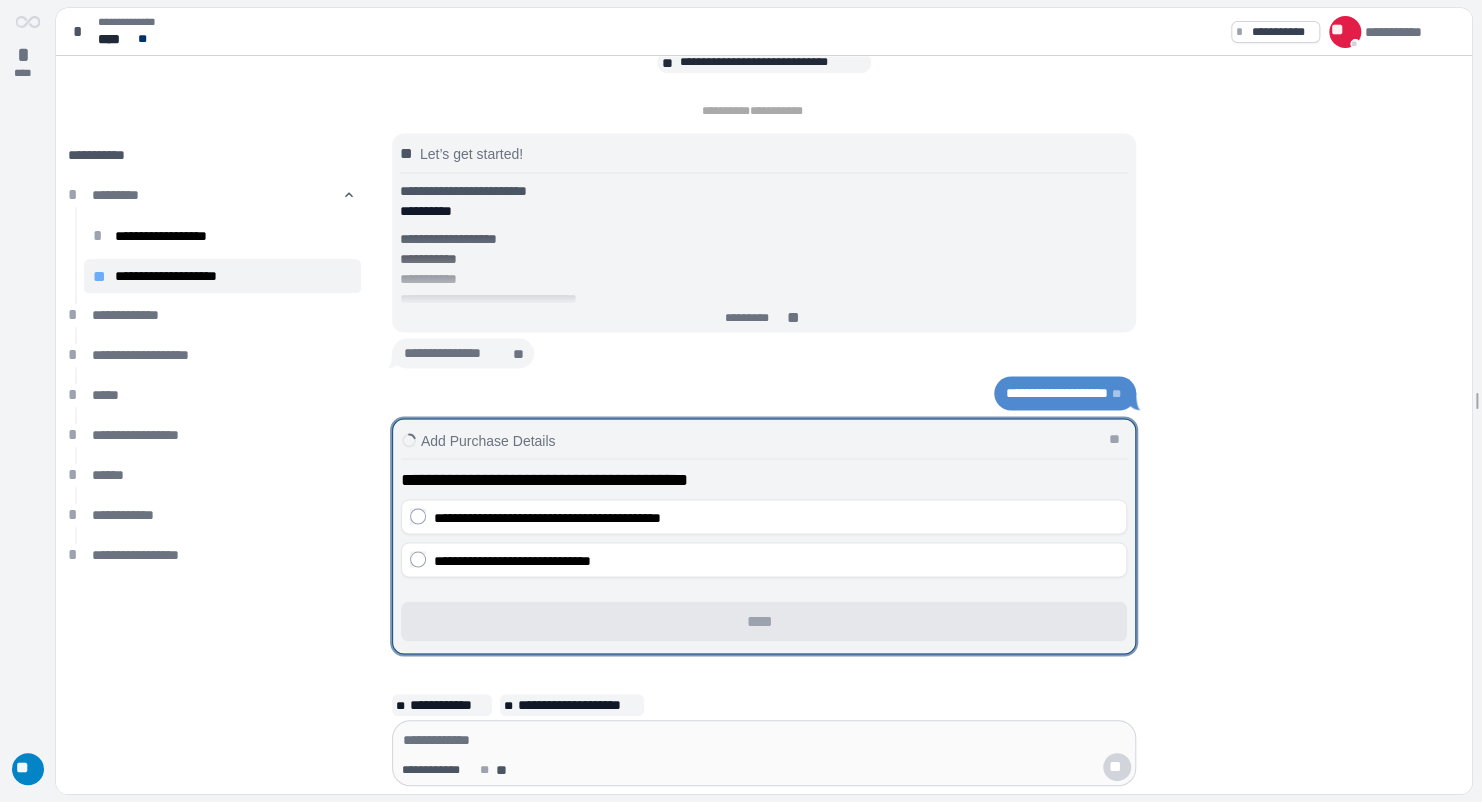 drag, startPoint x: 578, startPoint y: 523, endPoint x: 581, endPoint y: 540, distance: 17.262676 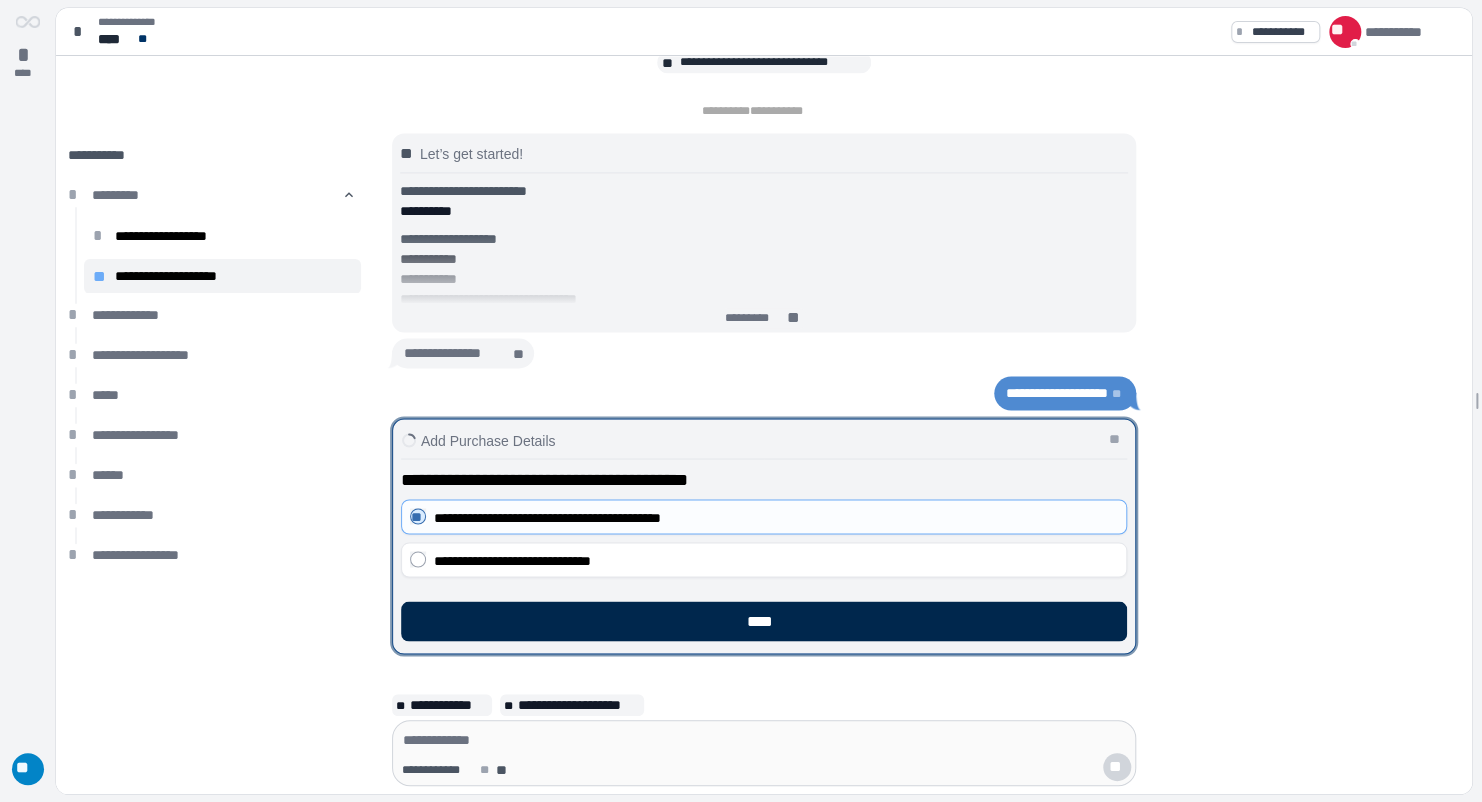click on "****" at bounding box center [764, 621] 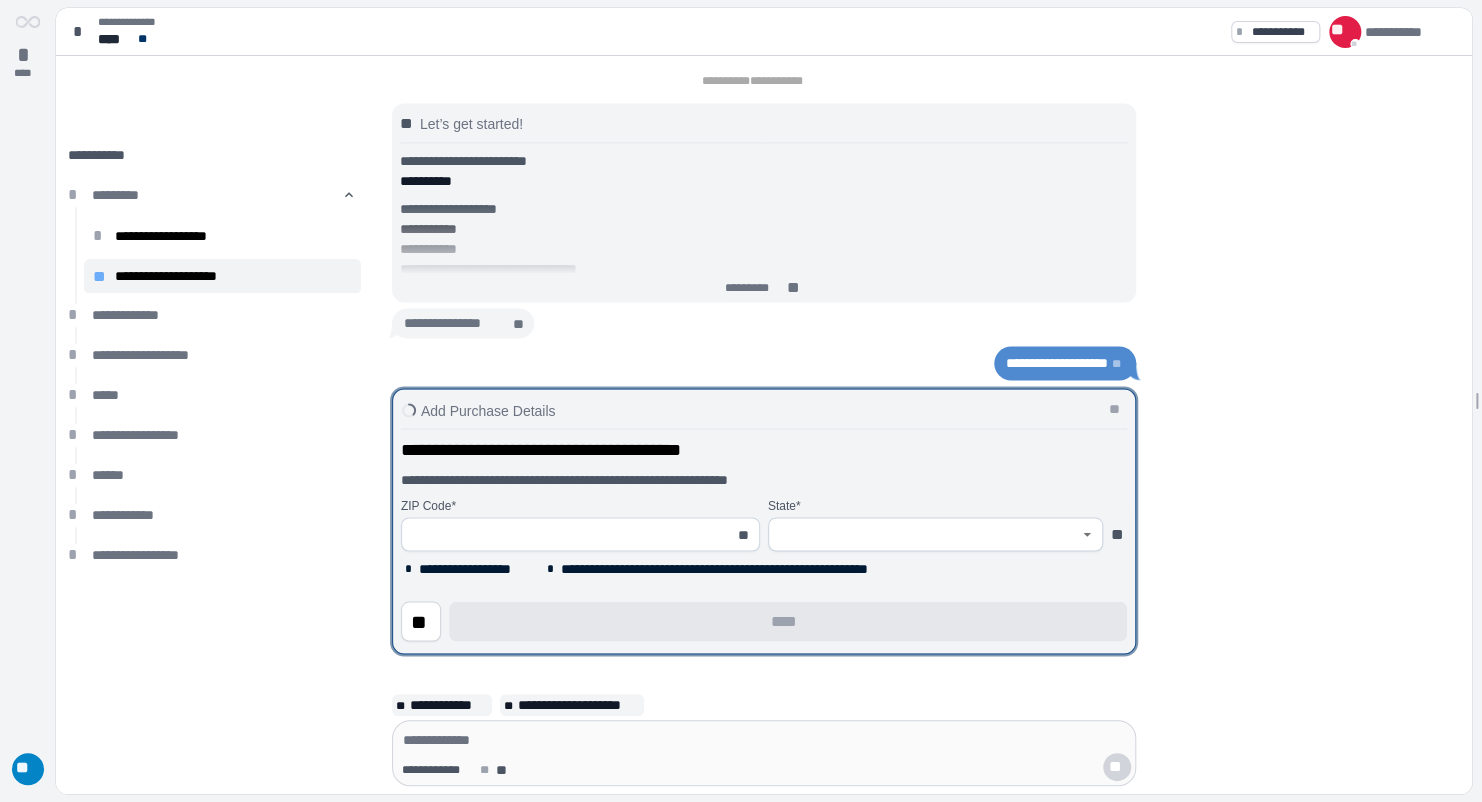 click at bounding box center [569, 534] 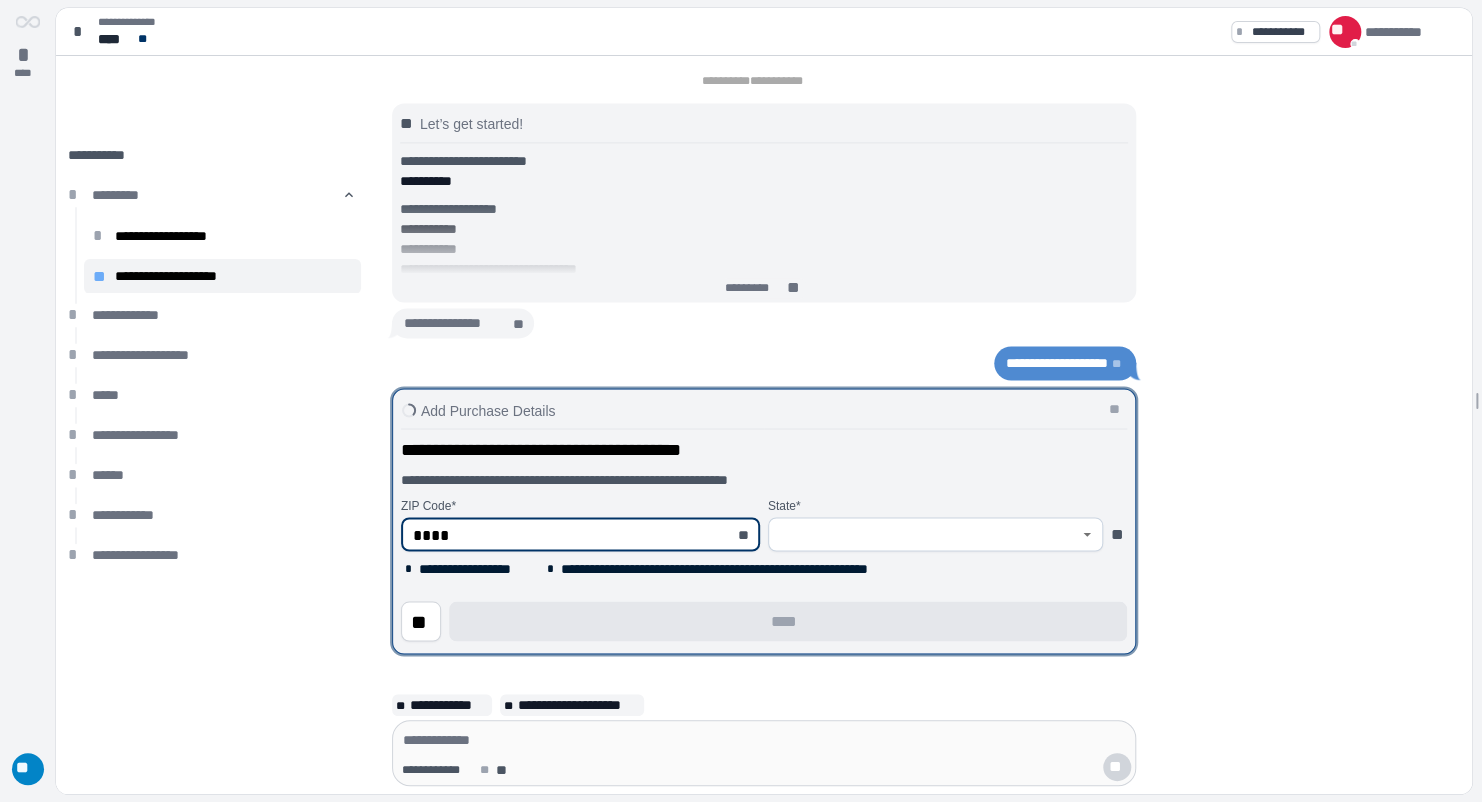 type on "*****" 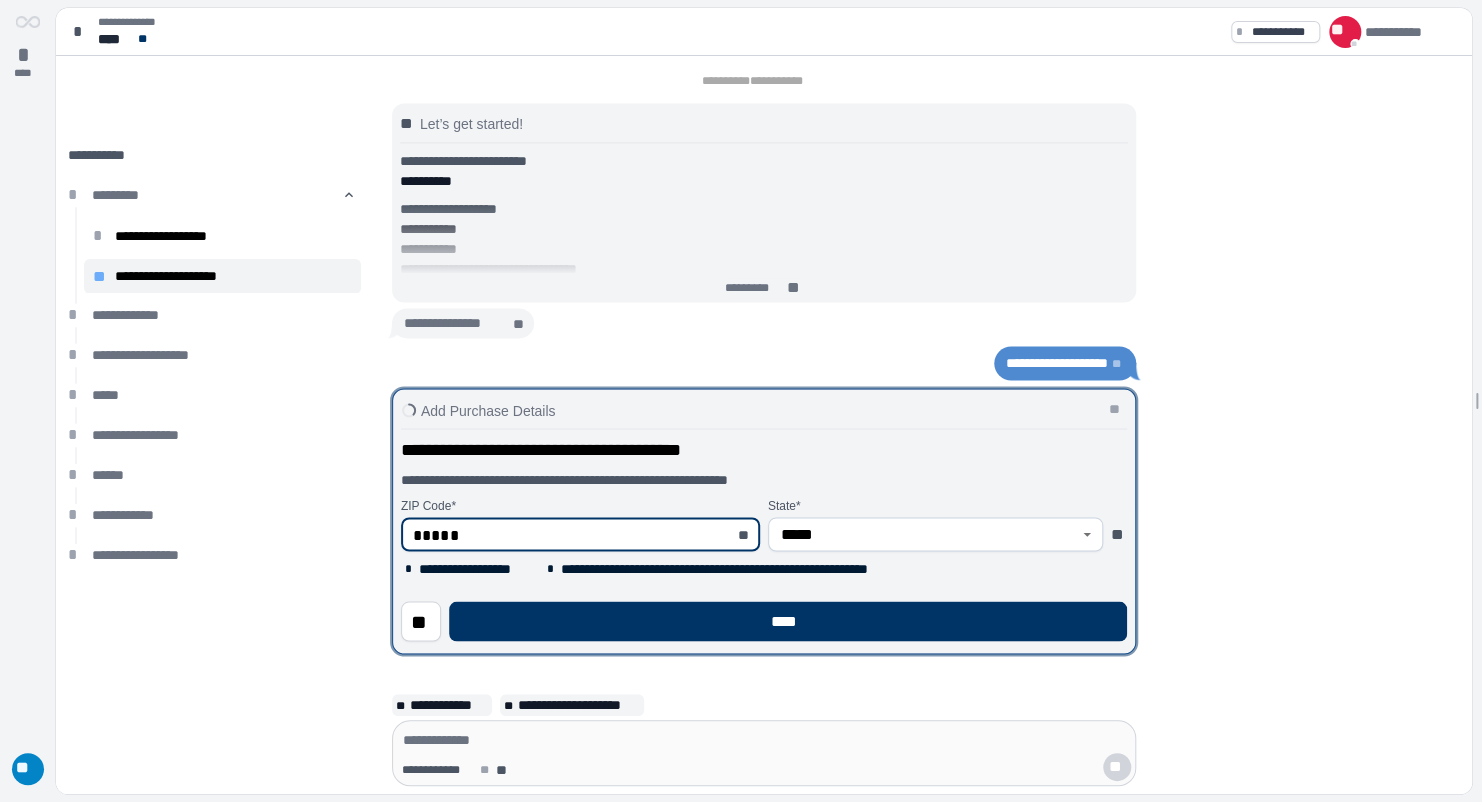 type on "*****" 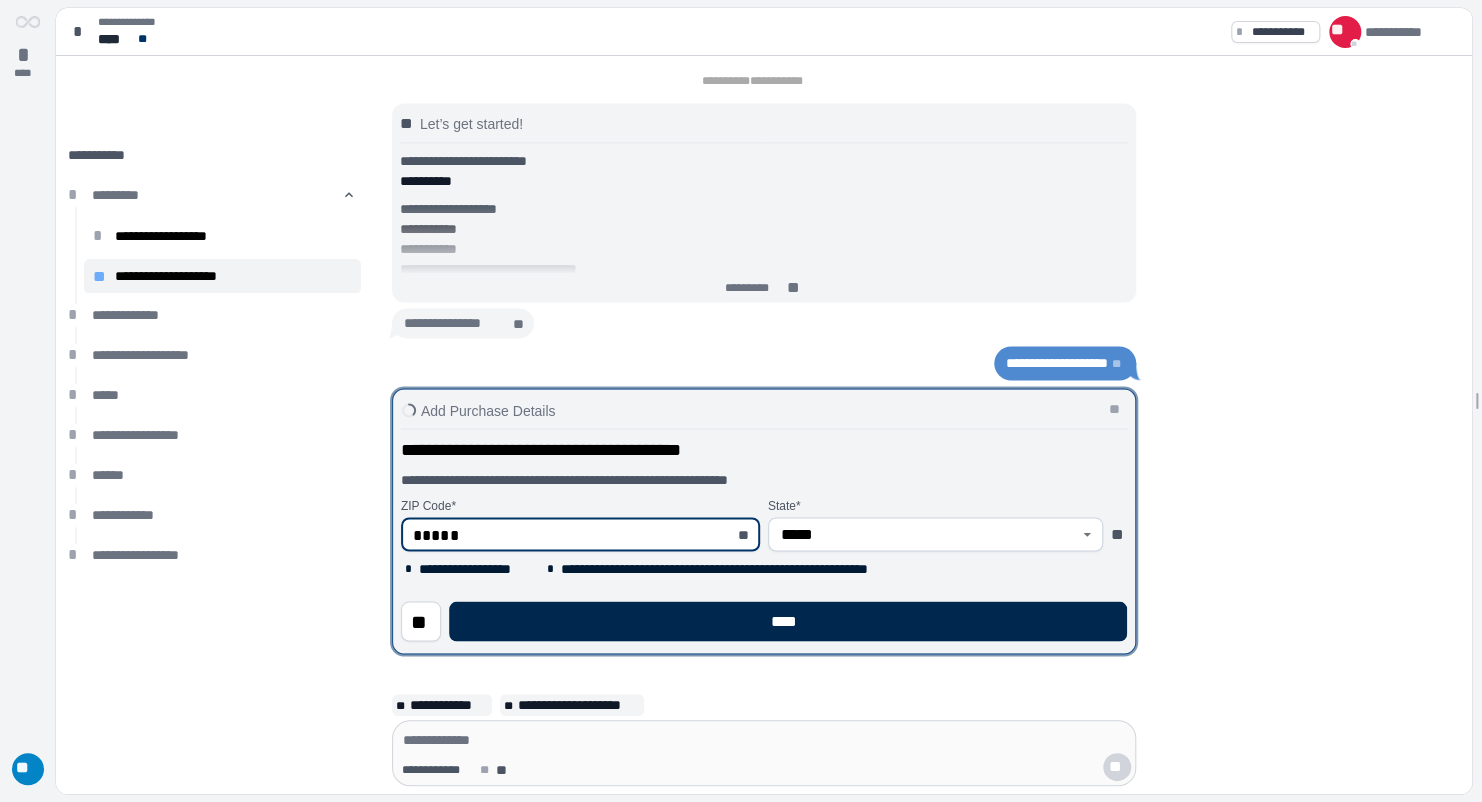 type on "*****" 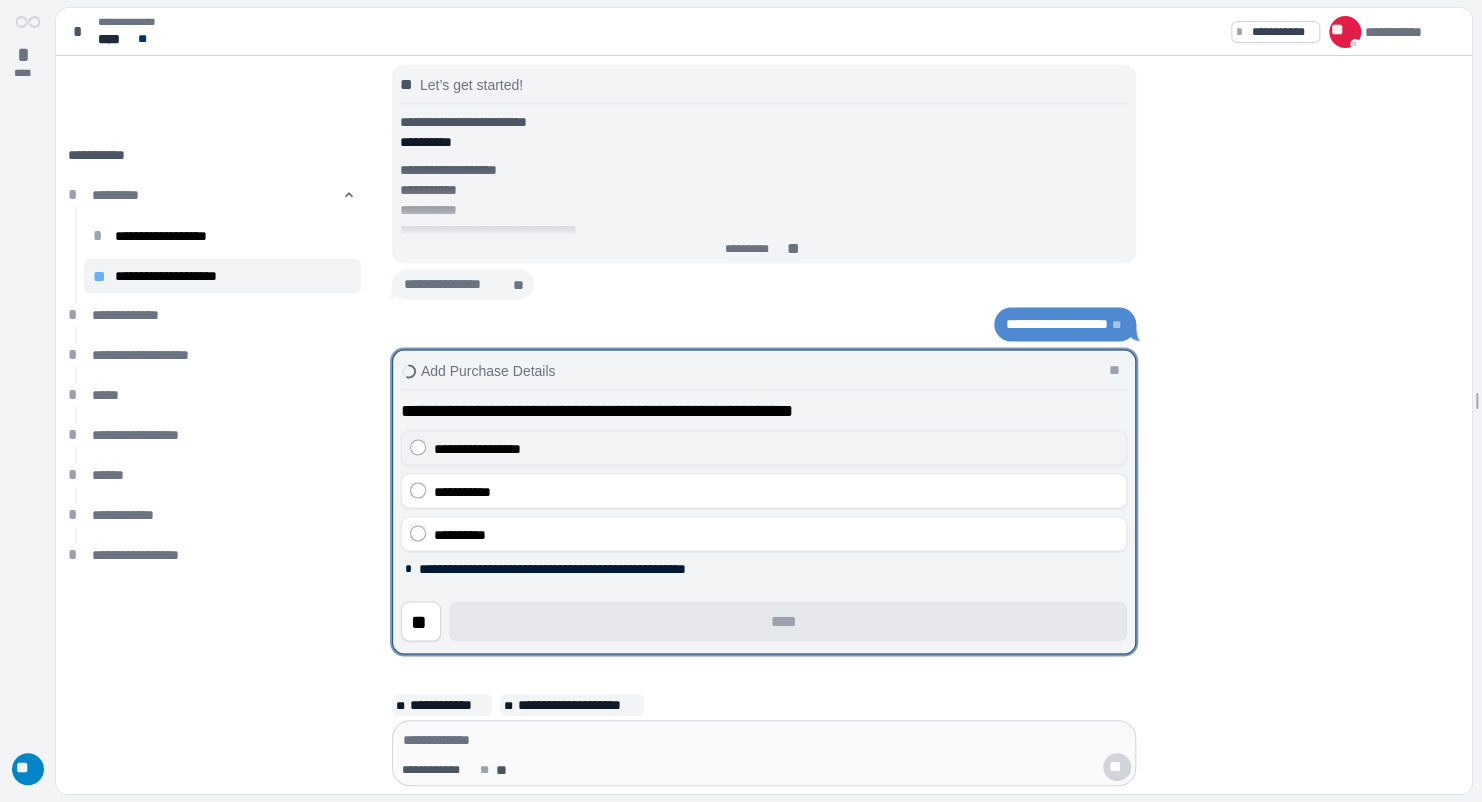 click on "**********" at bounding box center (477, 448) 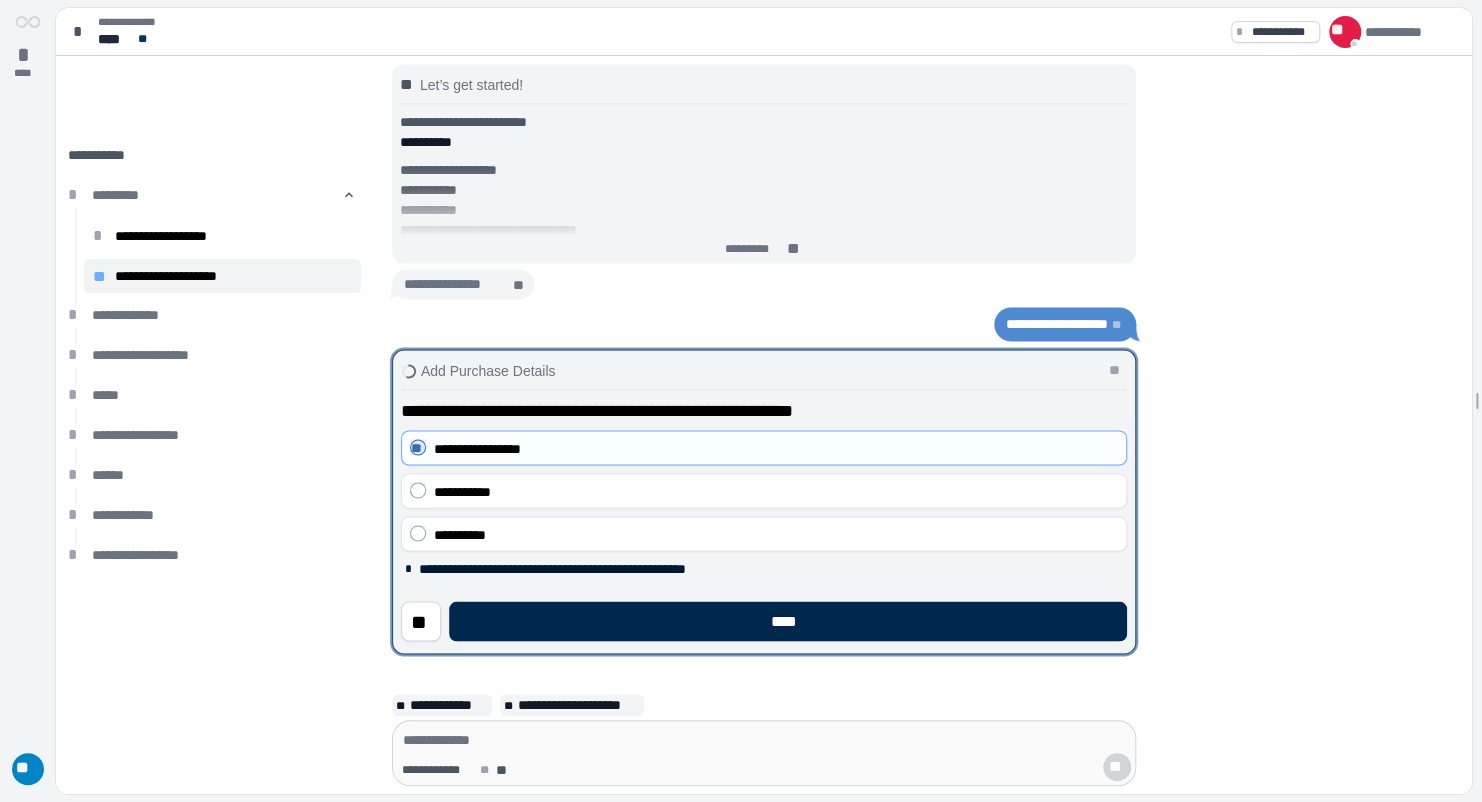 click on "****" at bounding box center [788, 621] 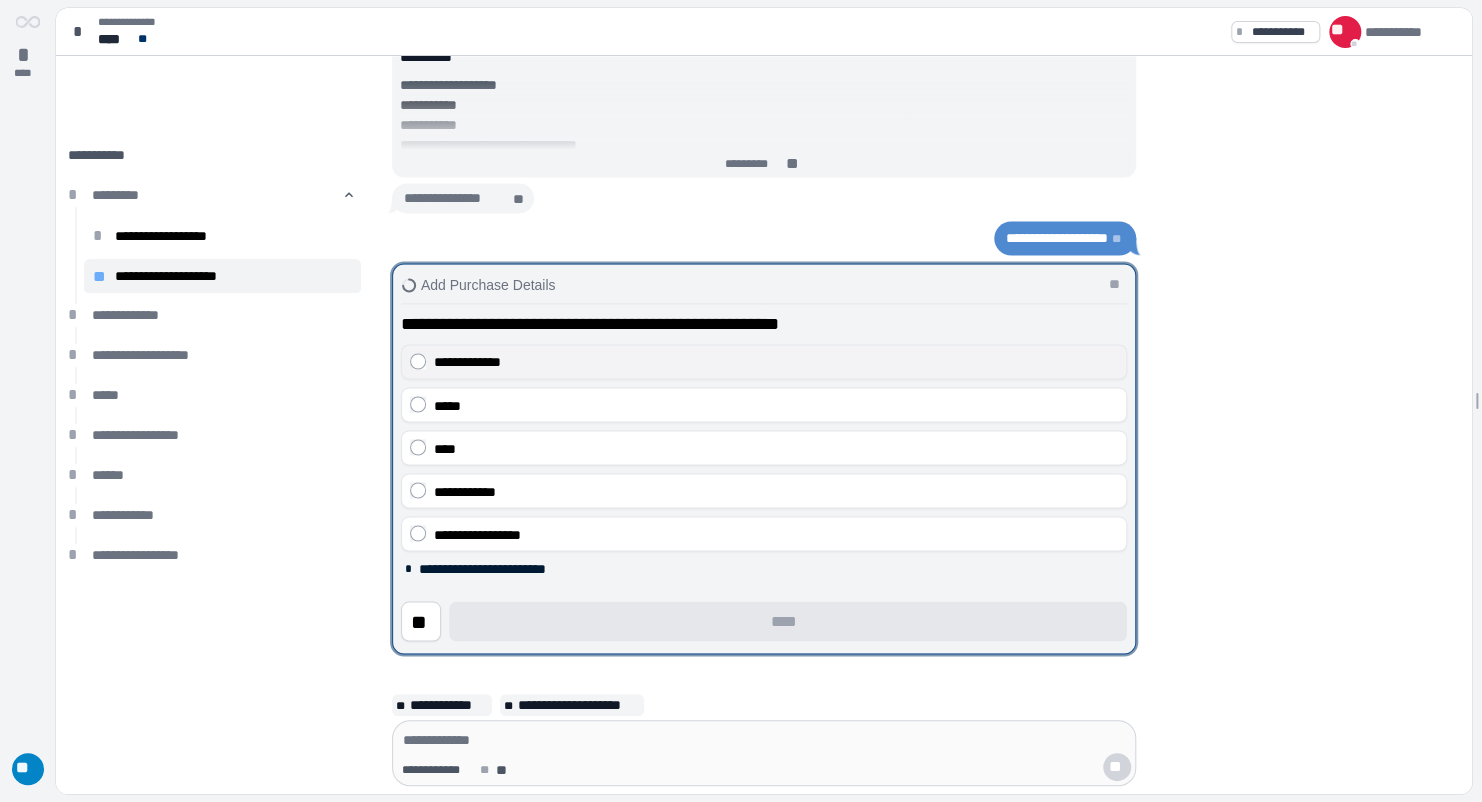 click on "**********" at bounding box center (776, 362) 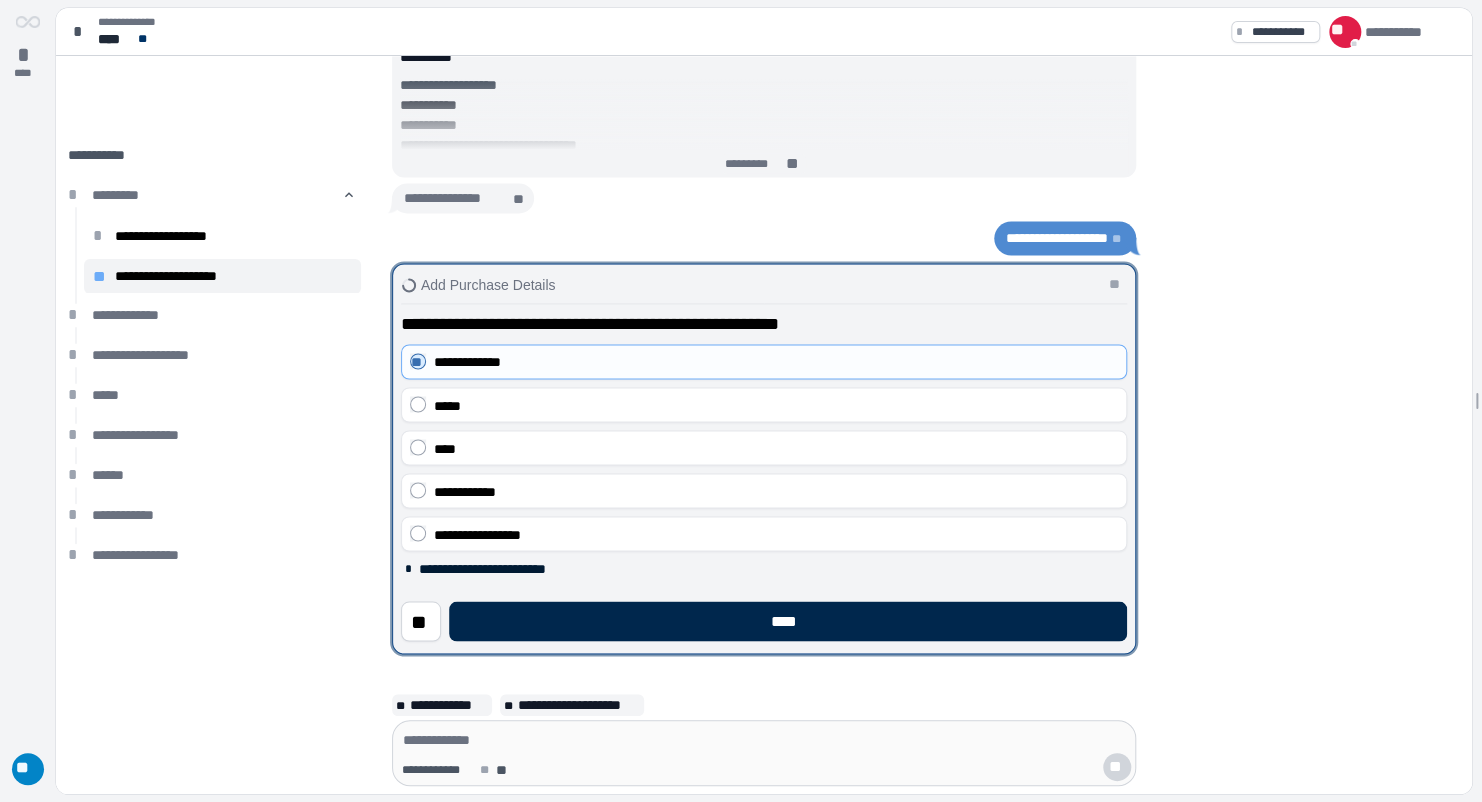 click on "****" at bounding box center (788, 621) 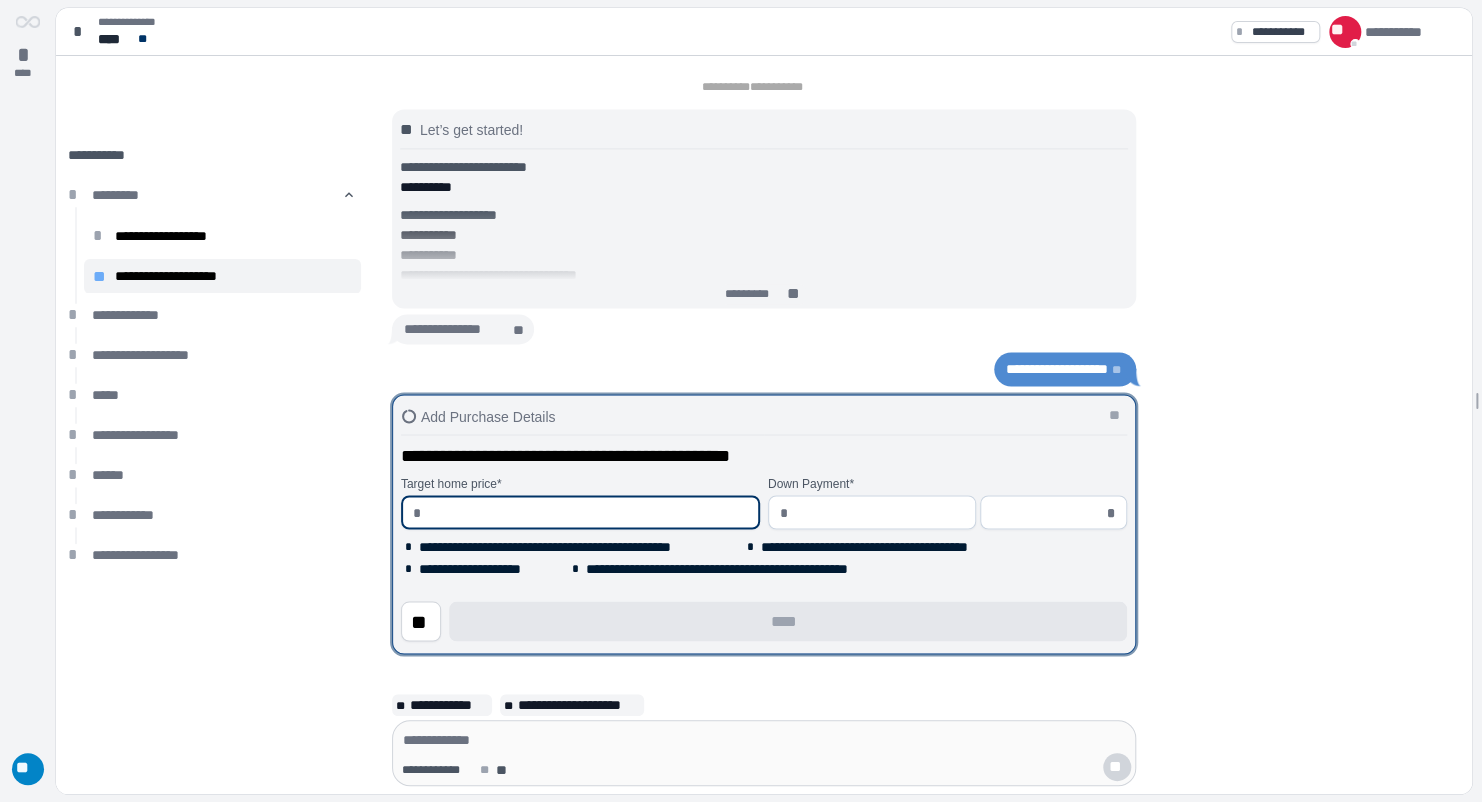 click at bounding box center (587, 512) 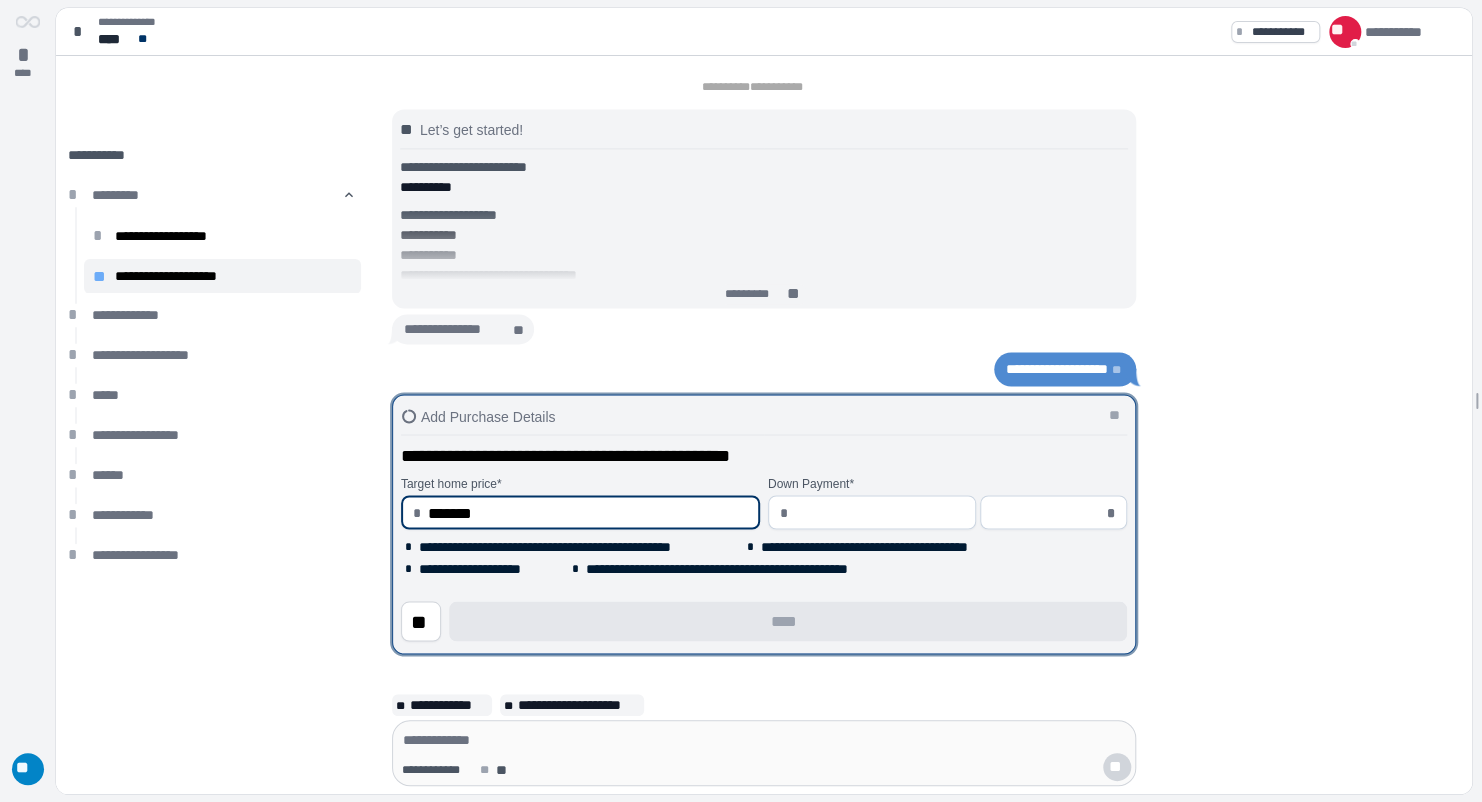 type on "**********" 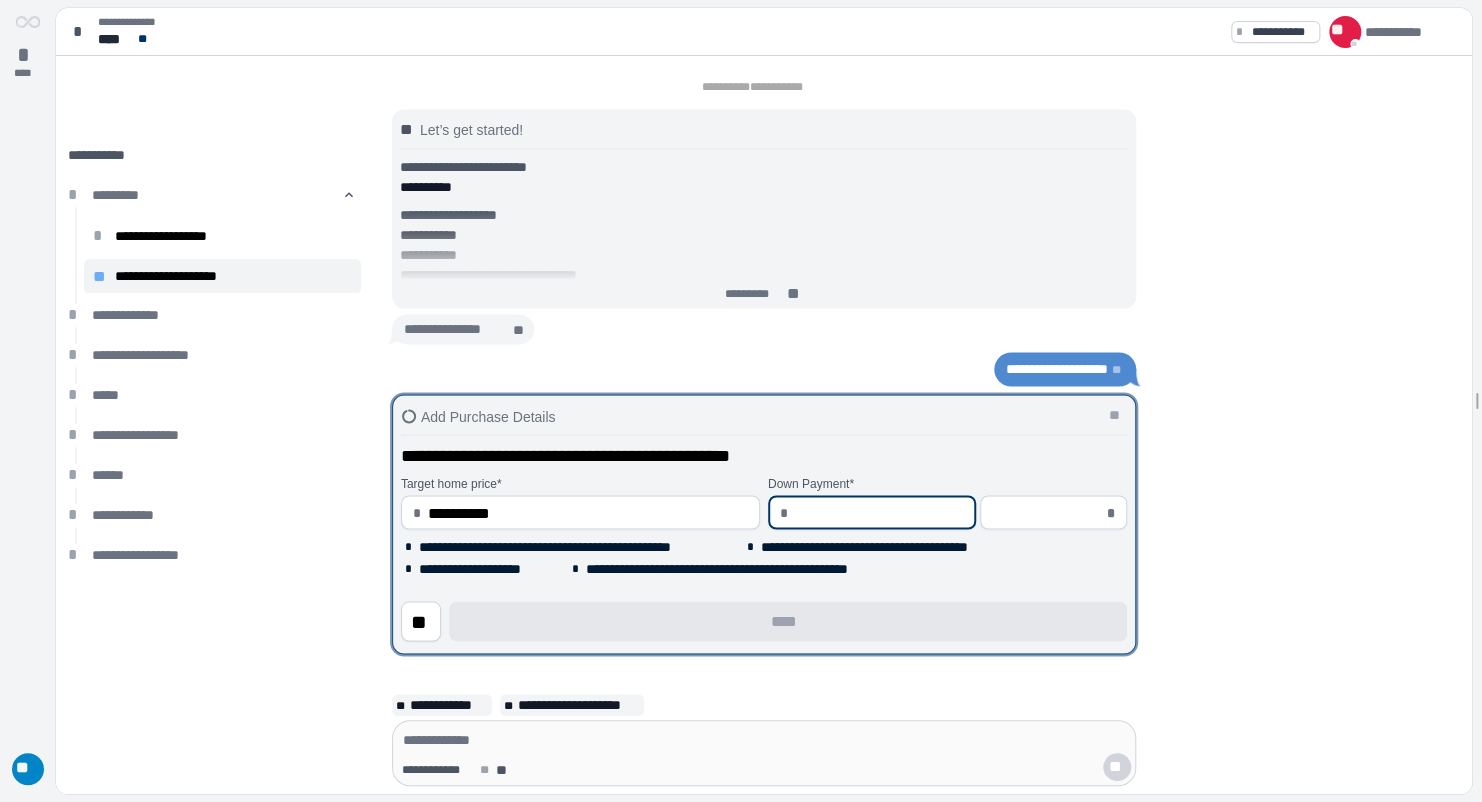 type on "*" 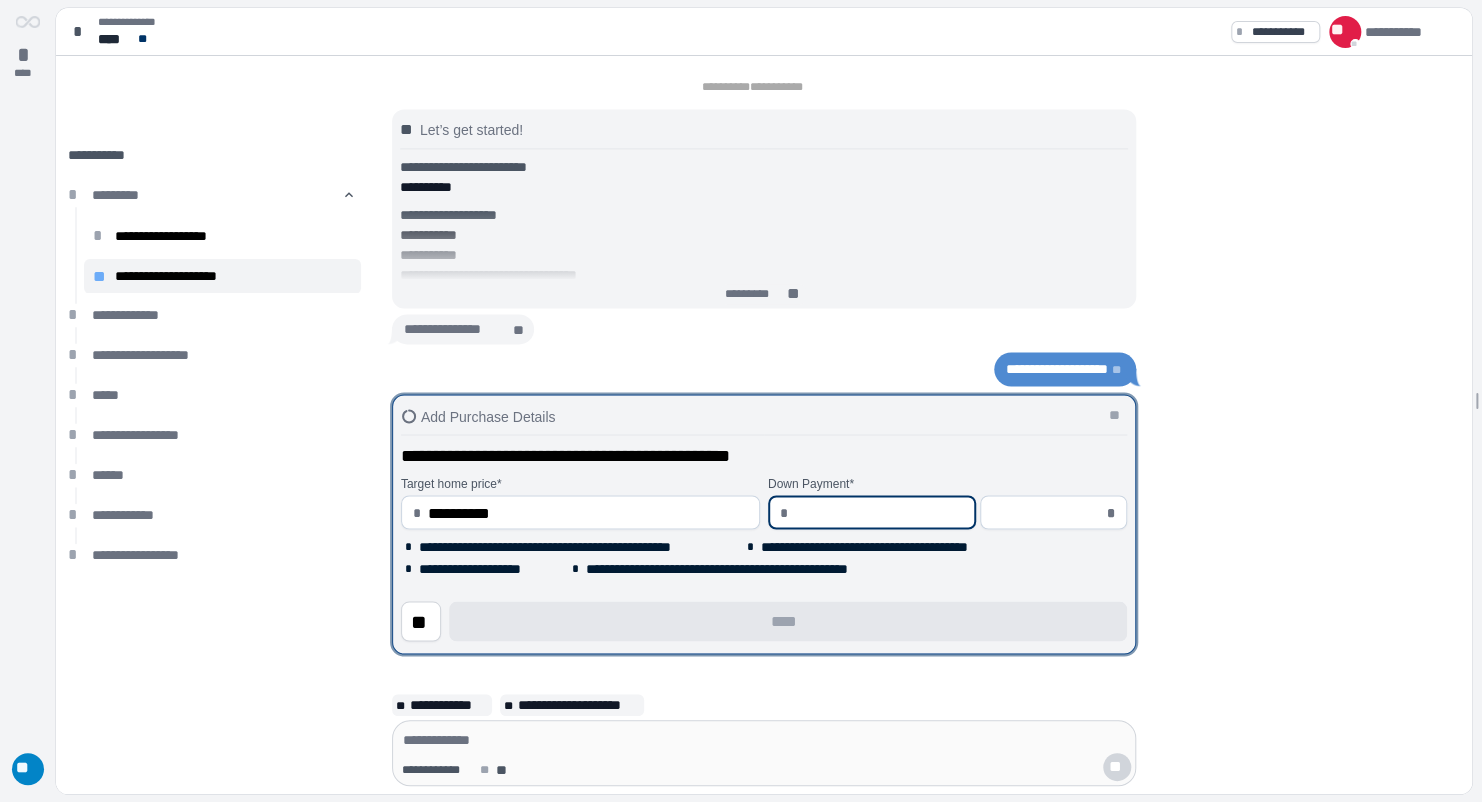 type on "*****" 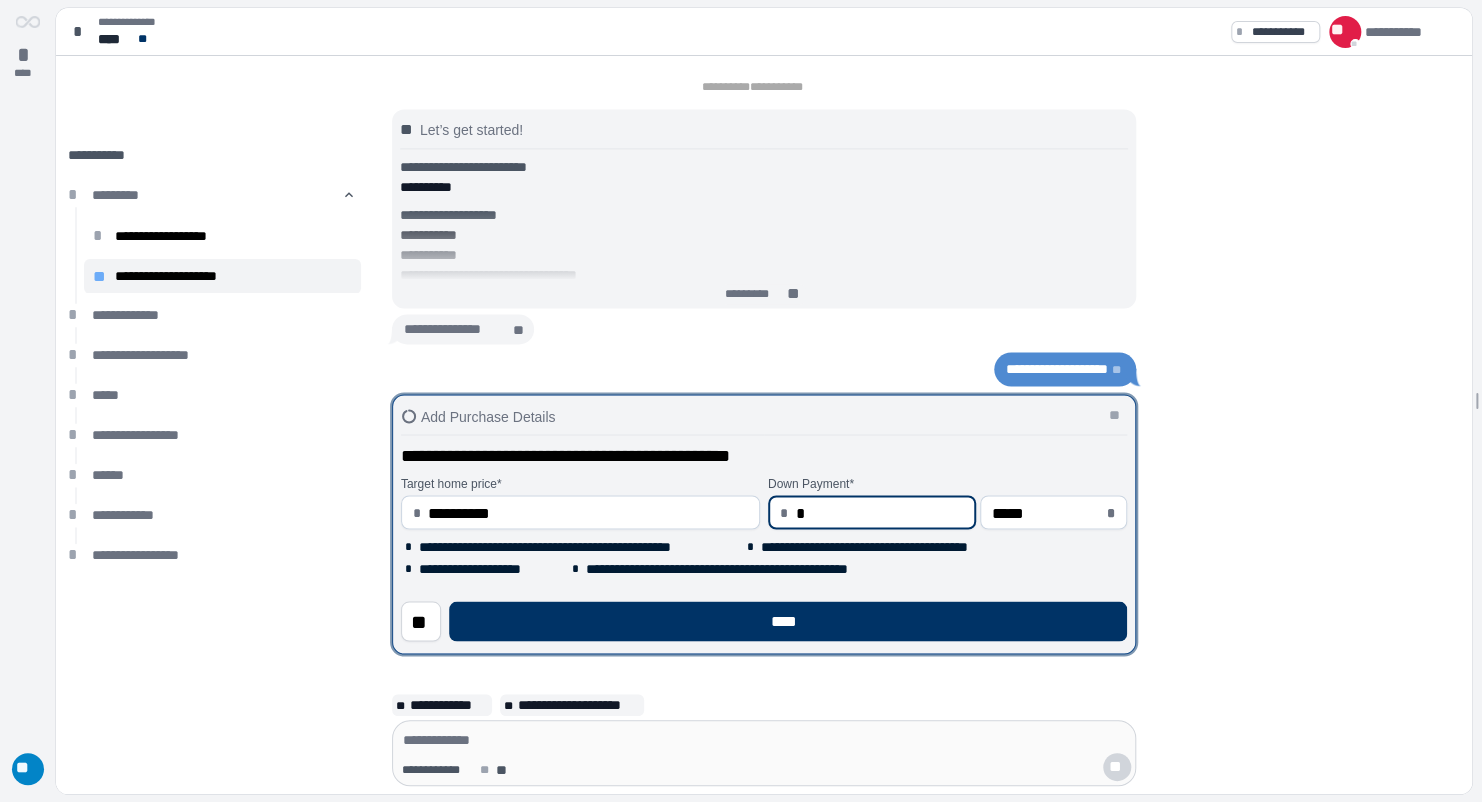 type on "****" 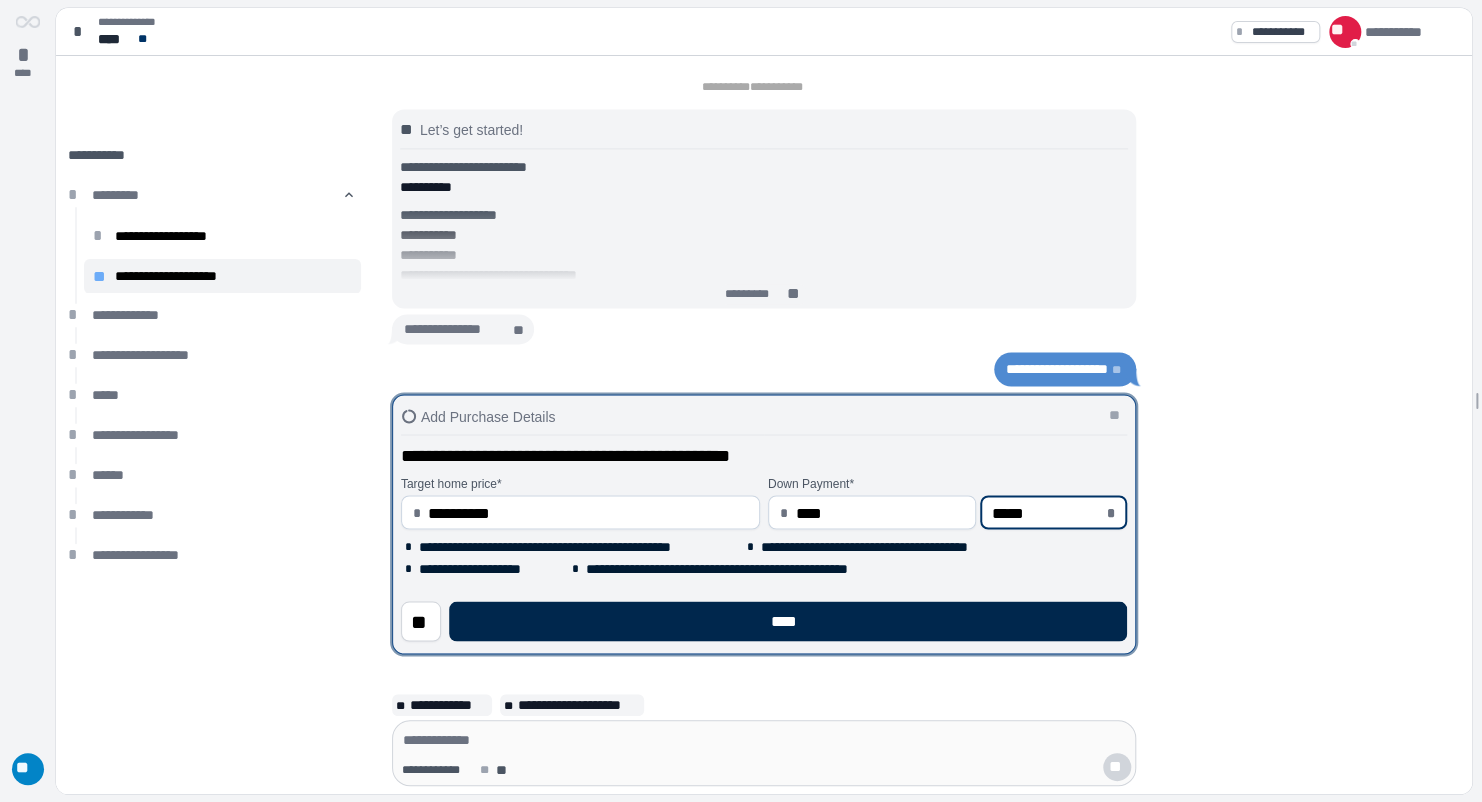 click on "****" at bounding box center [788, 621] 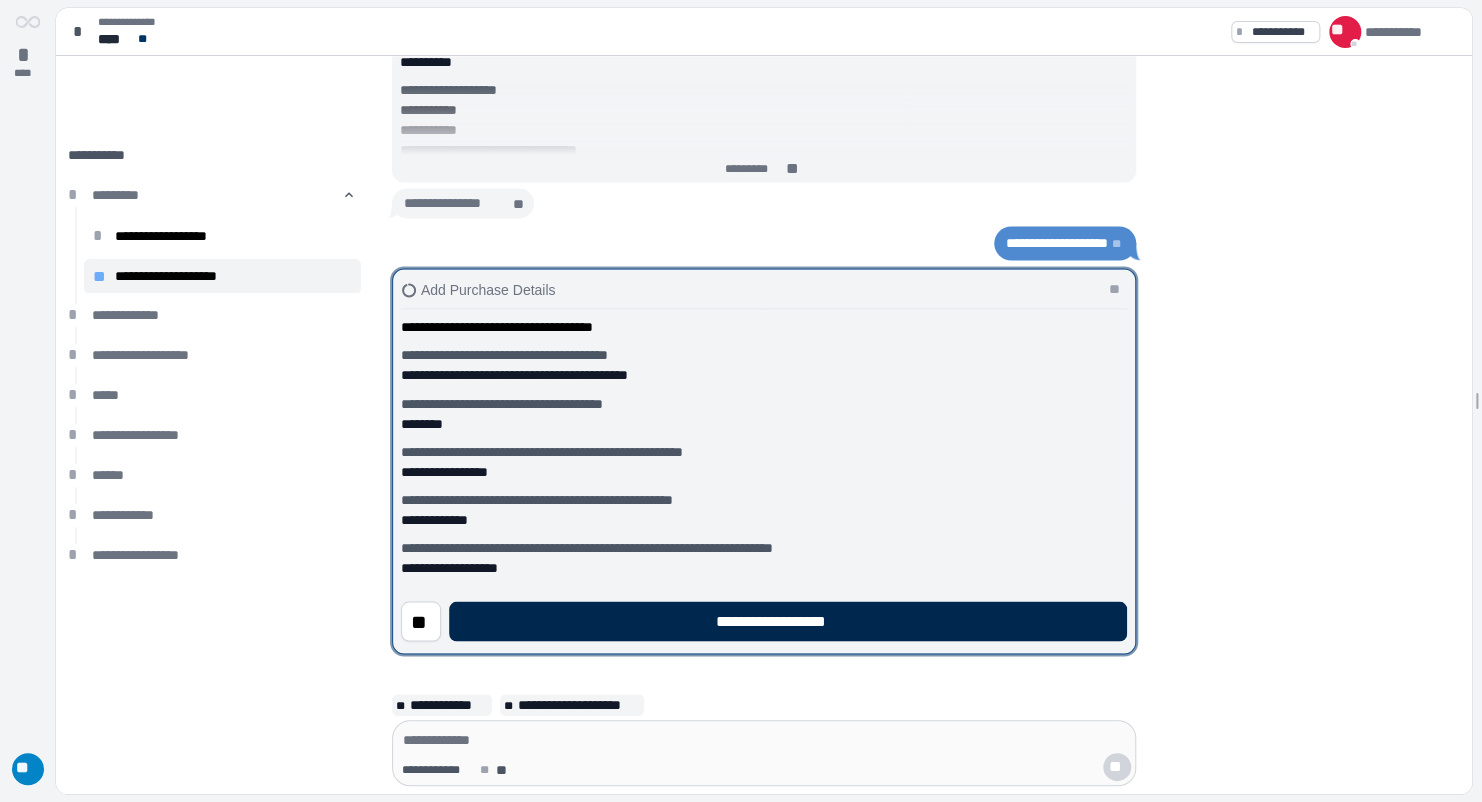 click on "**********" at bounding box center (788, 621) 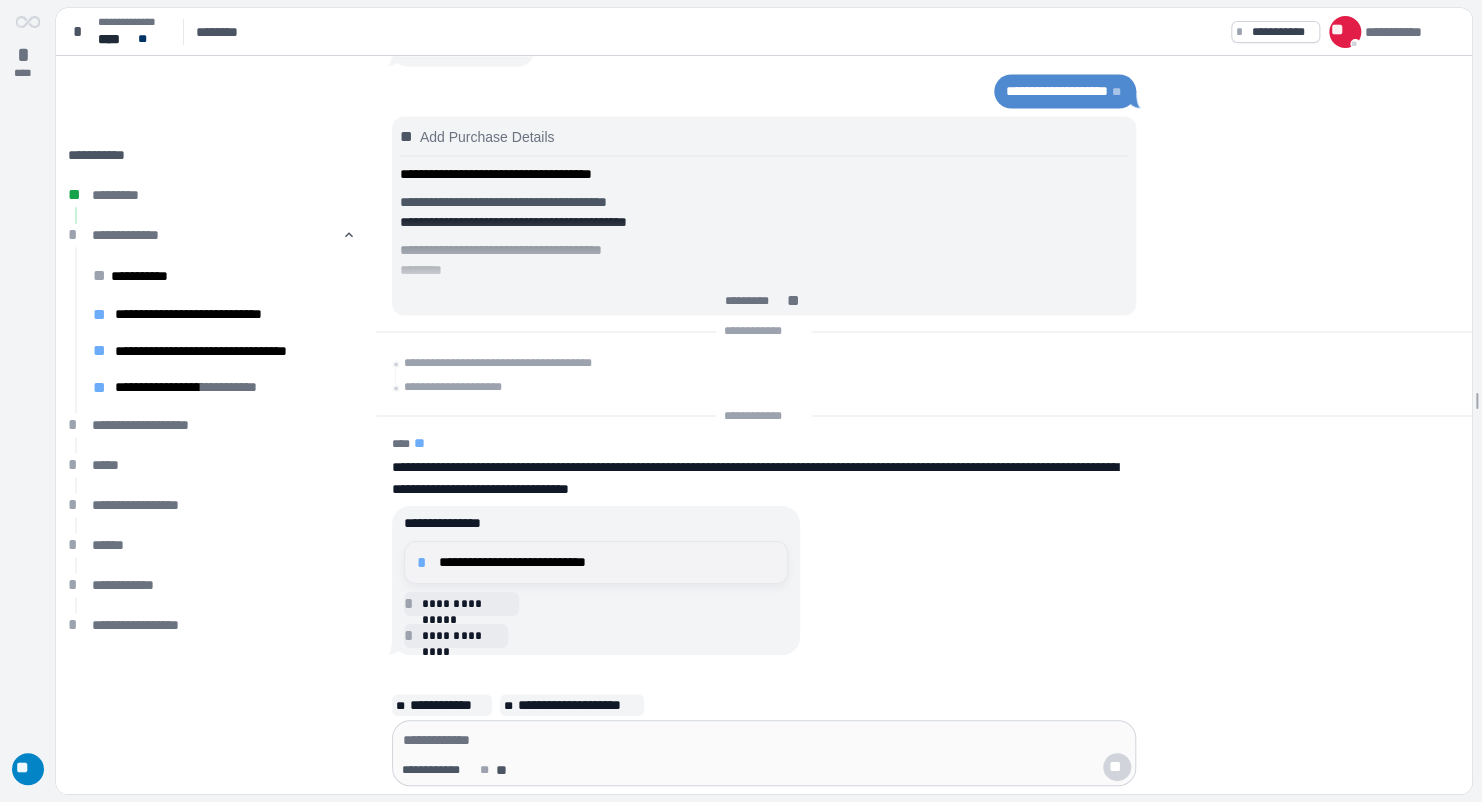 click on "**********" at bounding box center [607, 562] 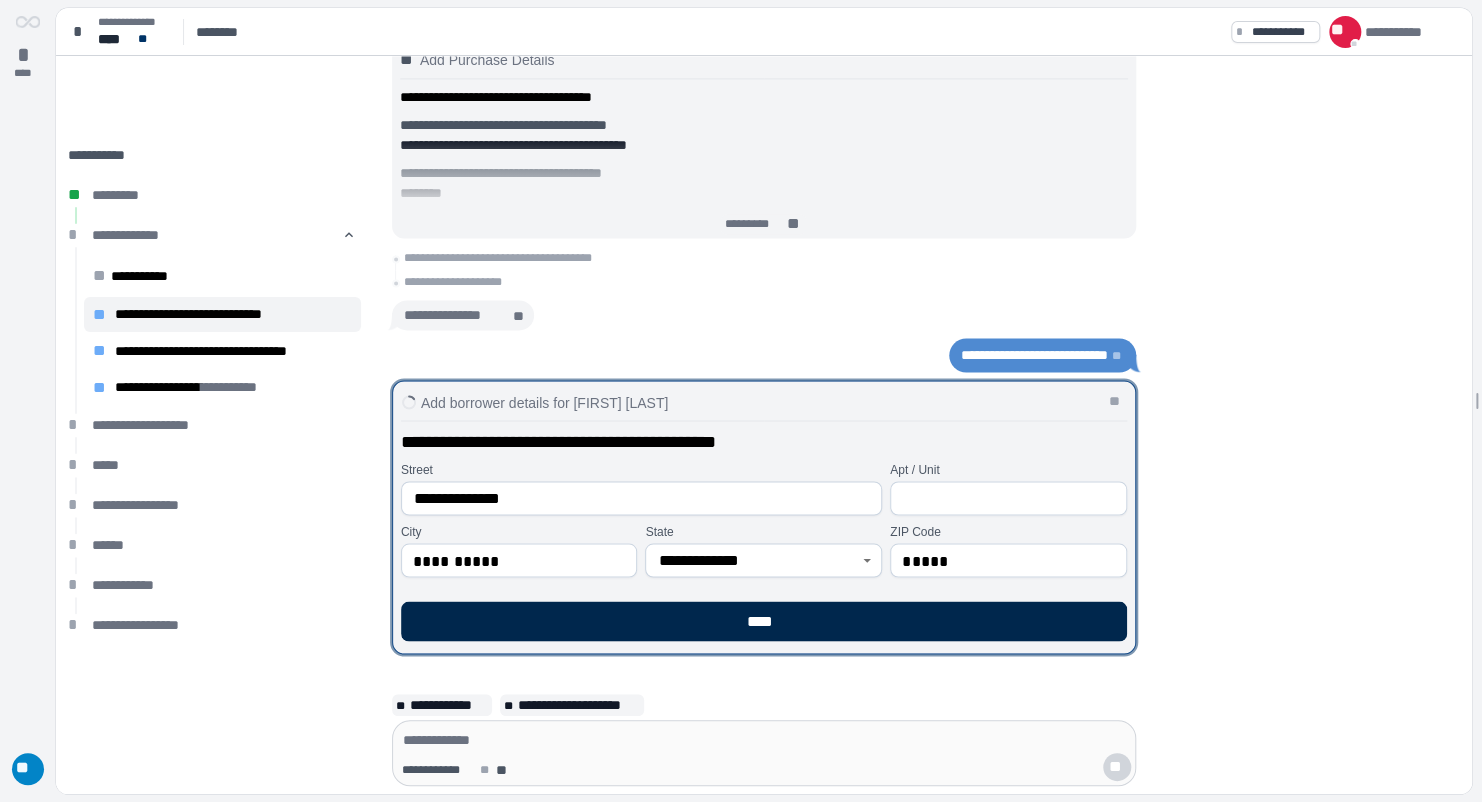click on "****" at bounding box center (764, 621) 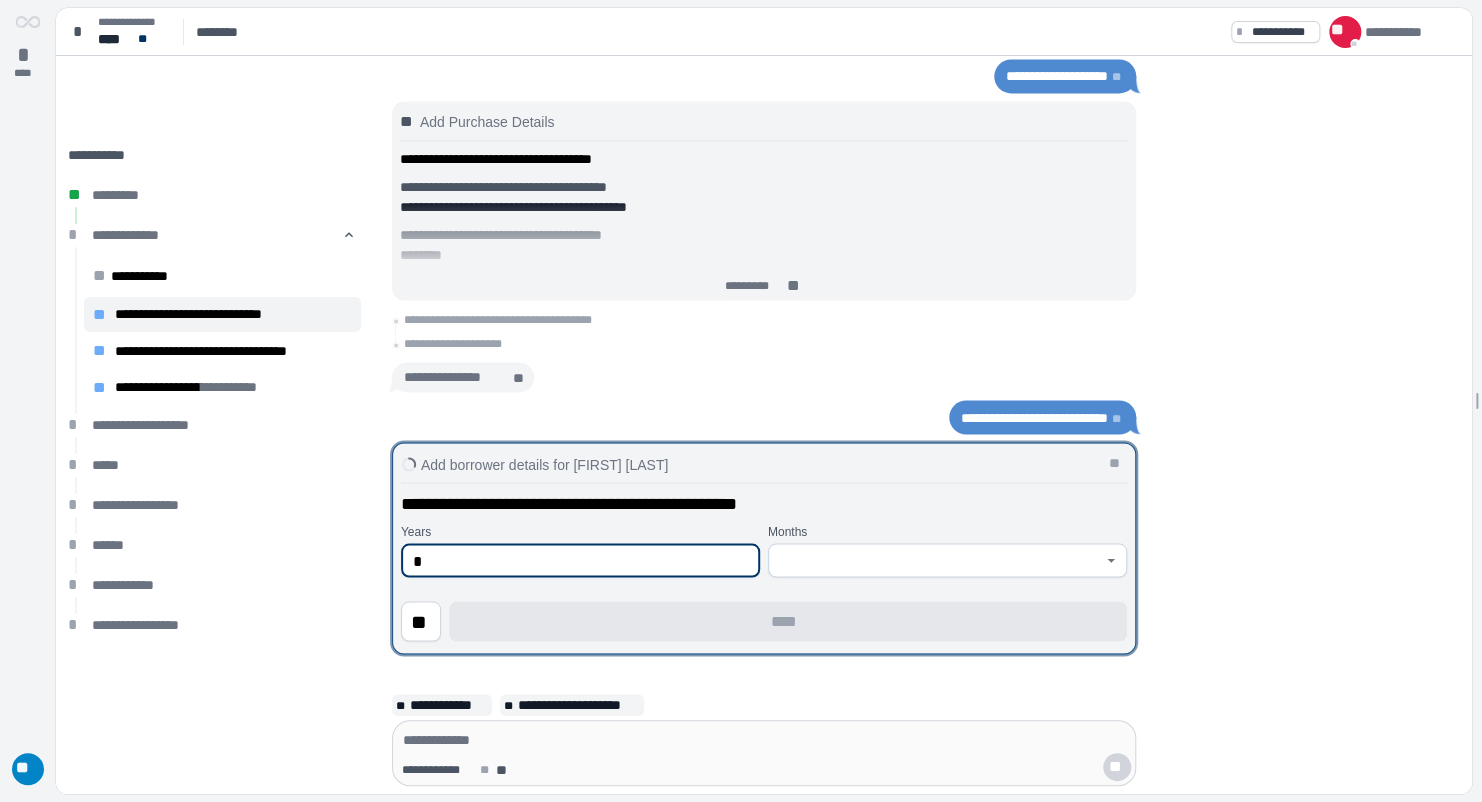 type on "*" 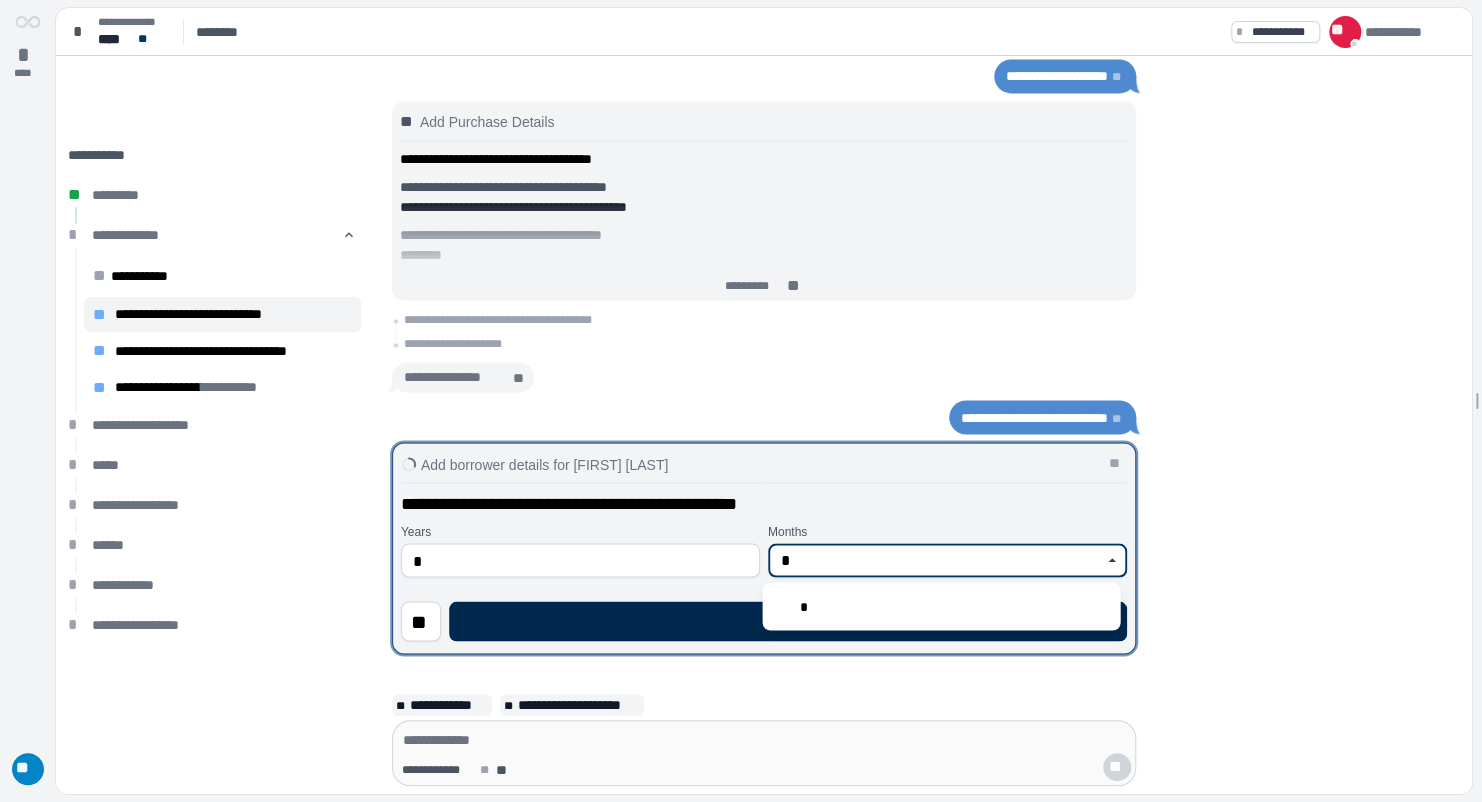 type on "*" 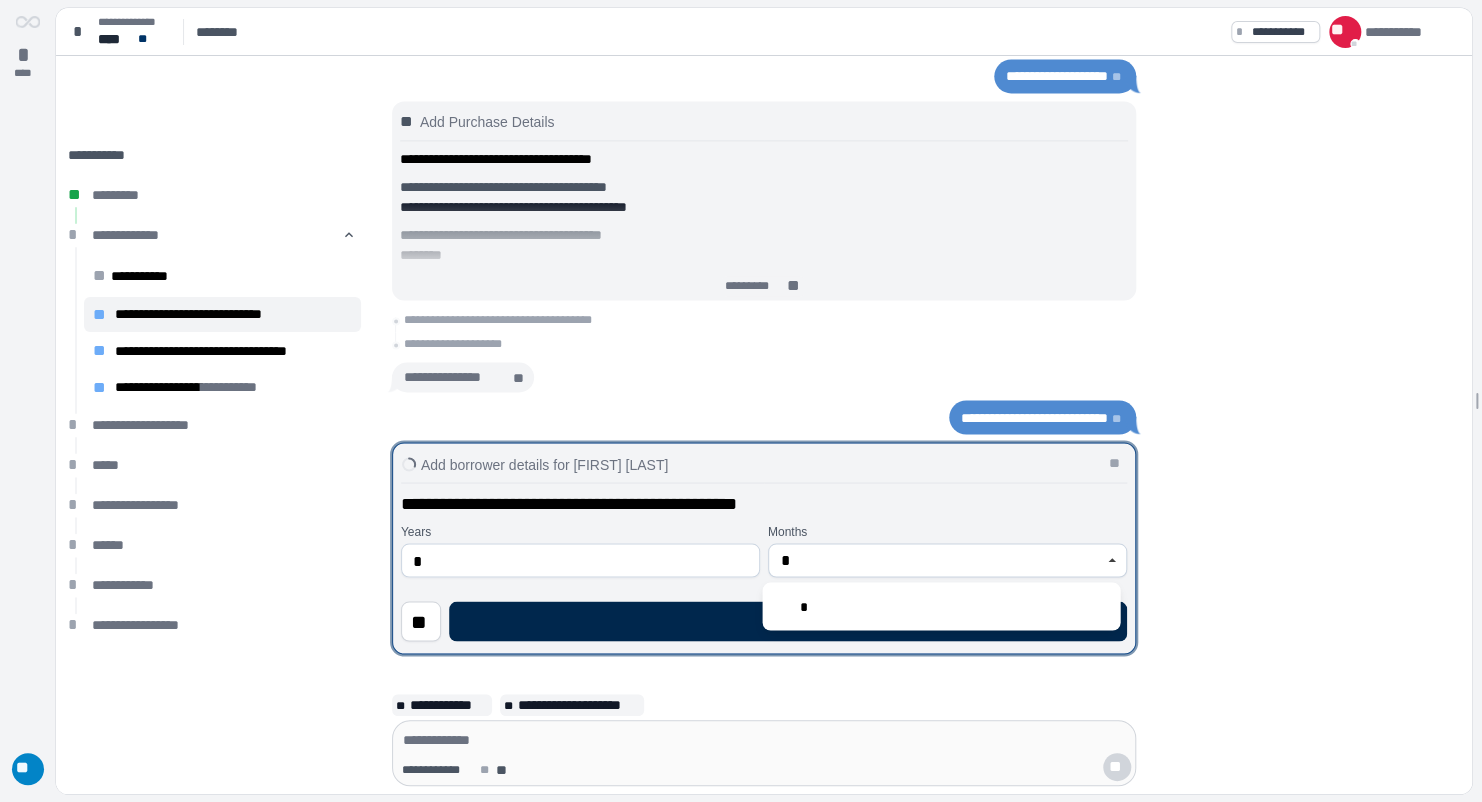 click on "****" at bounding box center (788, 621) 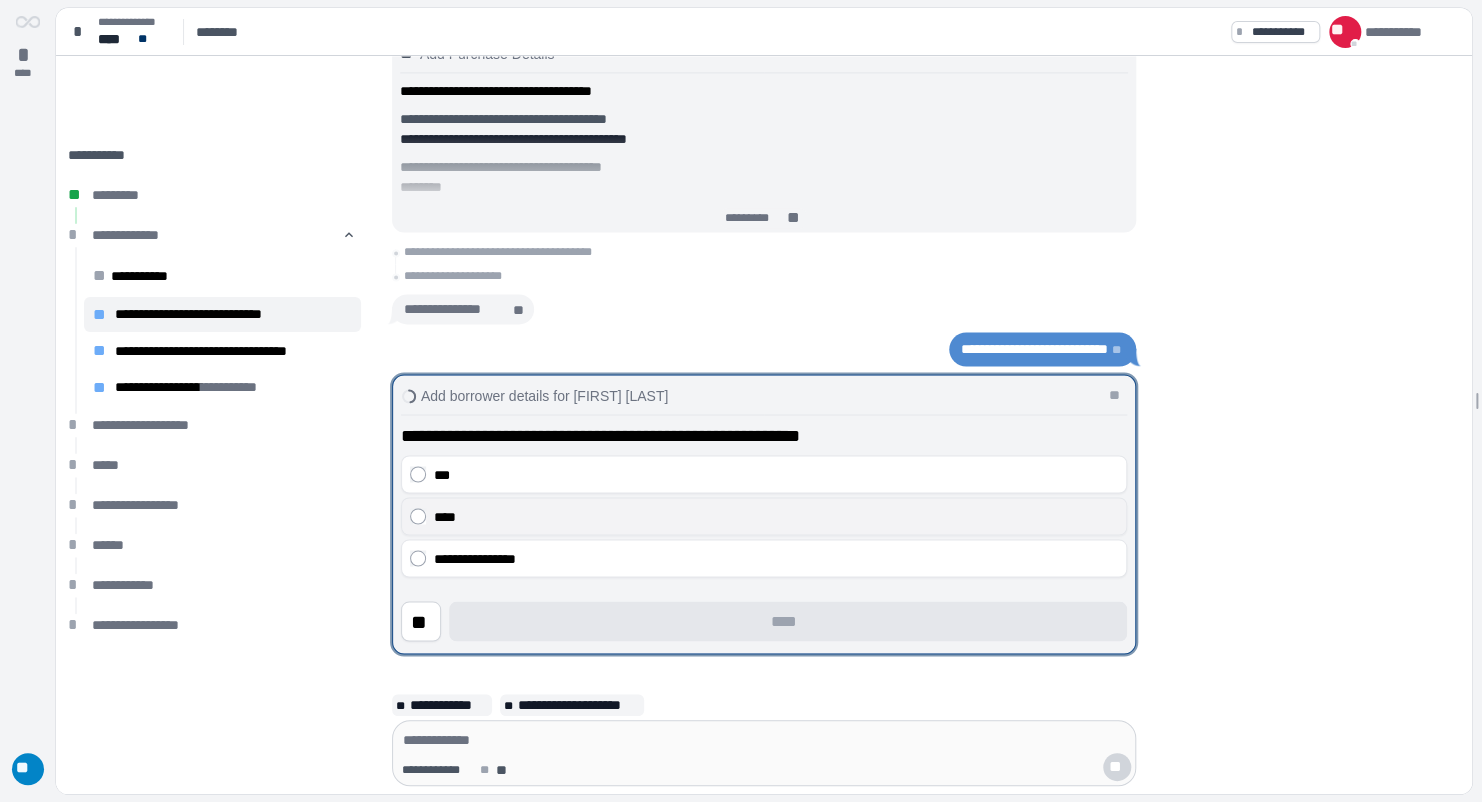 click on "****" at bounding box center (776, 516) 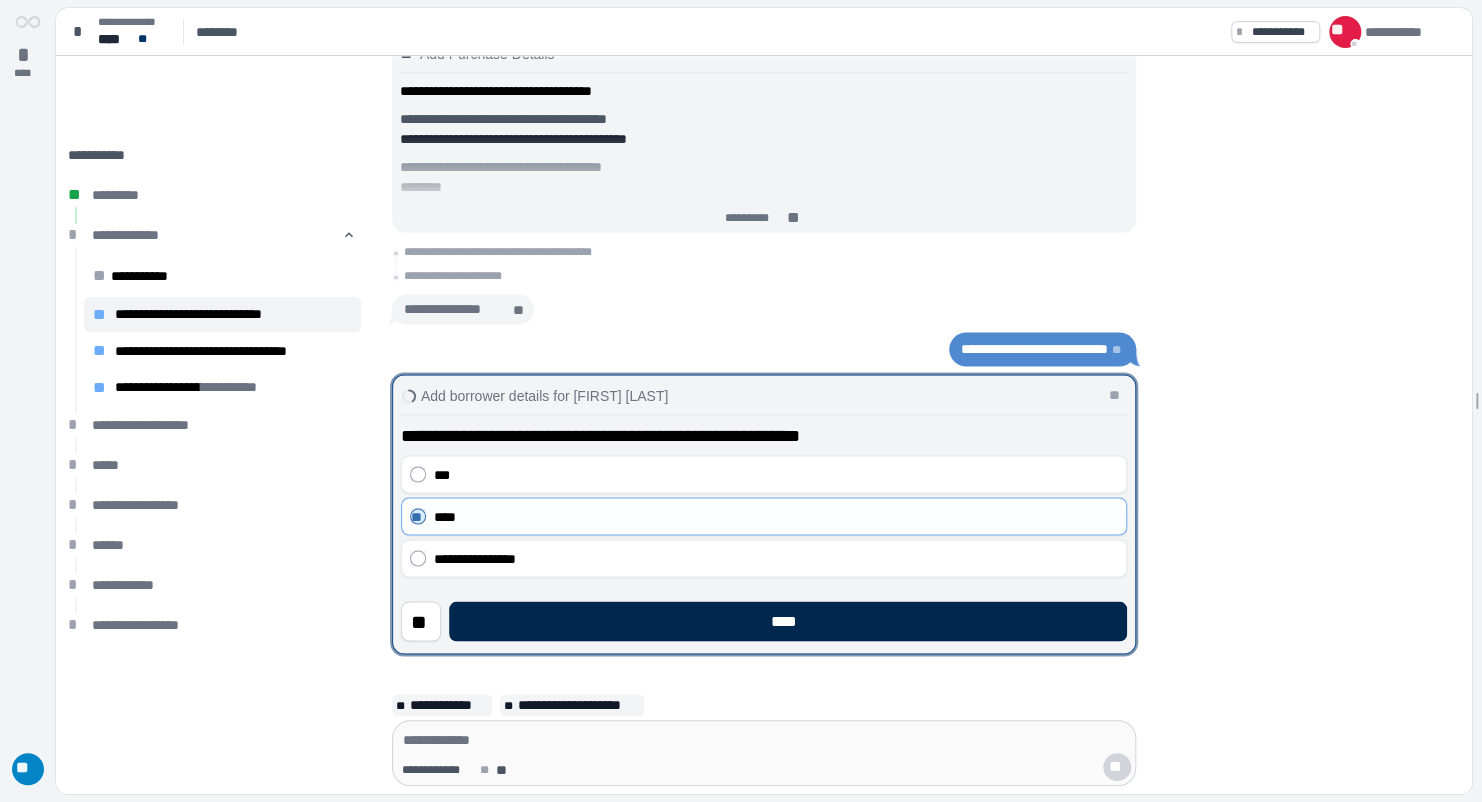 click on "****" at bounding box center [788, 621] 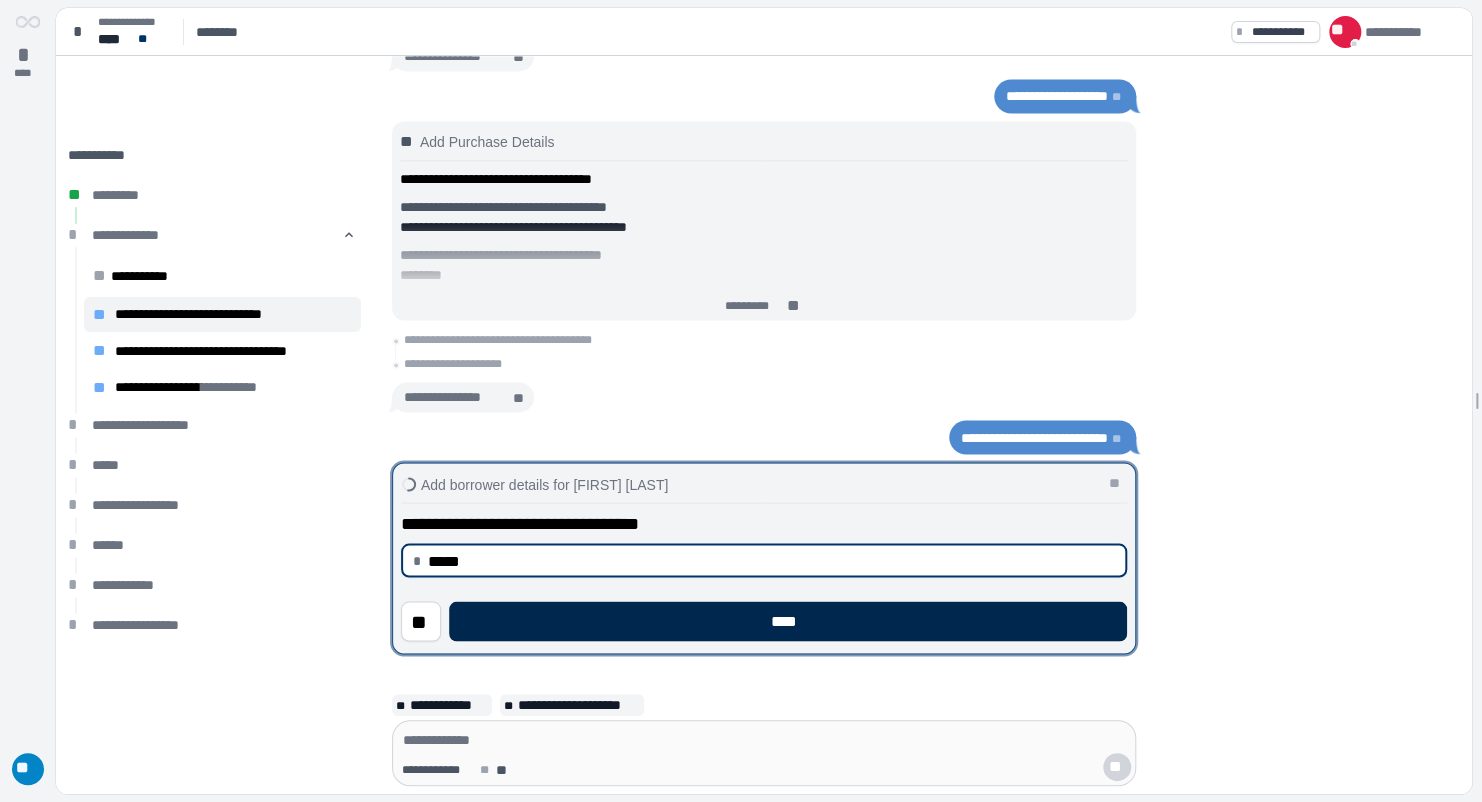 type on "********" 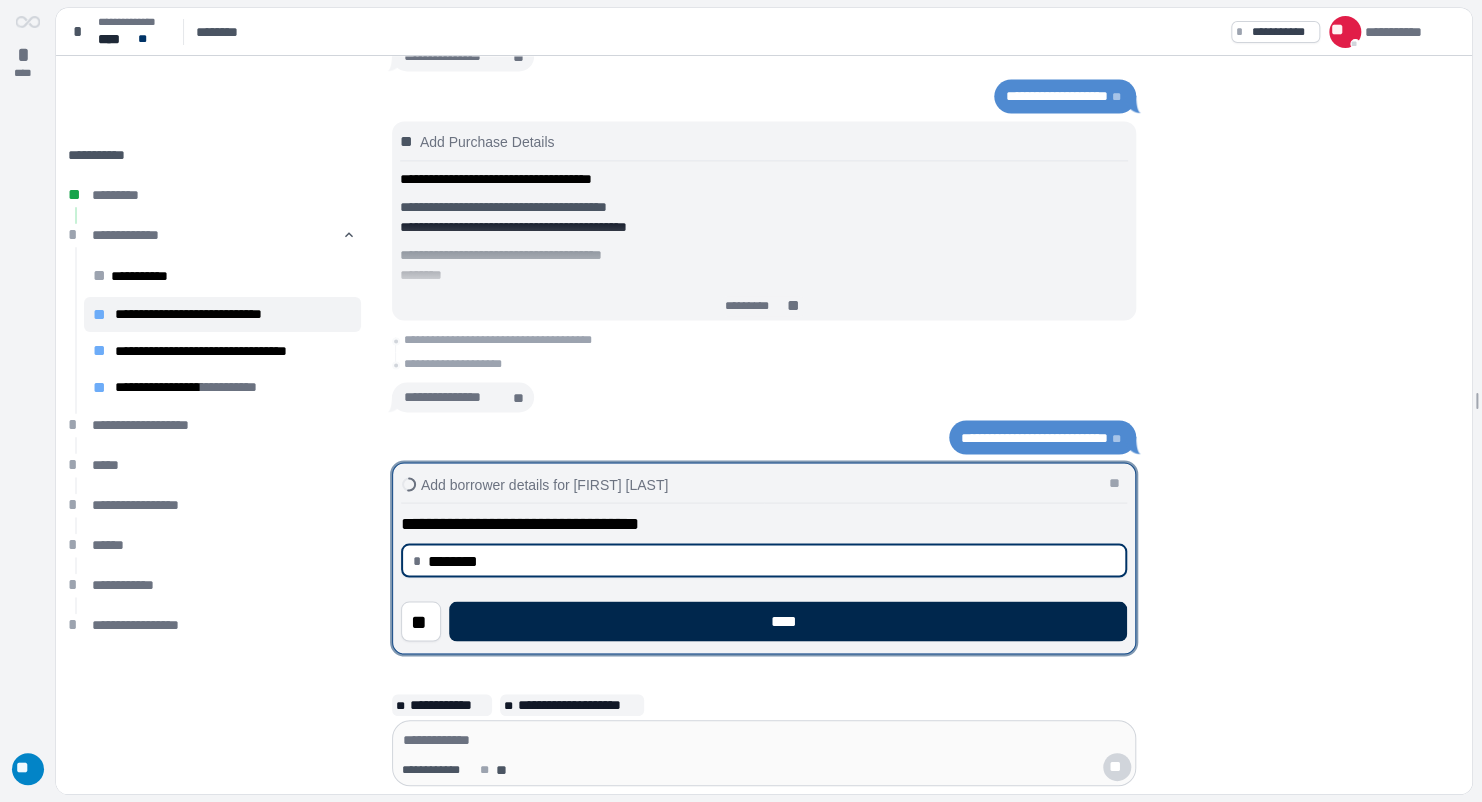 click on "****" at bounding box center (788, 621) 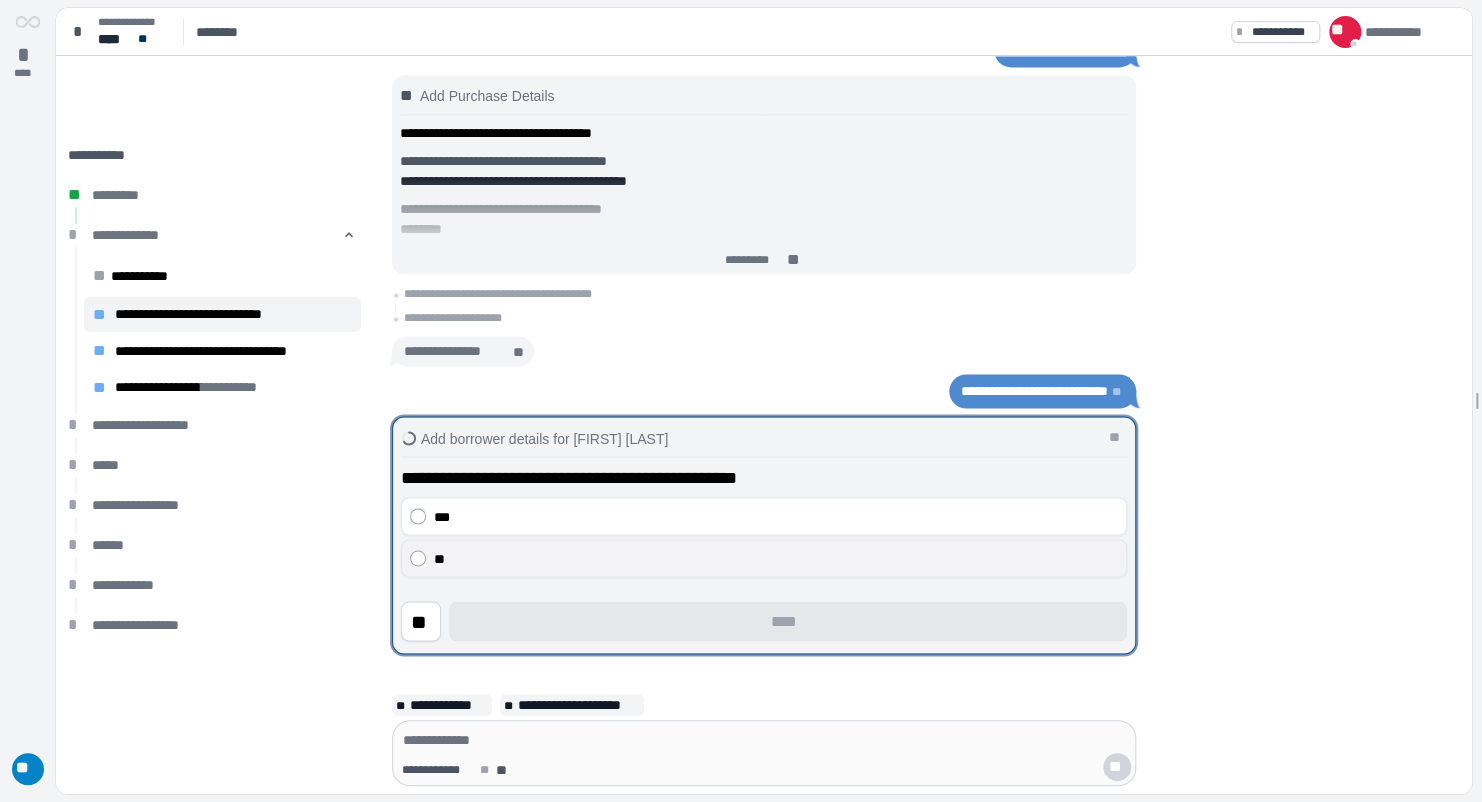 click on "**" at bounding box center (776, 558) 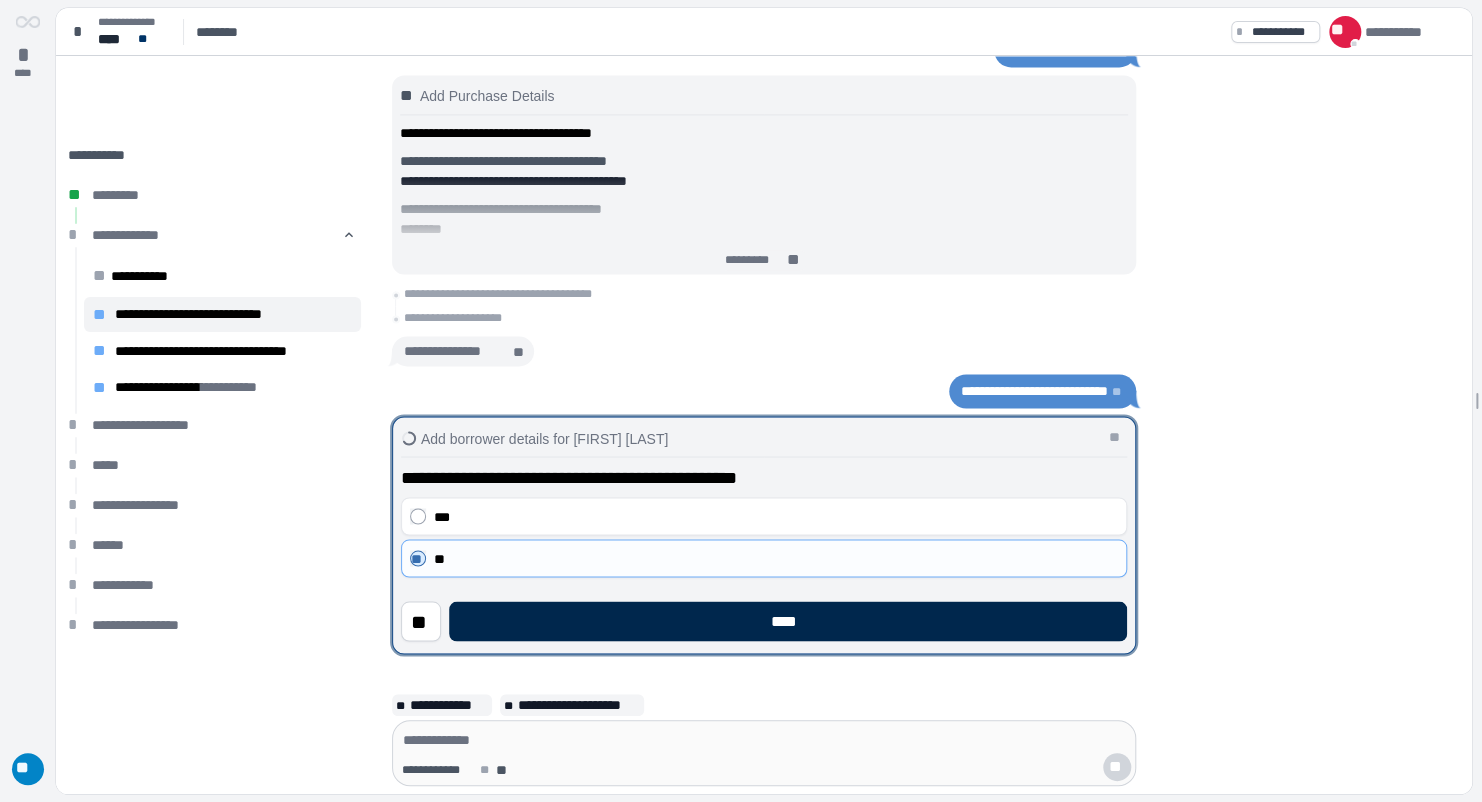click on "****" at bounding box center (788, 621) 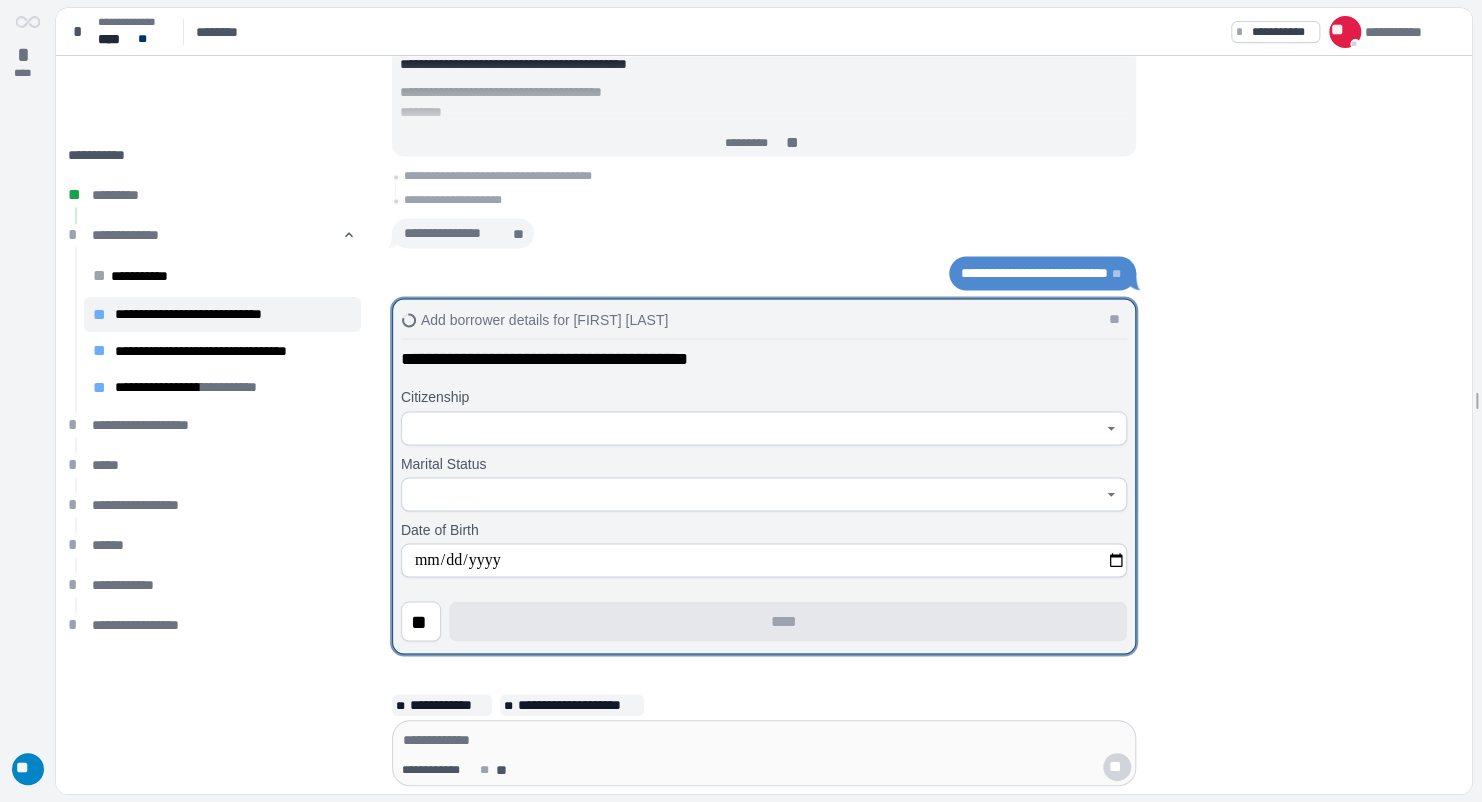 click at bounding box center (753, 428) 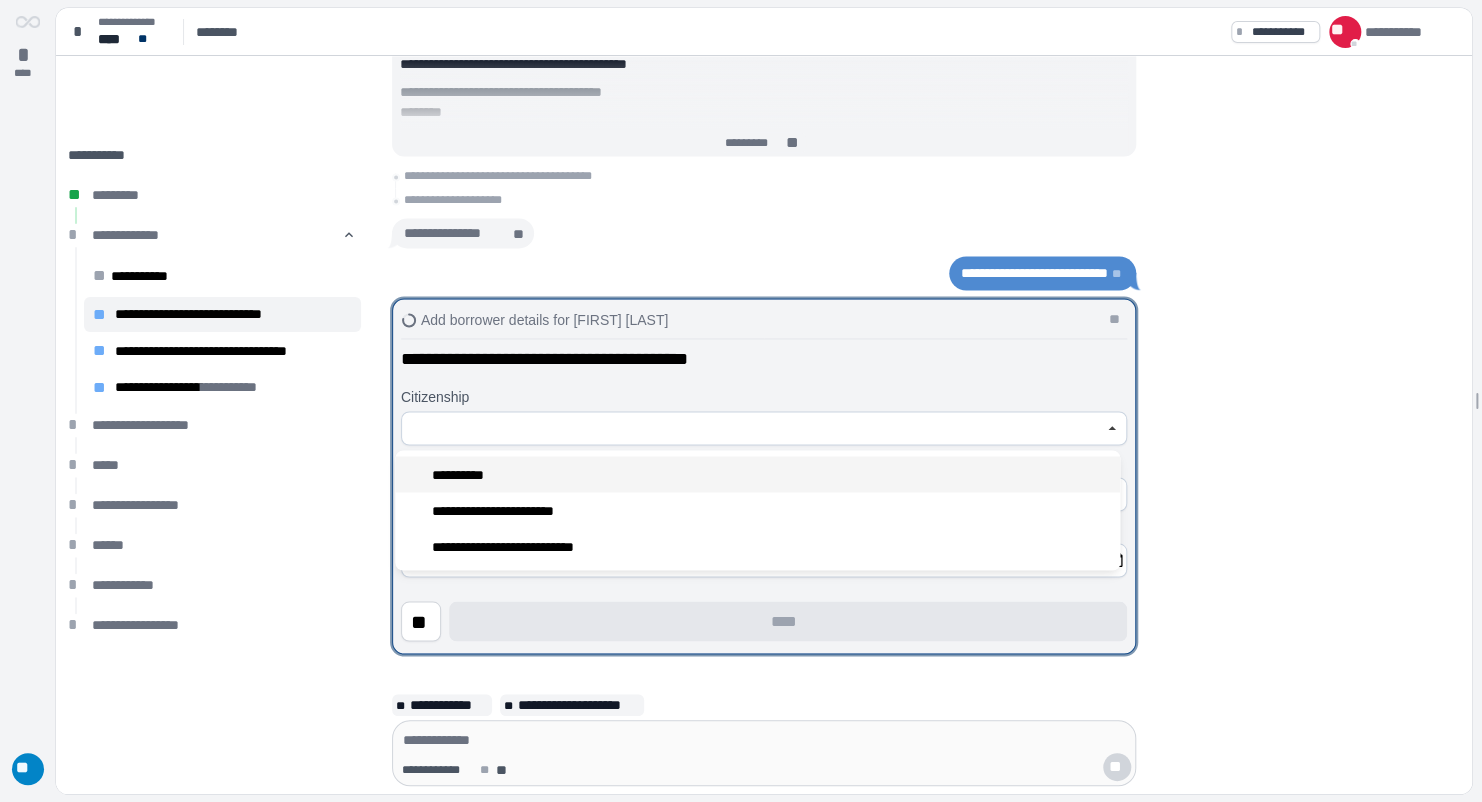 click on "**********" at bounding box center [757, 474] 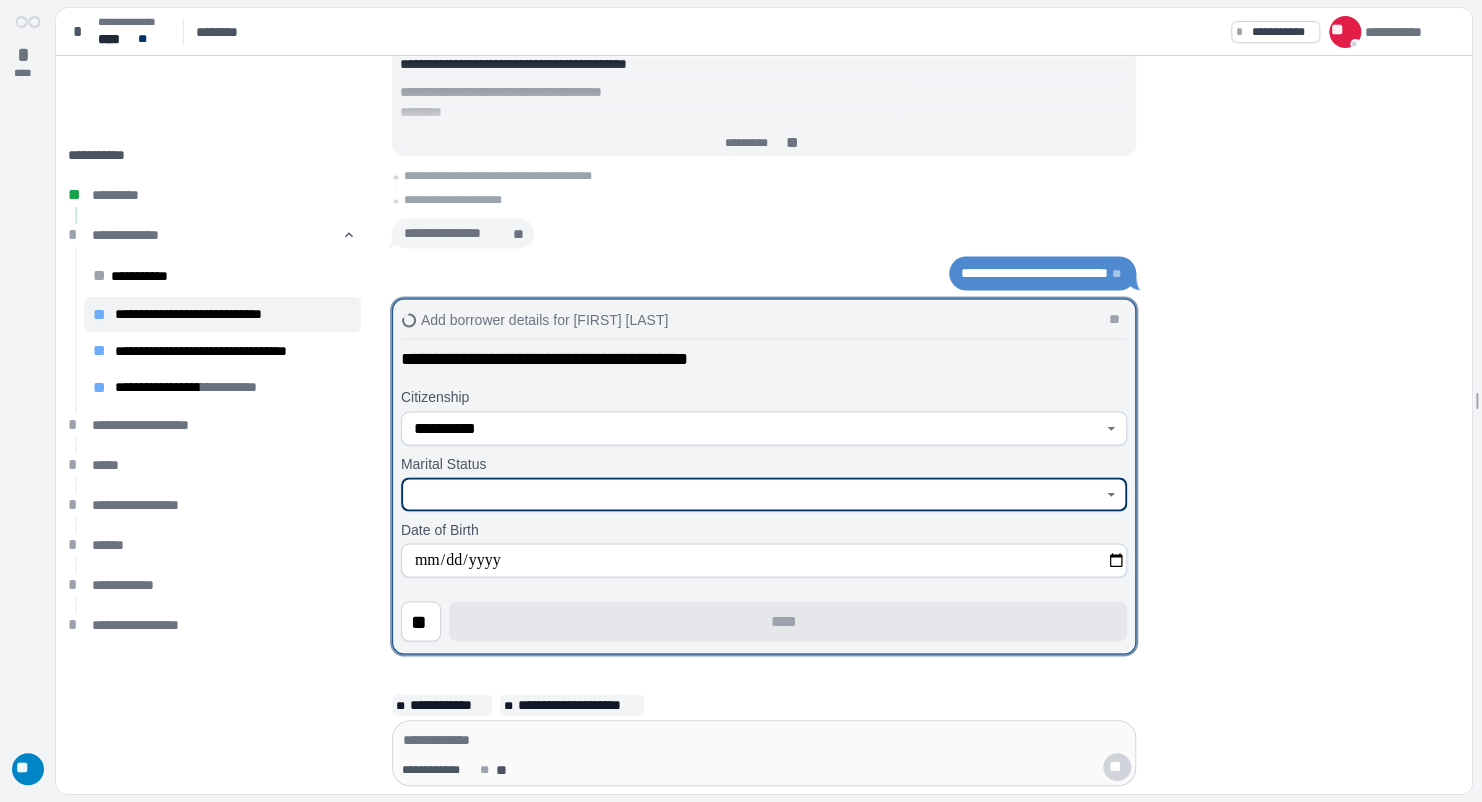 click at bounding box center [753, 494] 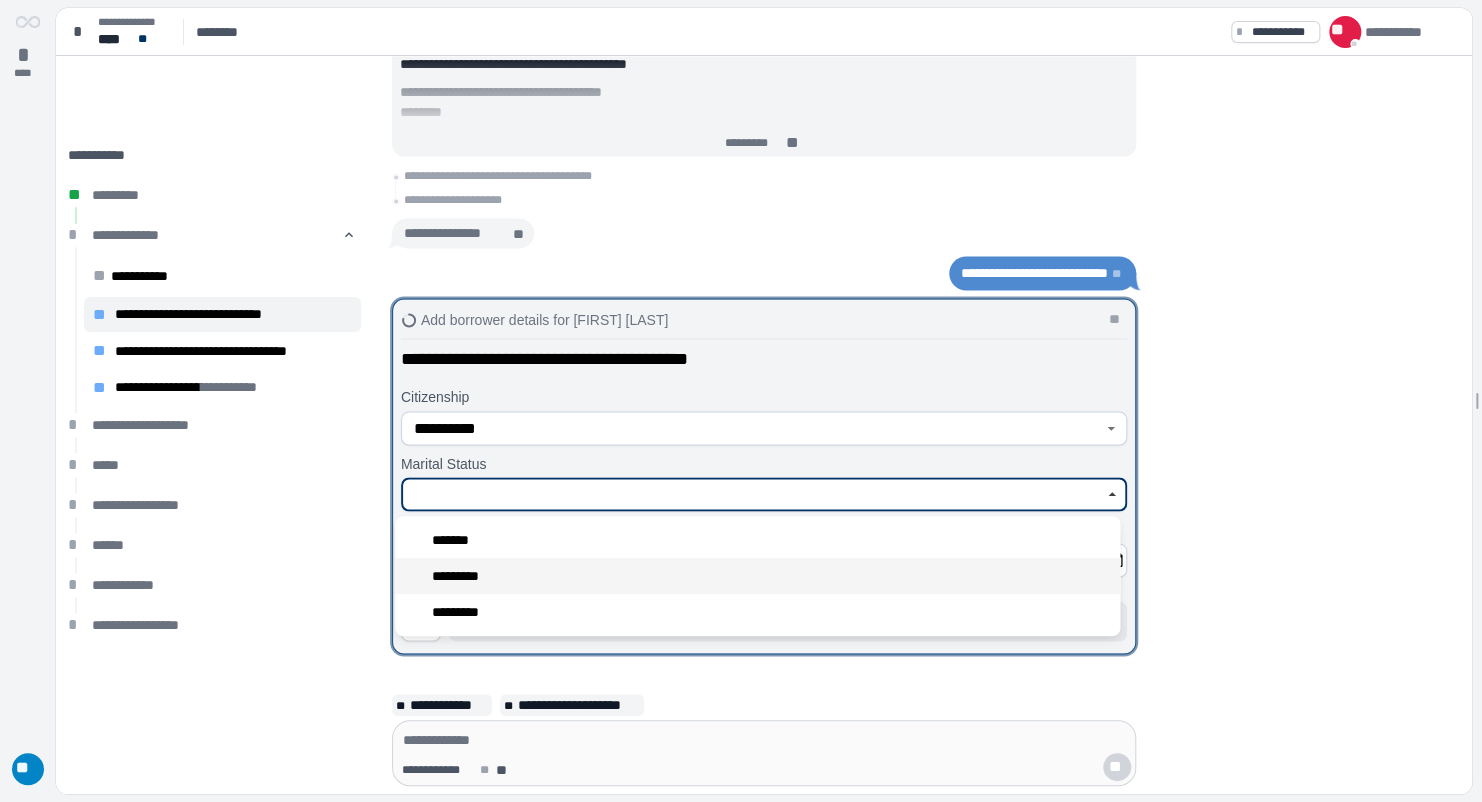 click on "*********" at bounding box center [757, 576] 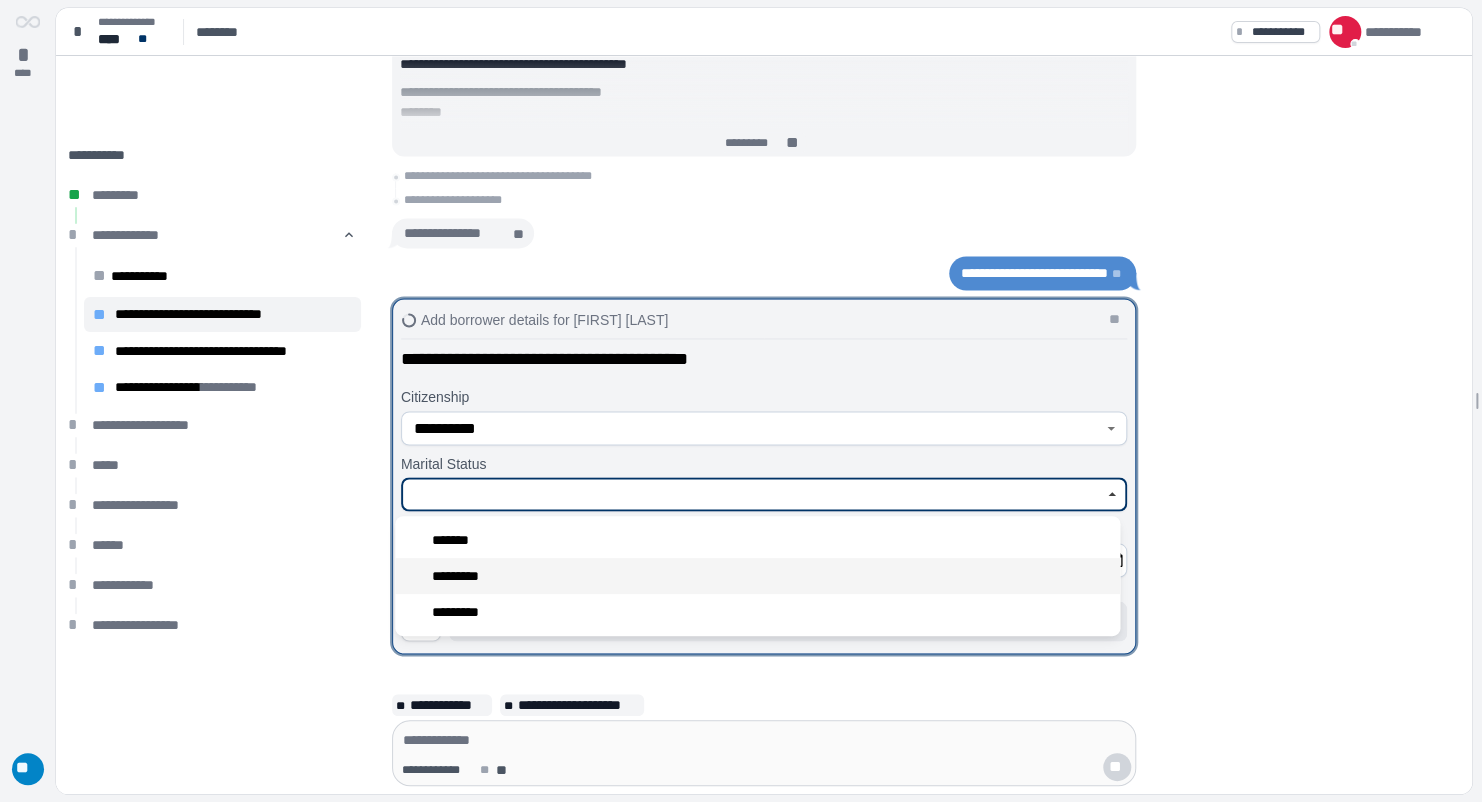 type on "*********" 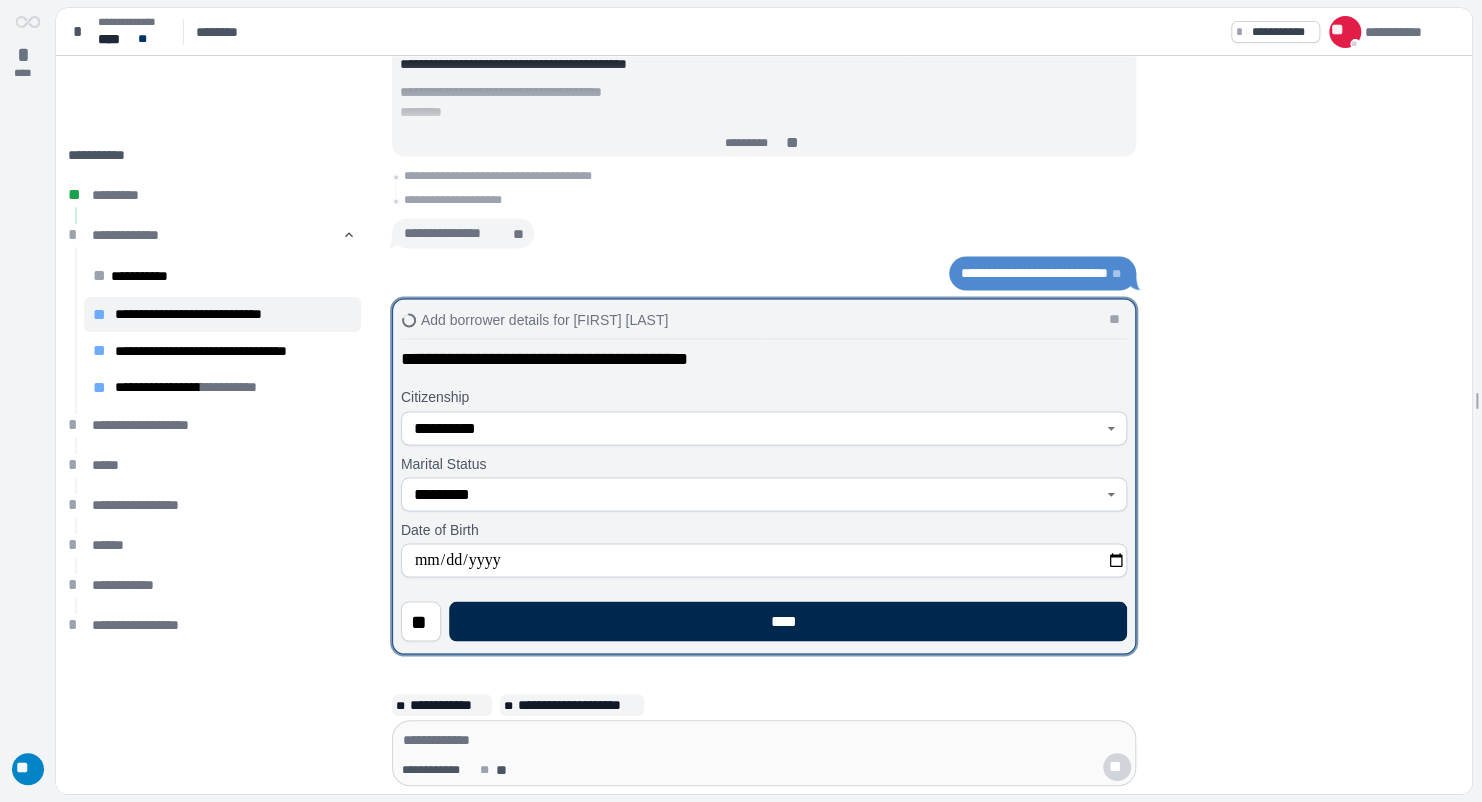 click on "****" at bounding box center (788, 621) 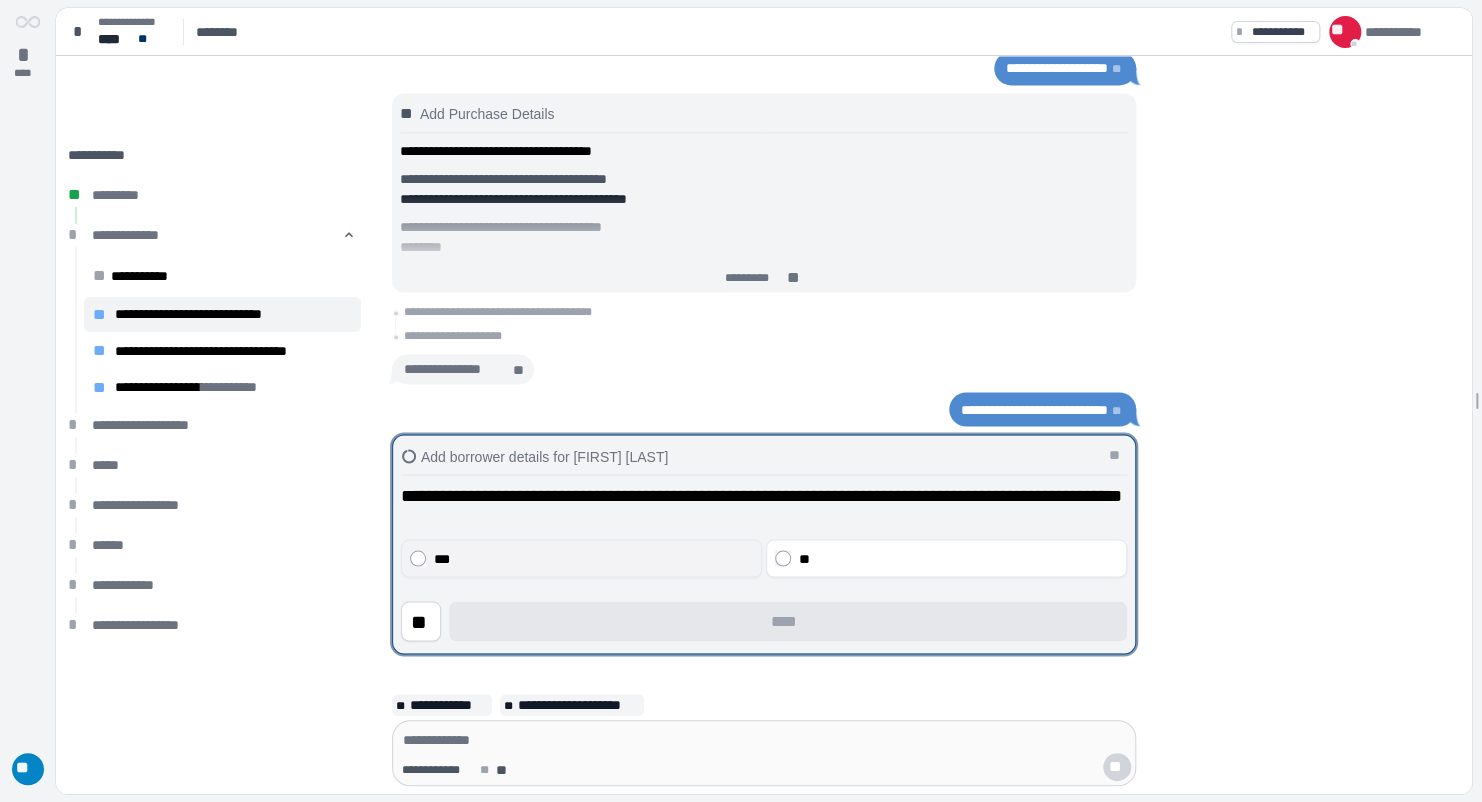 click on "***" at bounding box center (594, 558) 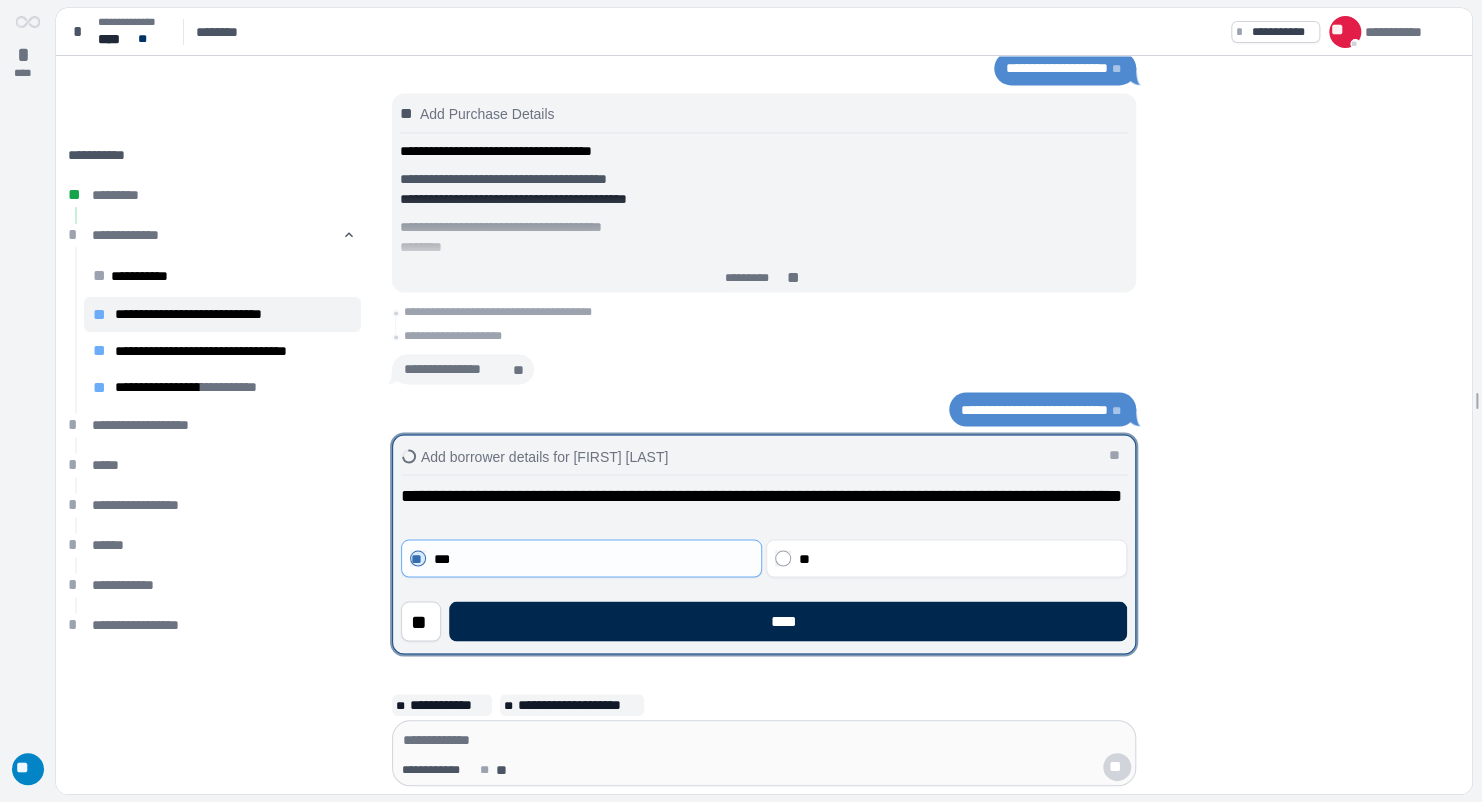 click on "****" at bounding box center [788, 621] 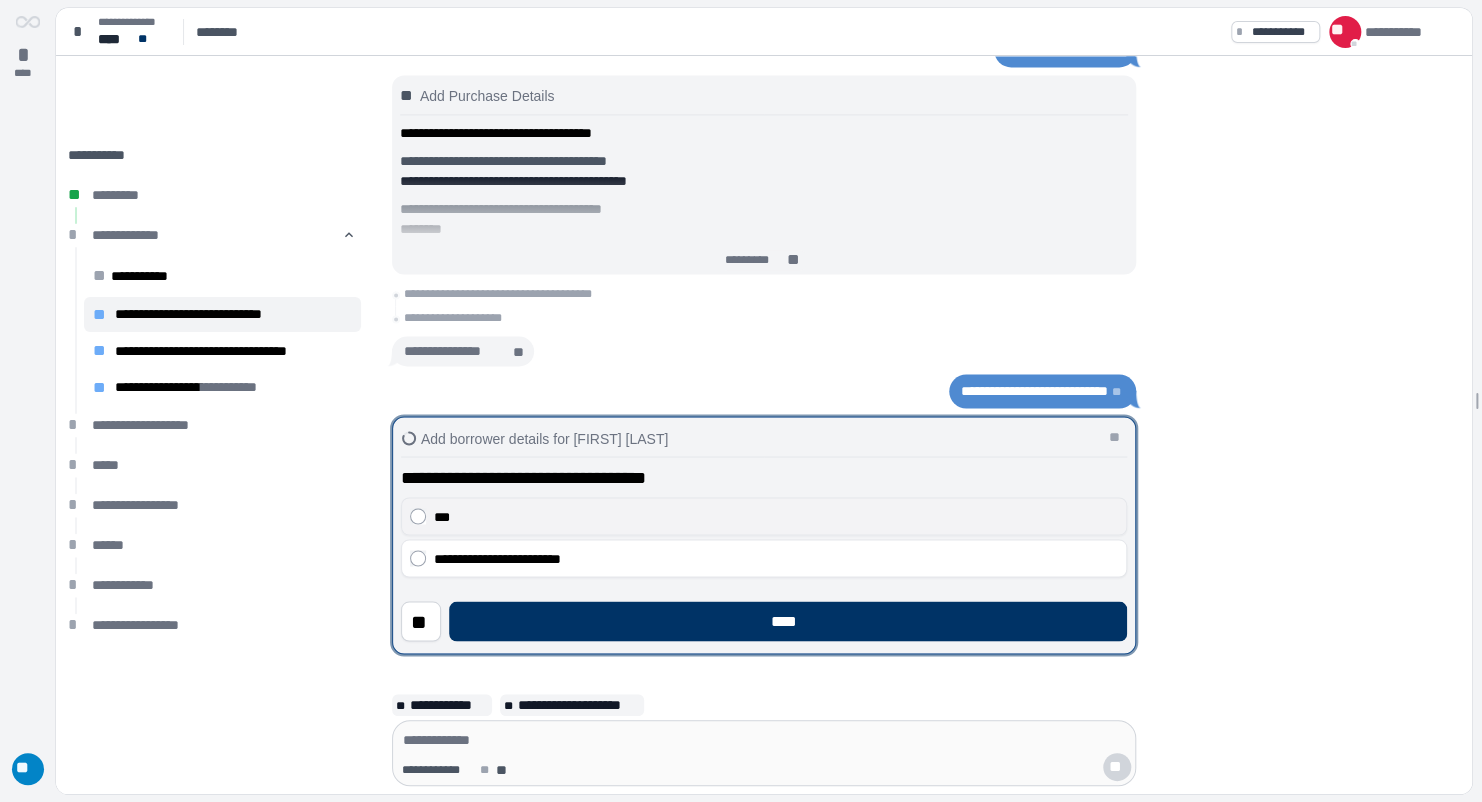 click on "***" at bounding box center (776, 516) 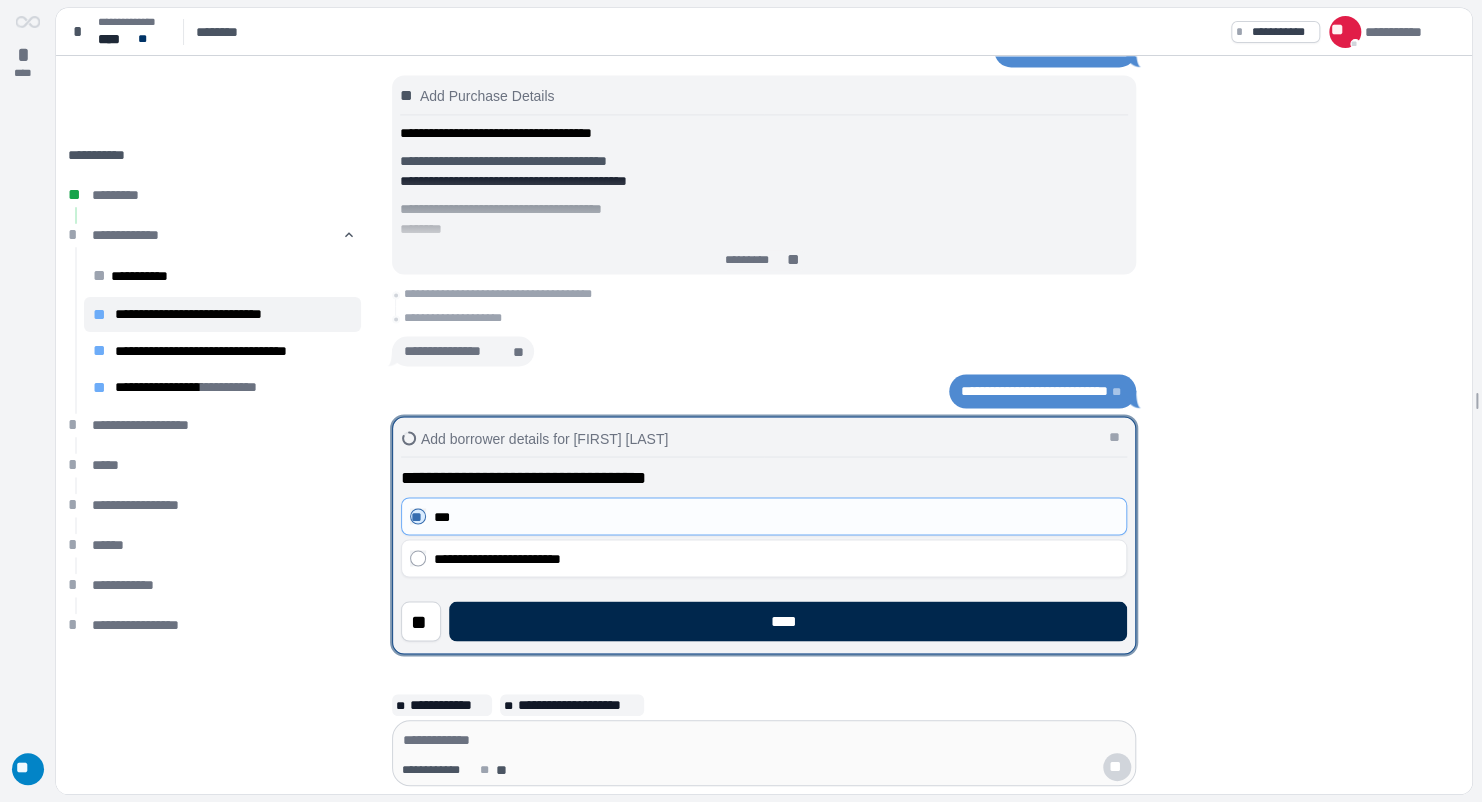 click on "****" at bounding box center (788, 621) 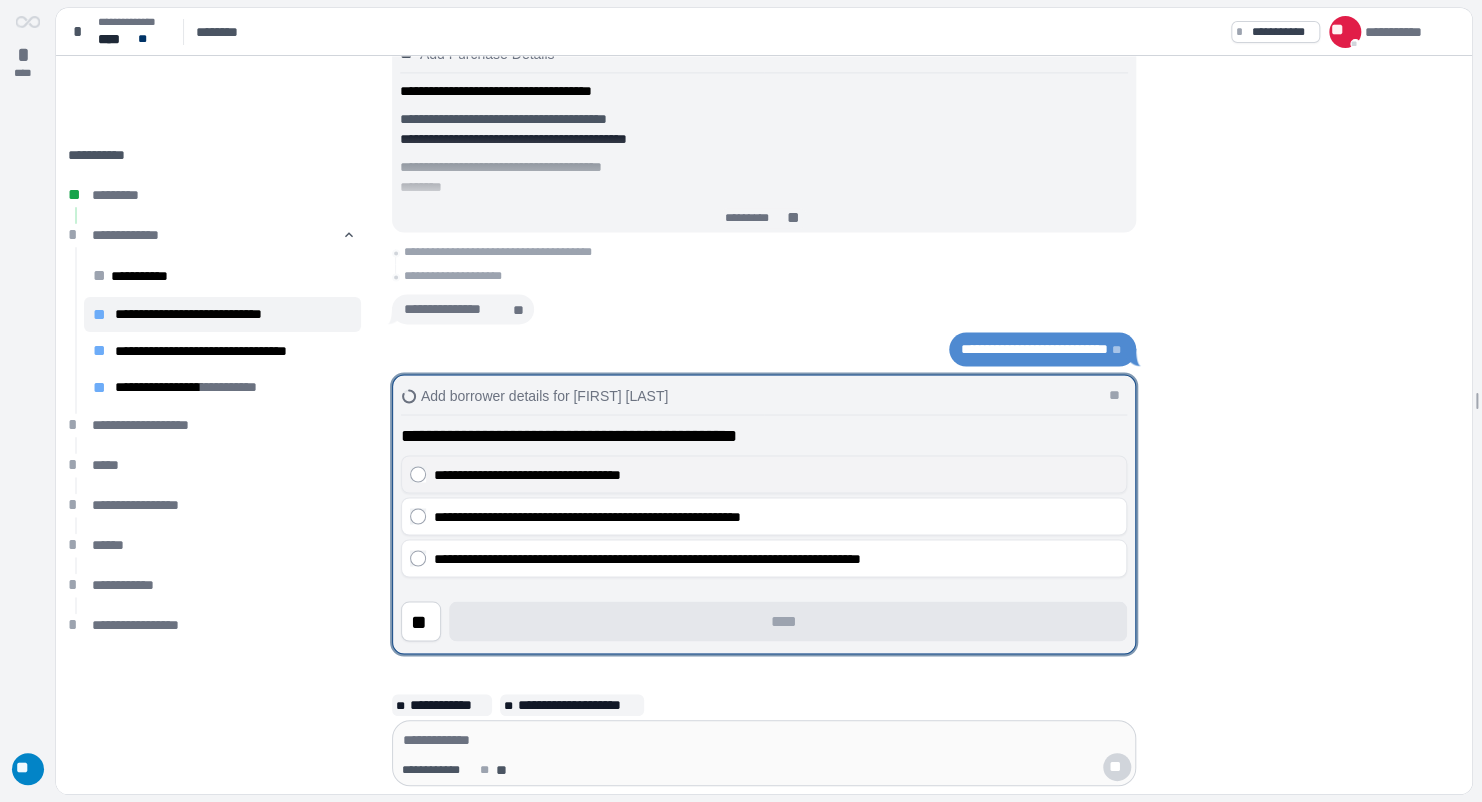 click on "**********" at bounding box center (776, 474) 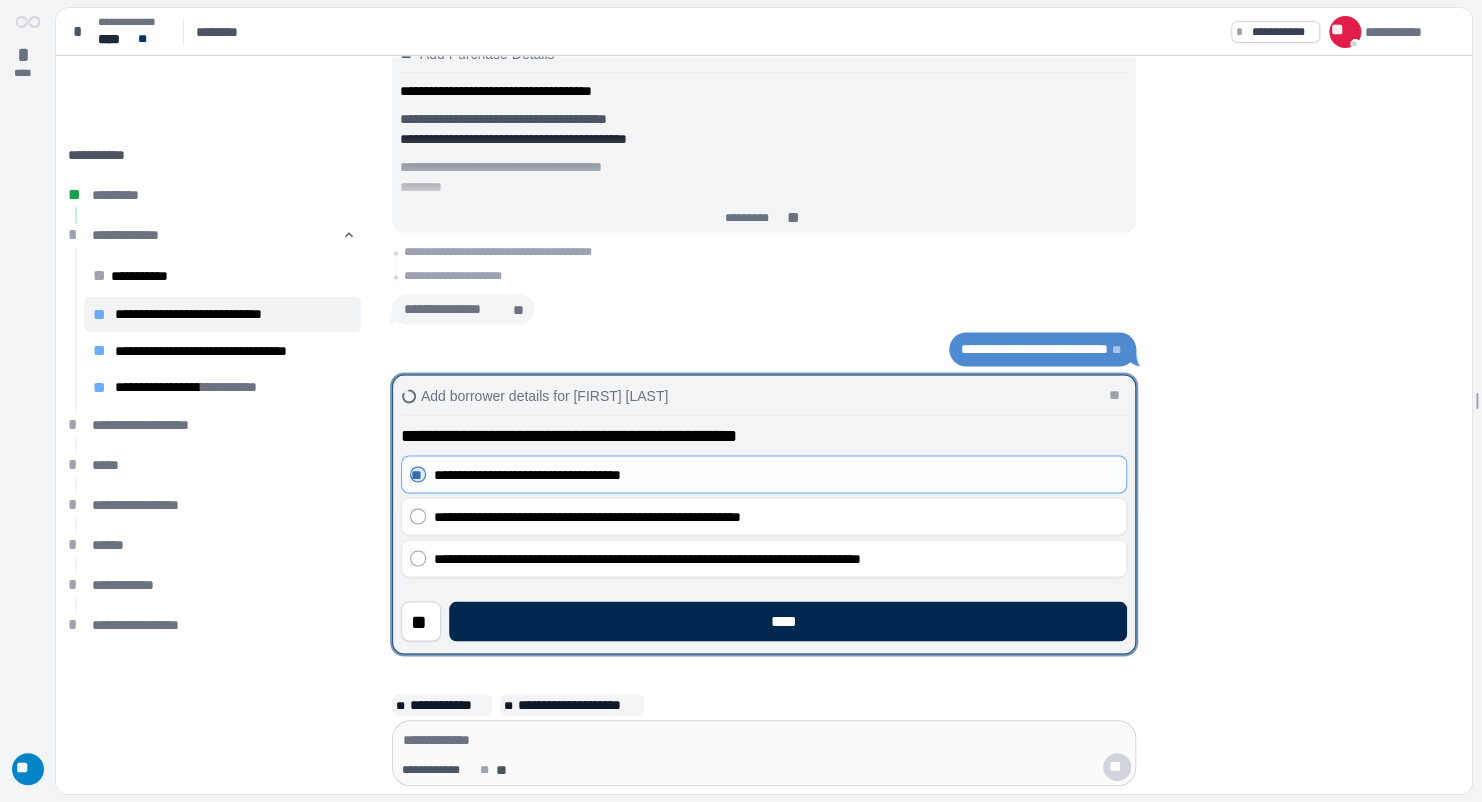 click on "****" at bounding box center (788, 621) 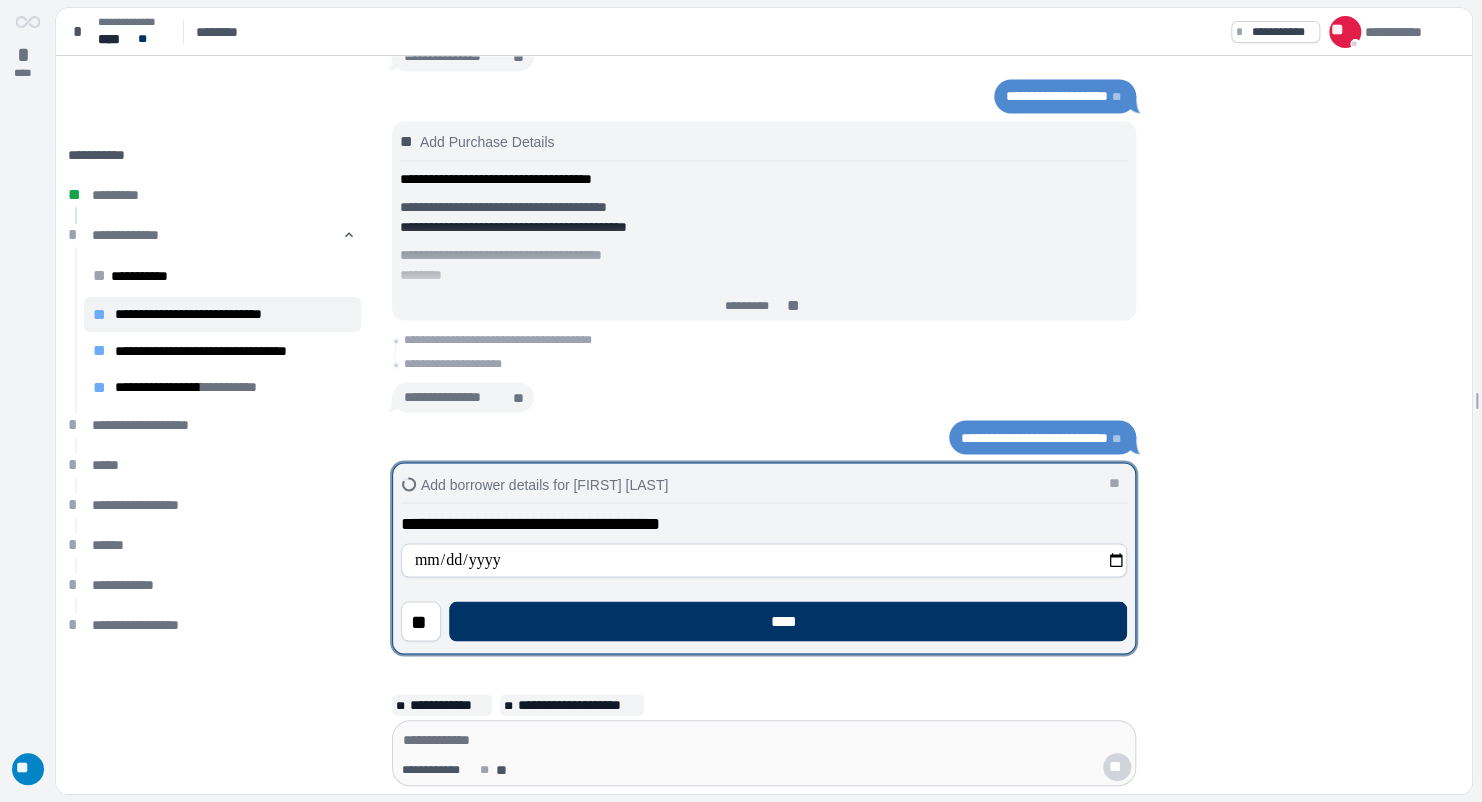type on "**********" 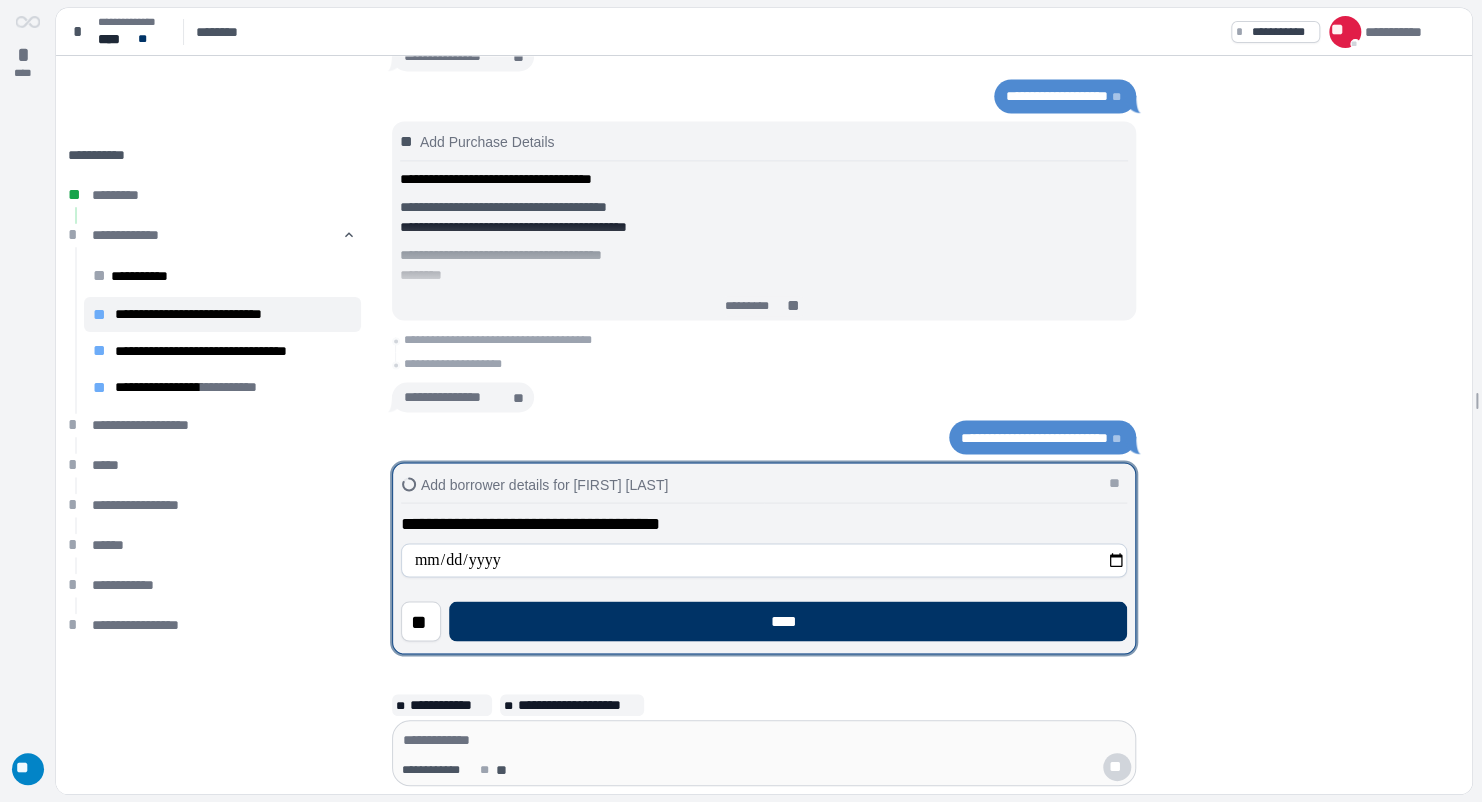 click on "****" at bounding box center [788, 621] 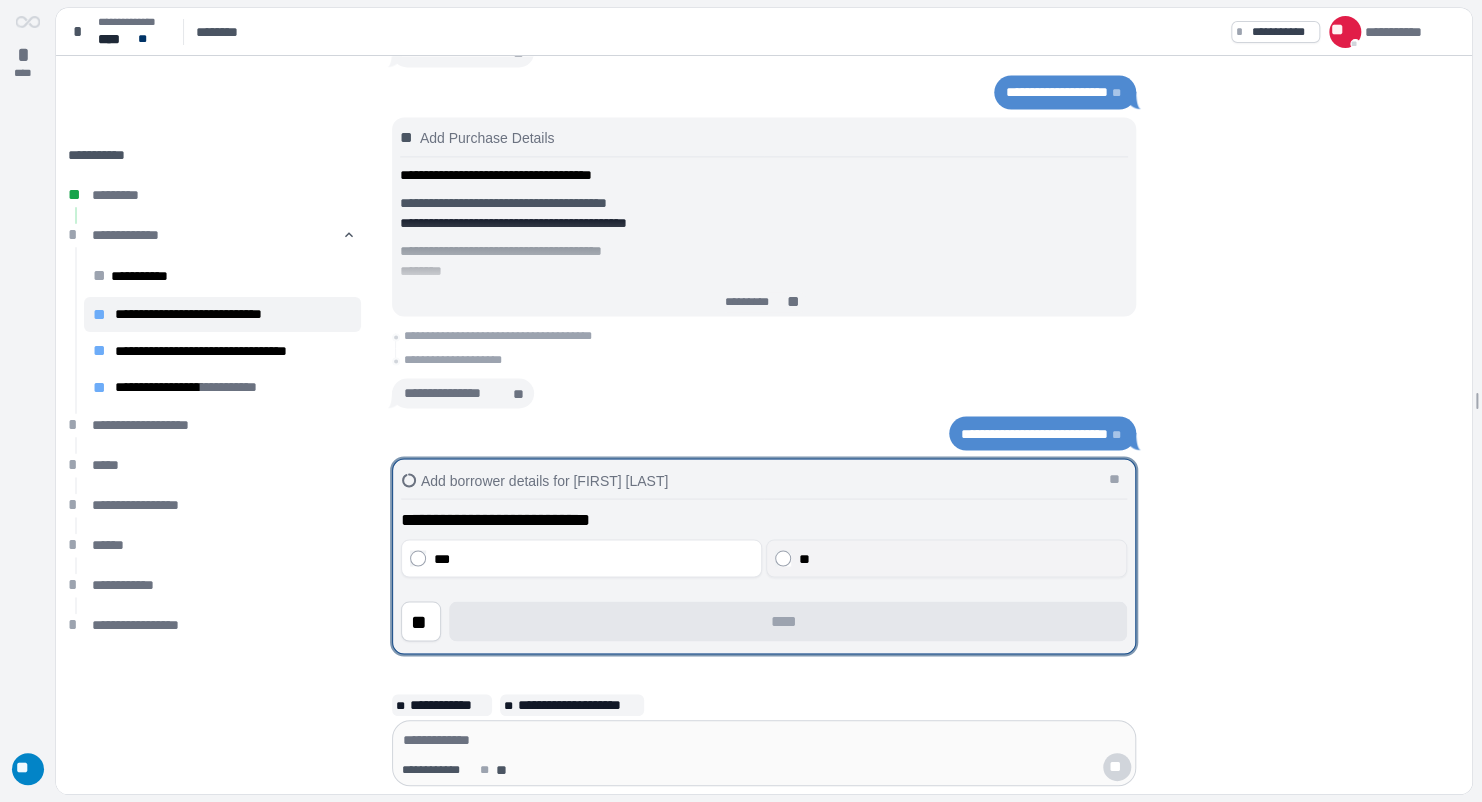 click on "**" at bounding box center [959, 558] 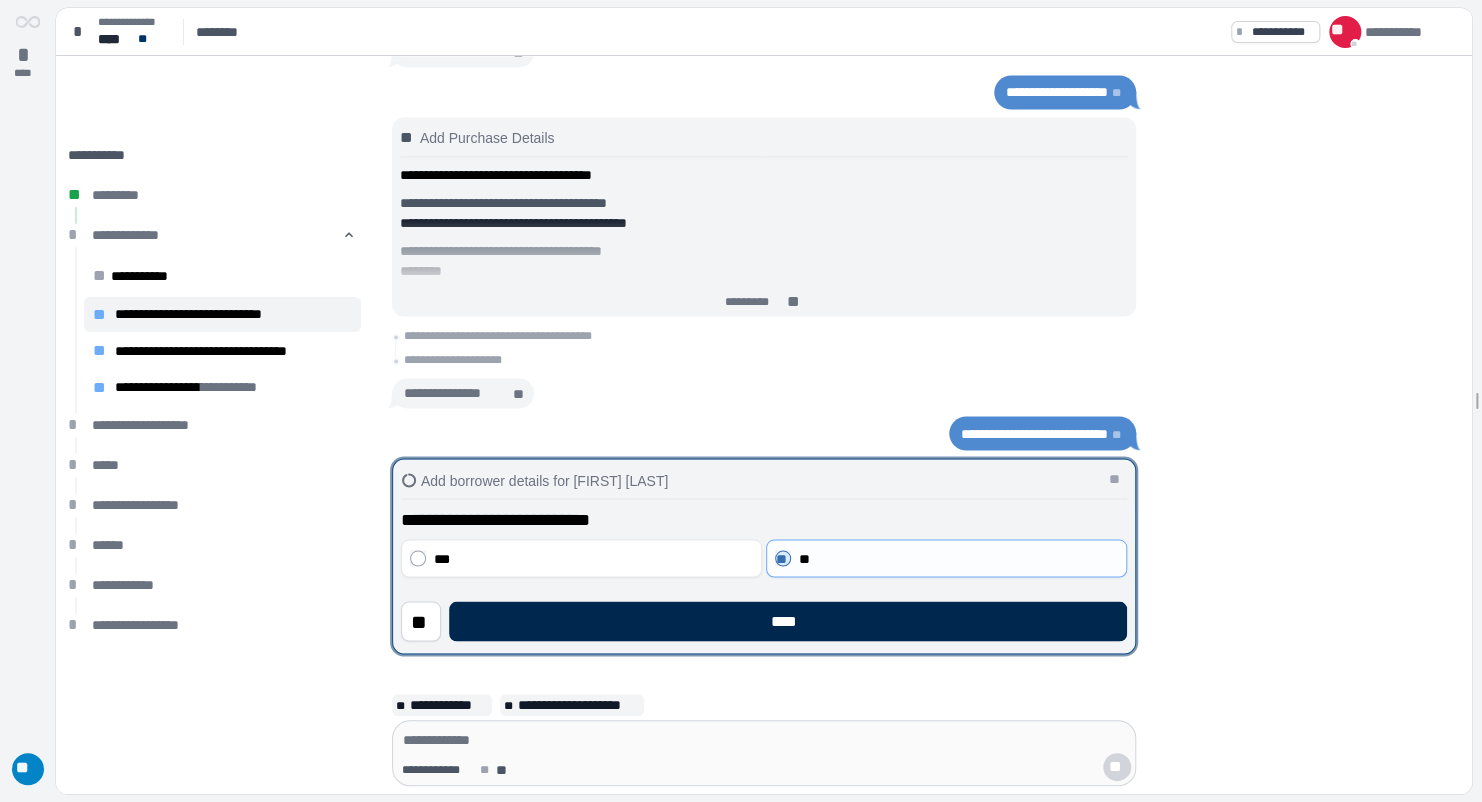 click on "****" at bounding box center (788, 621) 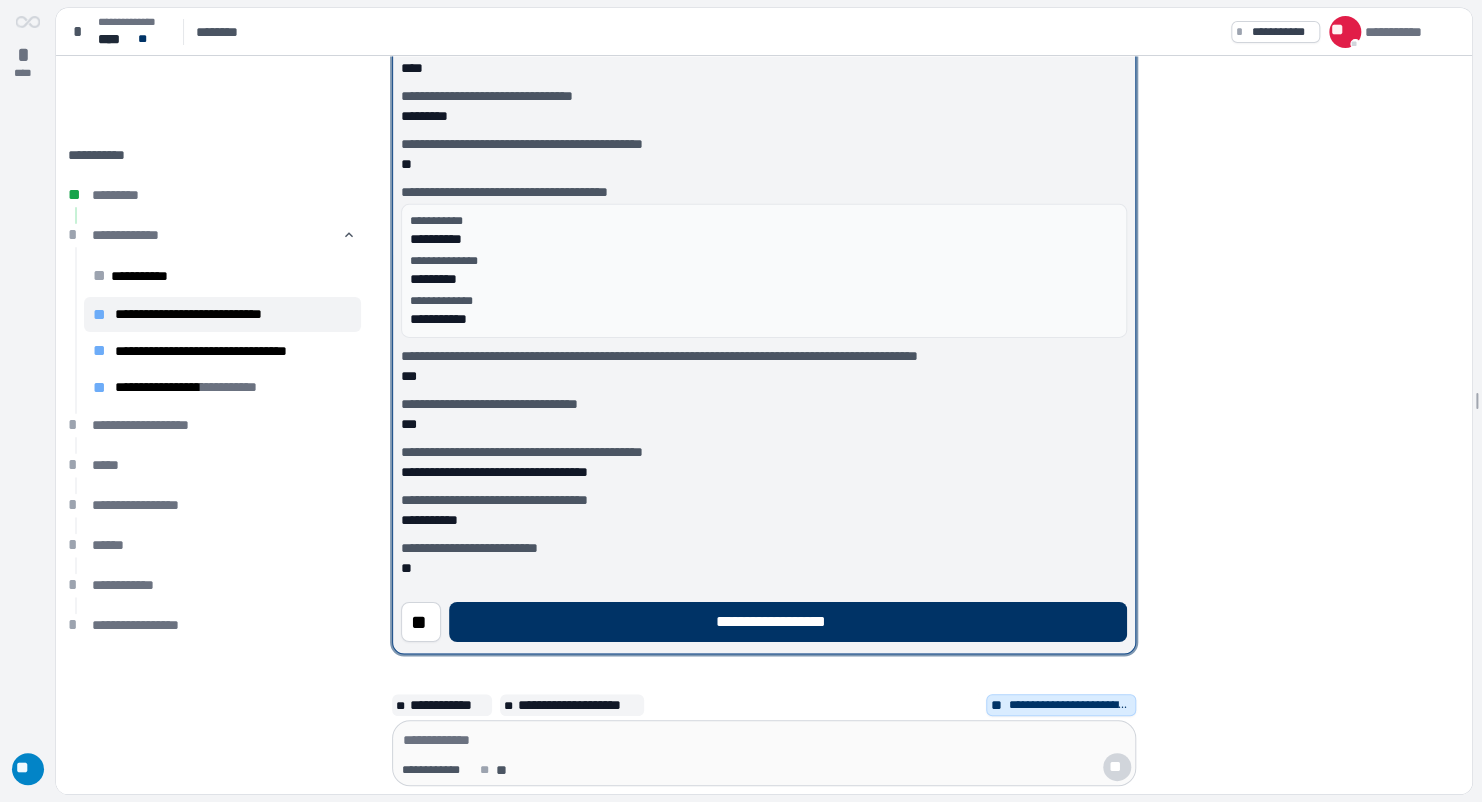 click on "**********" at bounding box center (787, 621) 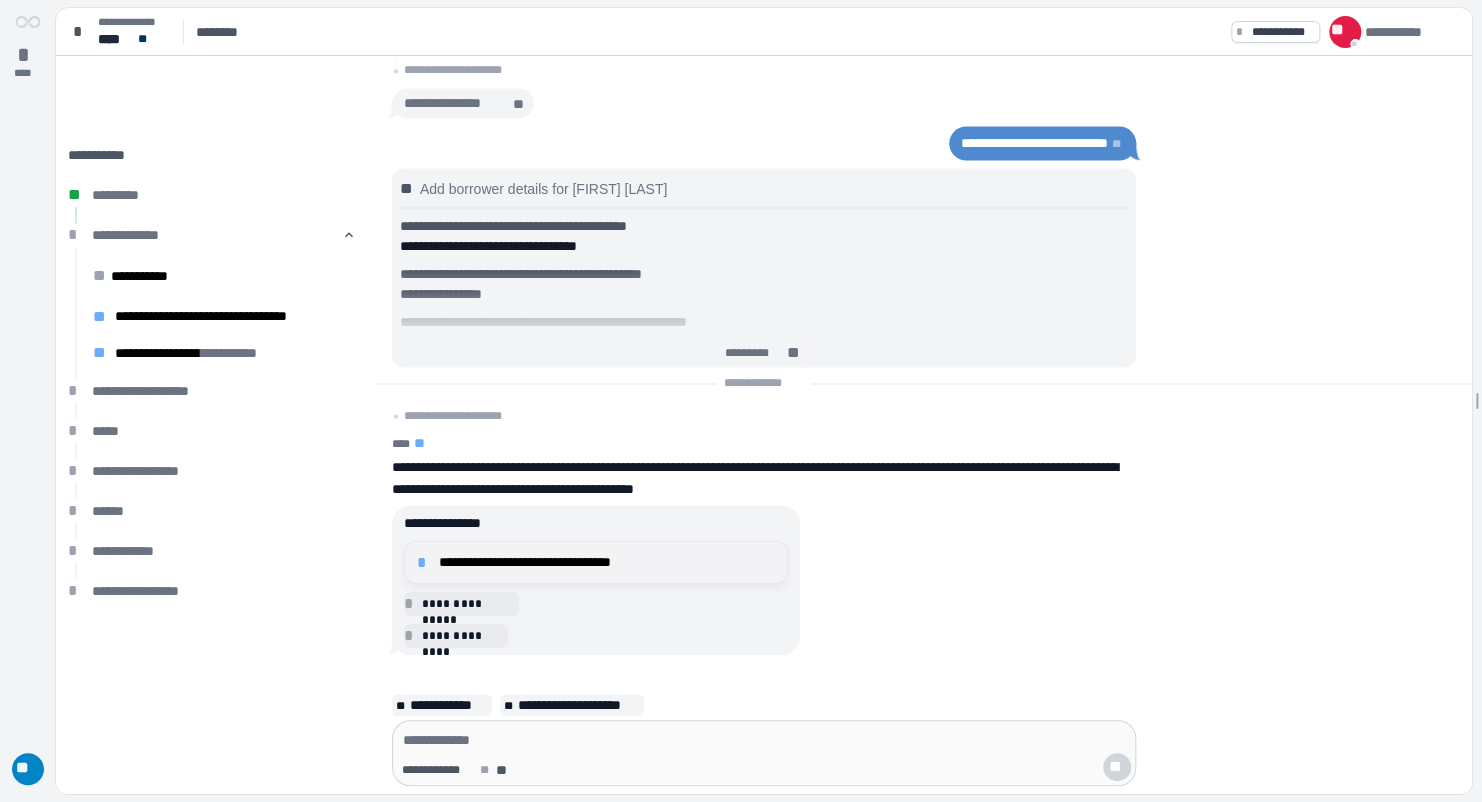 click on "**********" at bounding box center (607, 562) 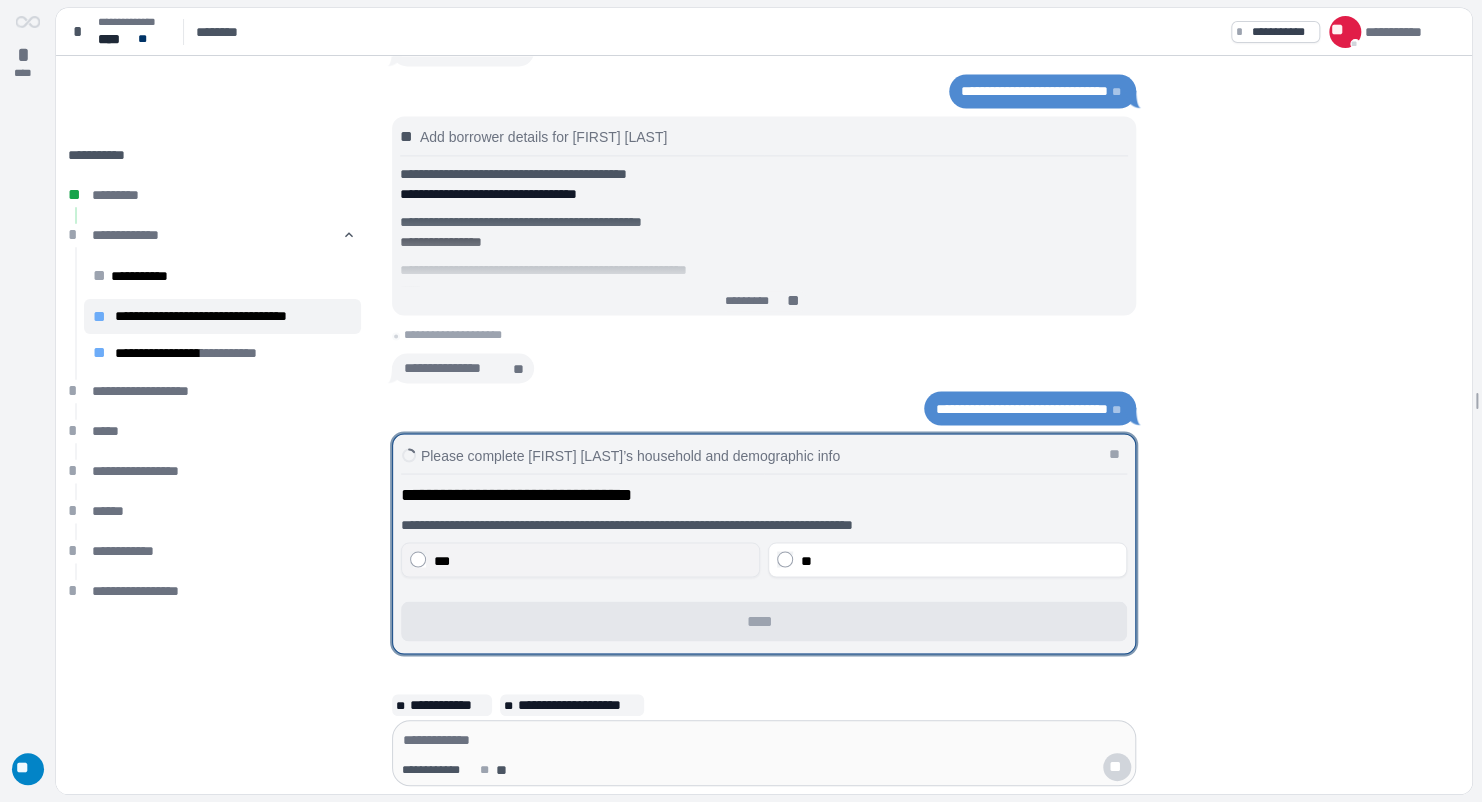 click on "***" at bounding box center (592, 560) 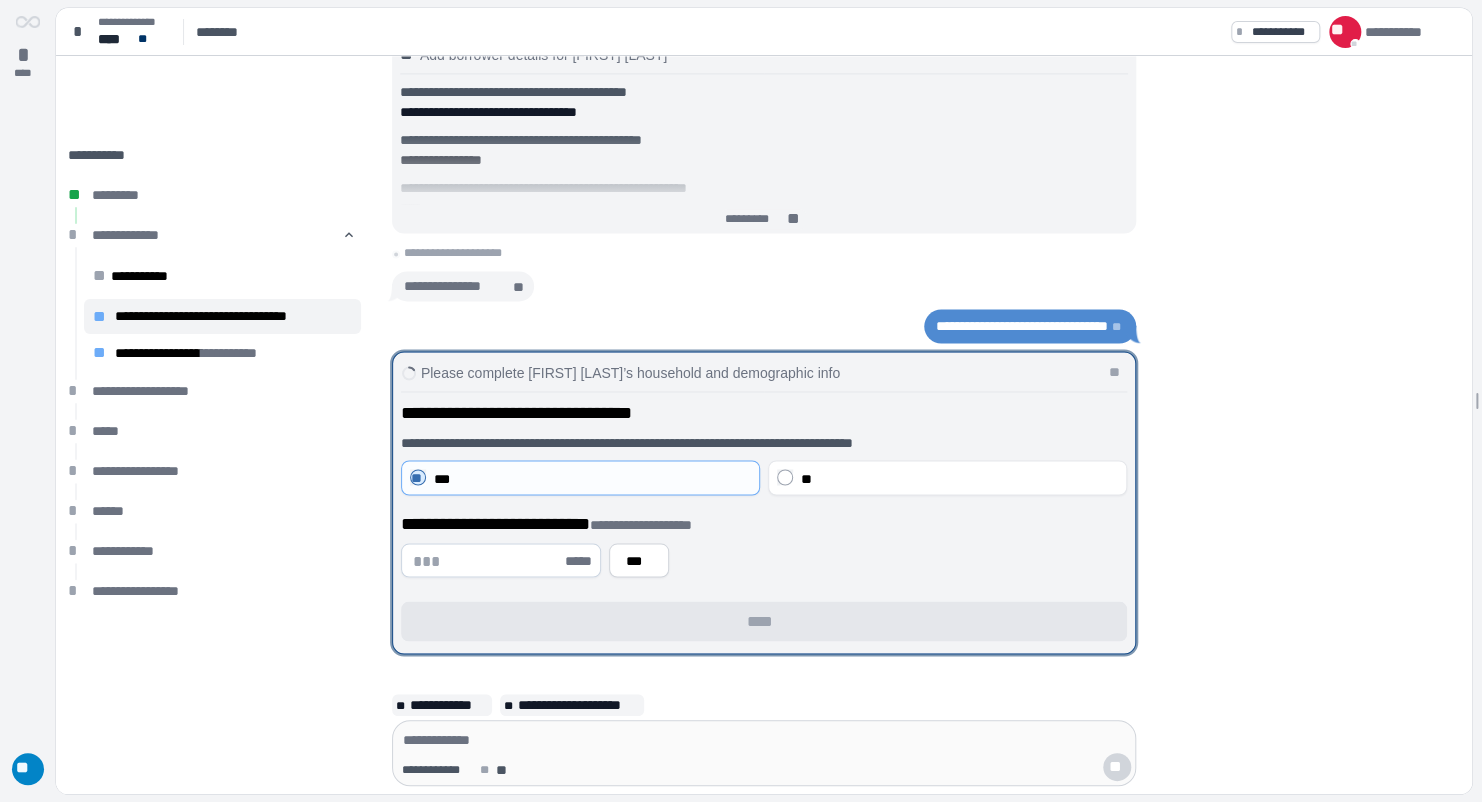 click at bounding box center [487, 560] 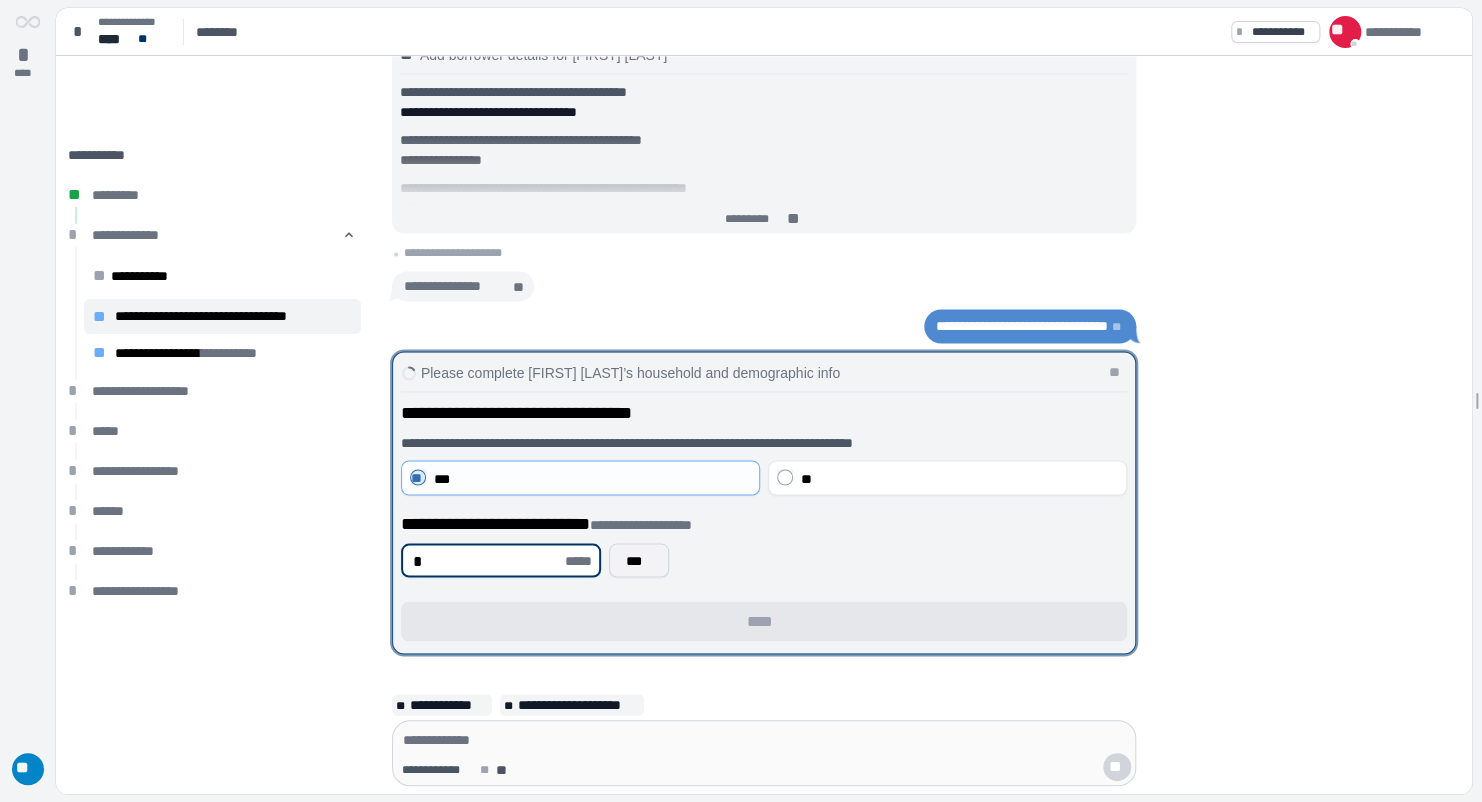 type on "*" 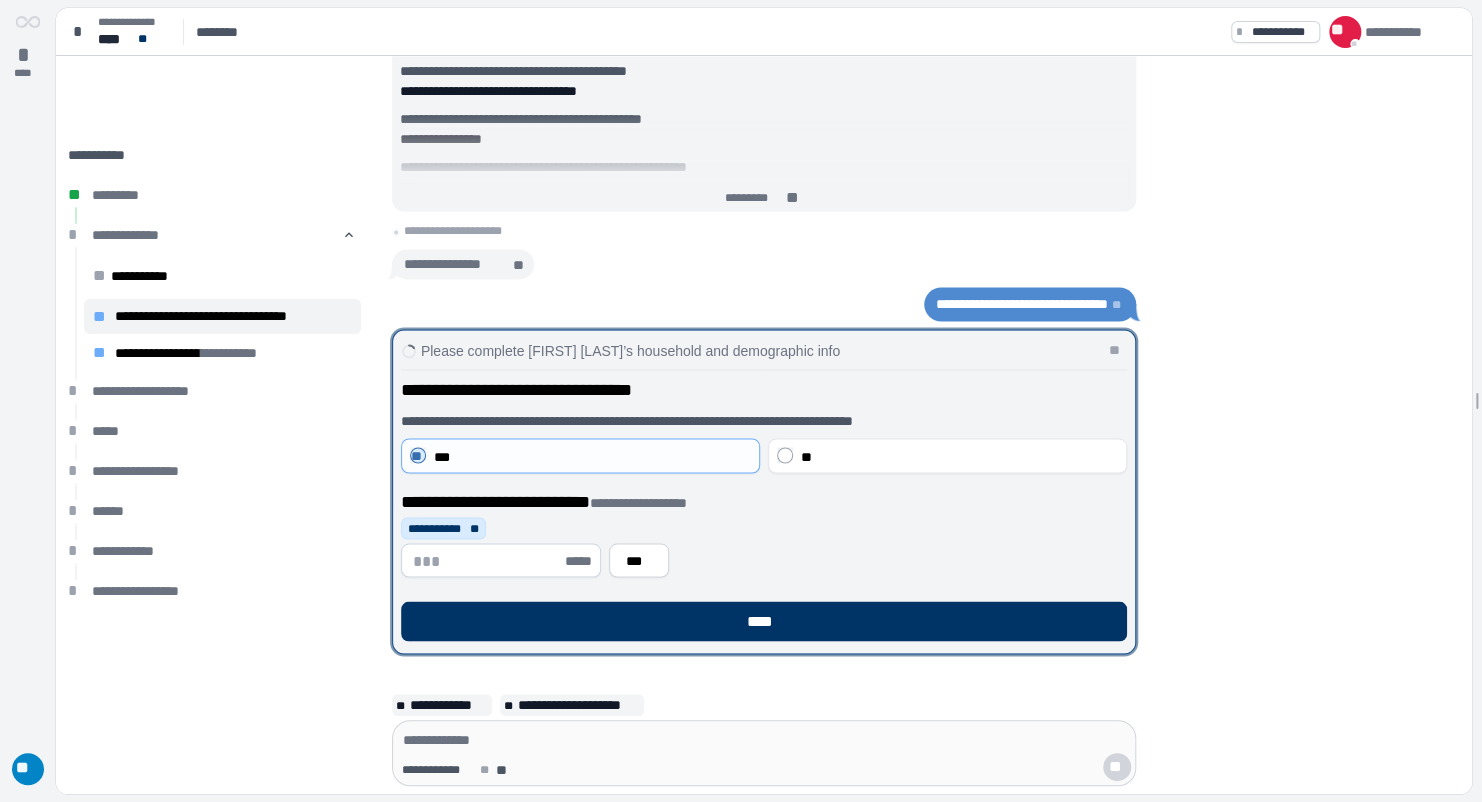 click at bounding box center (487, 560) 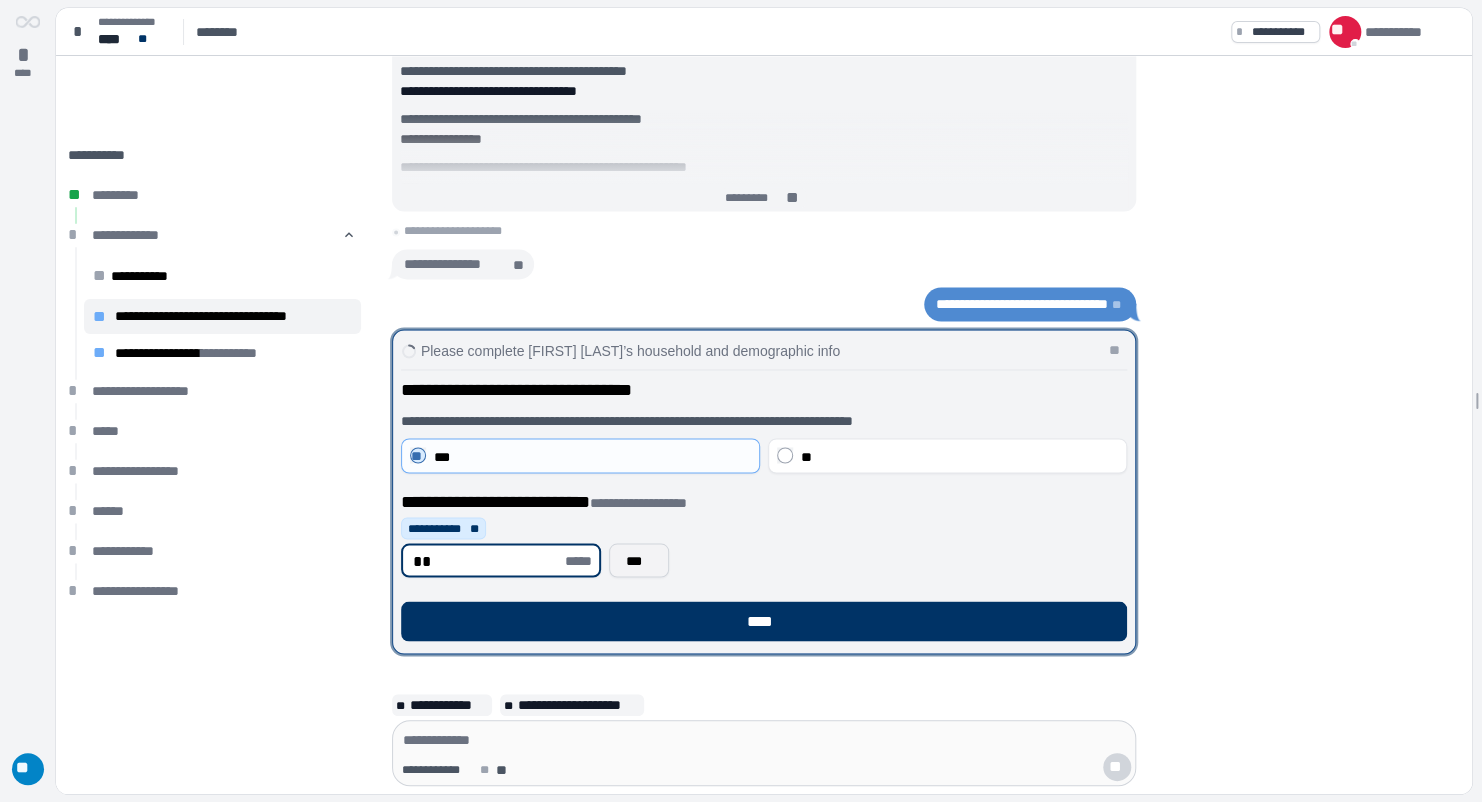 type on "**" 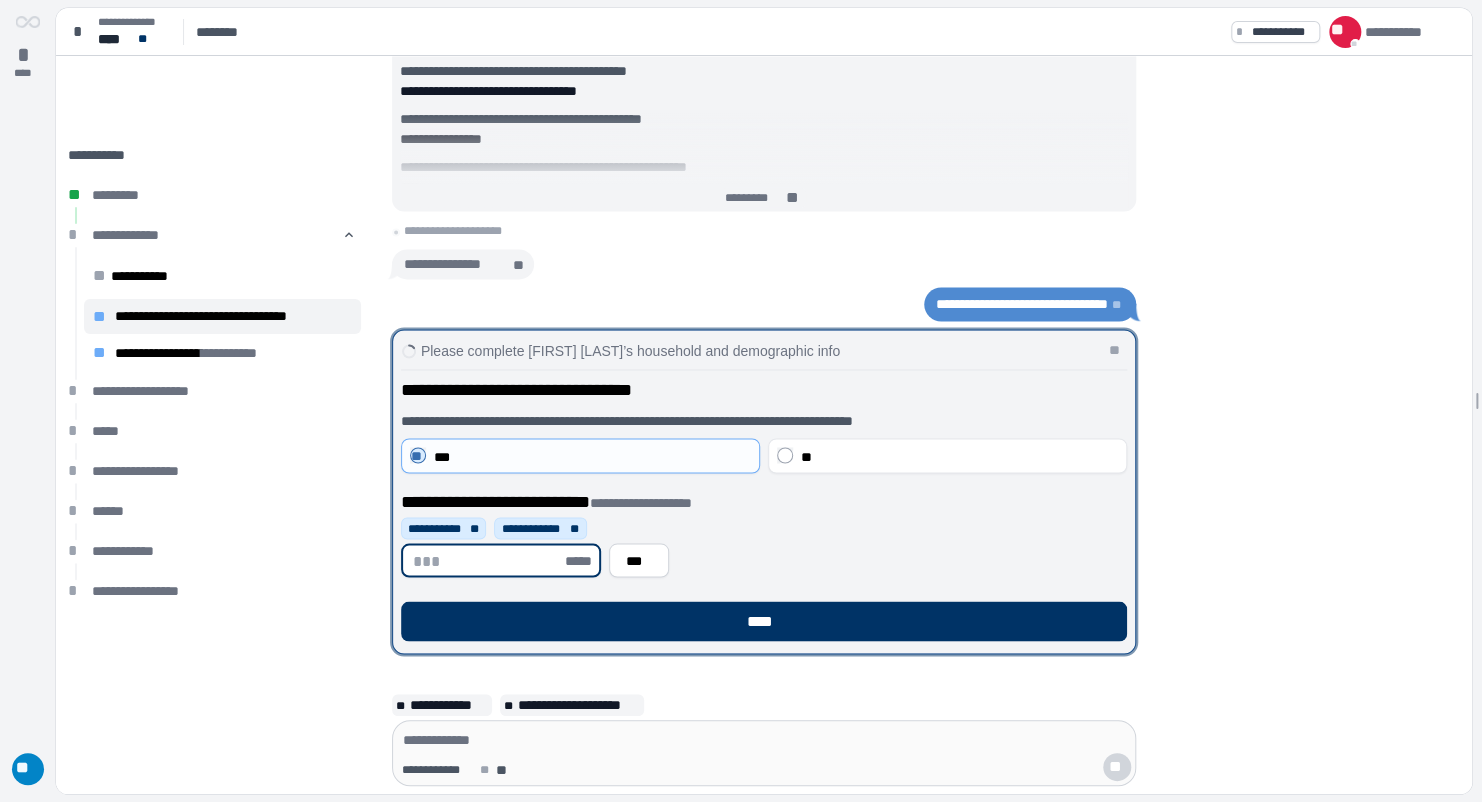 click at bounding box center [487, 560] 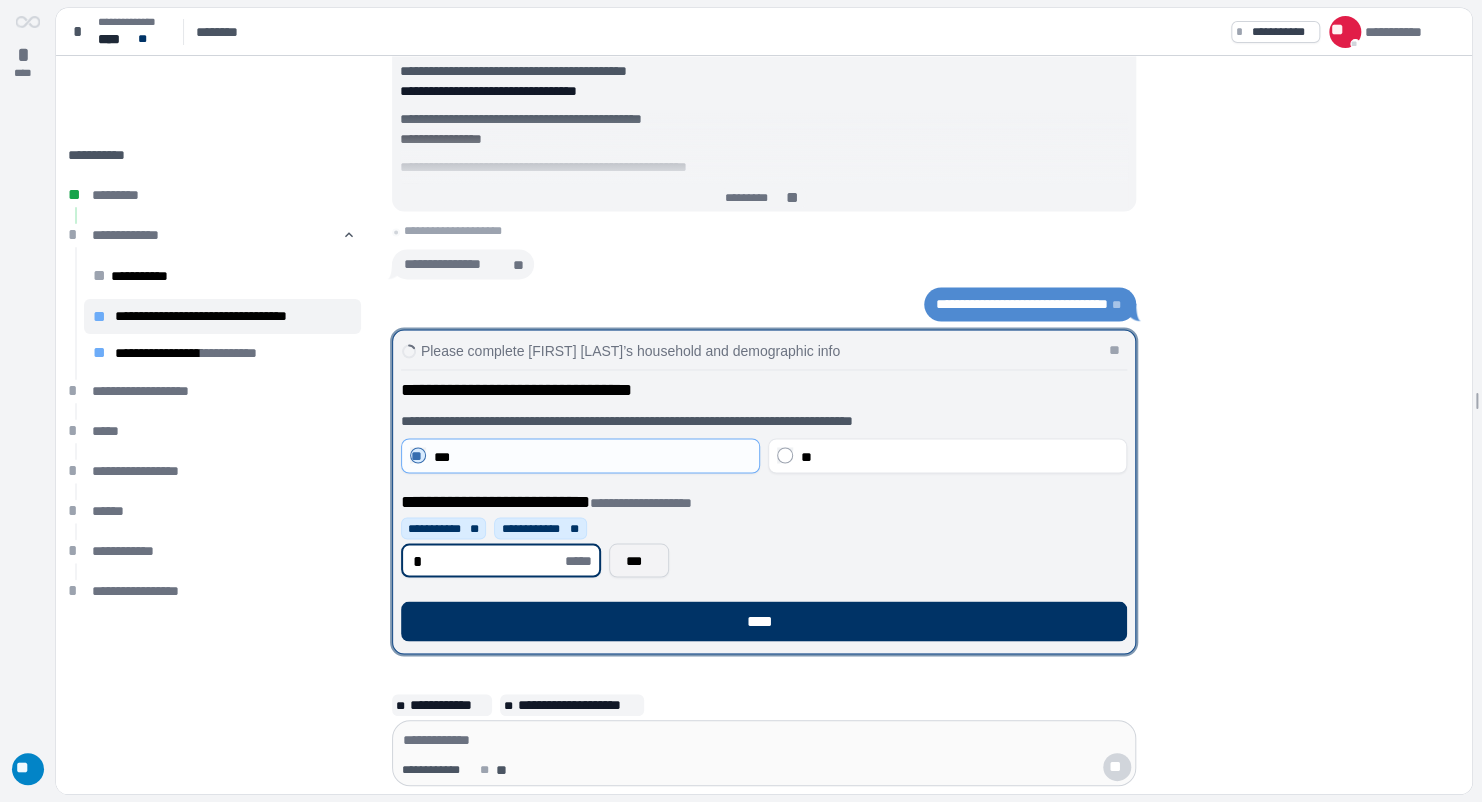 type on "*" 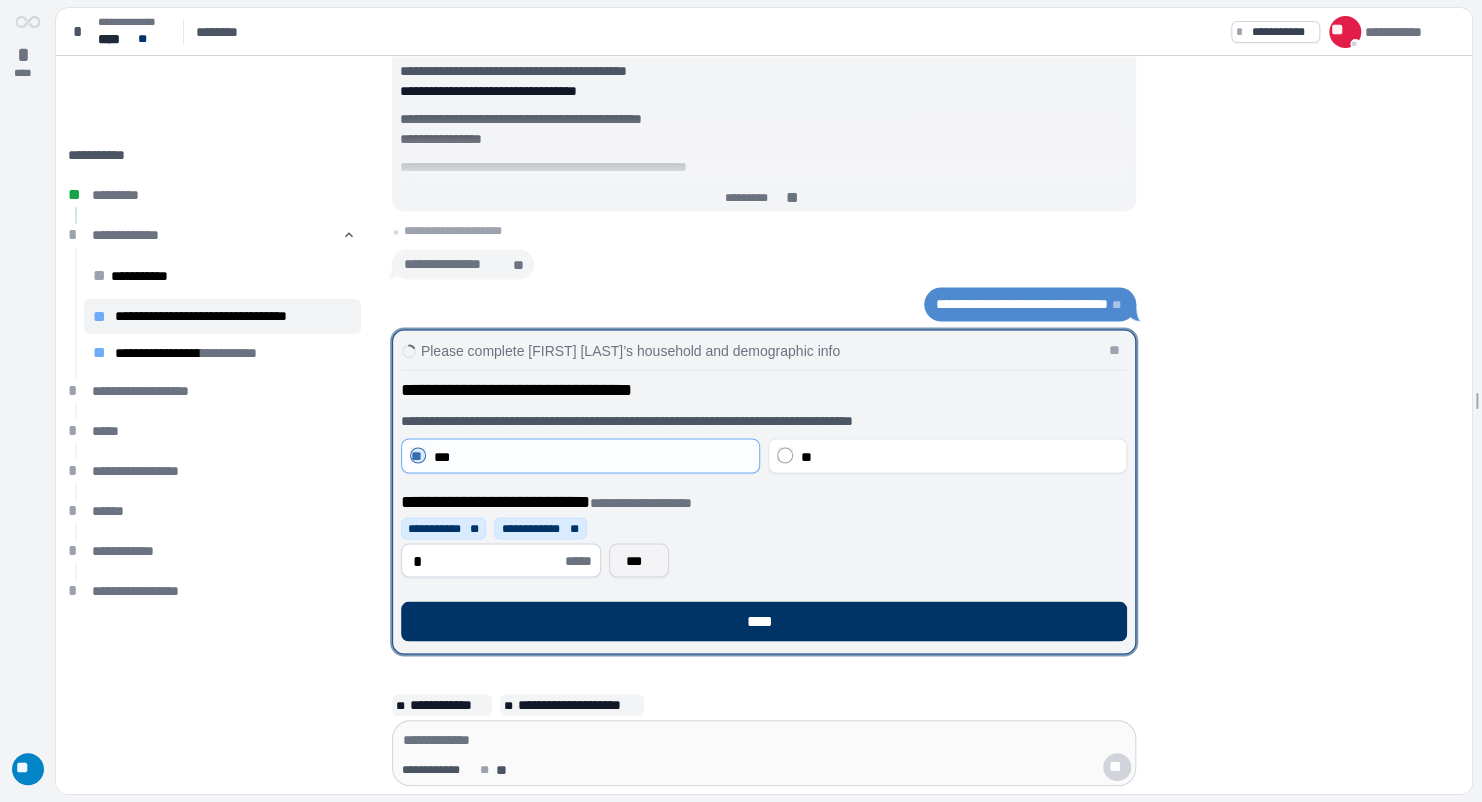 click on "***" at bounding box center (639, 560) 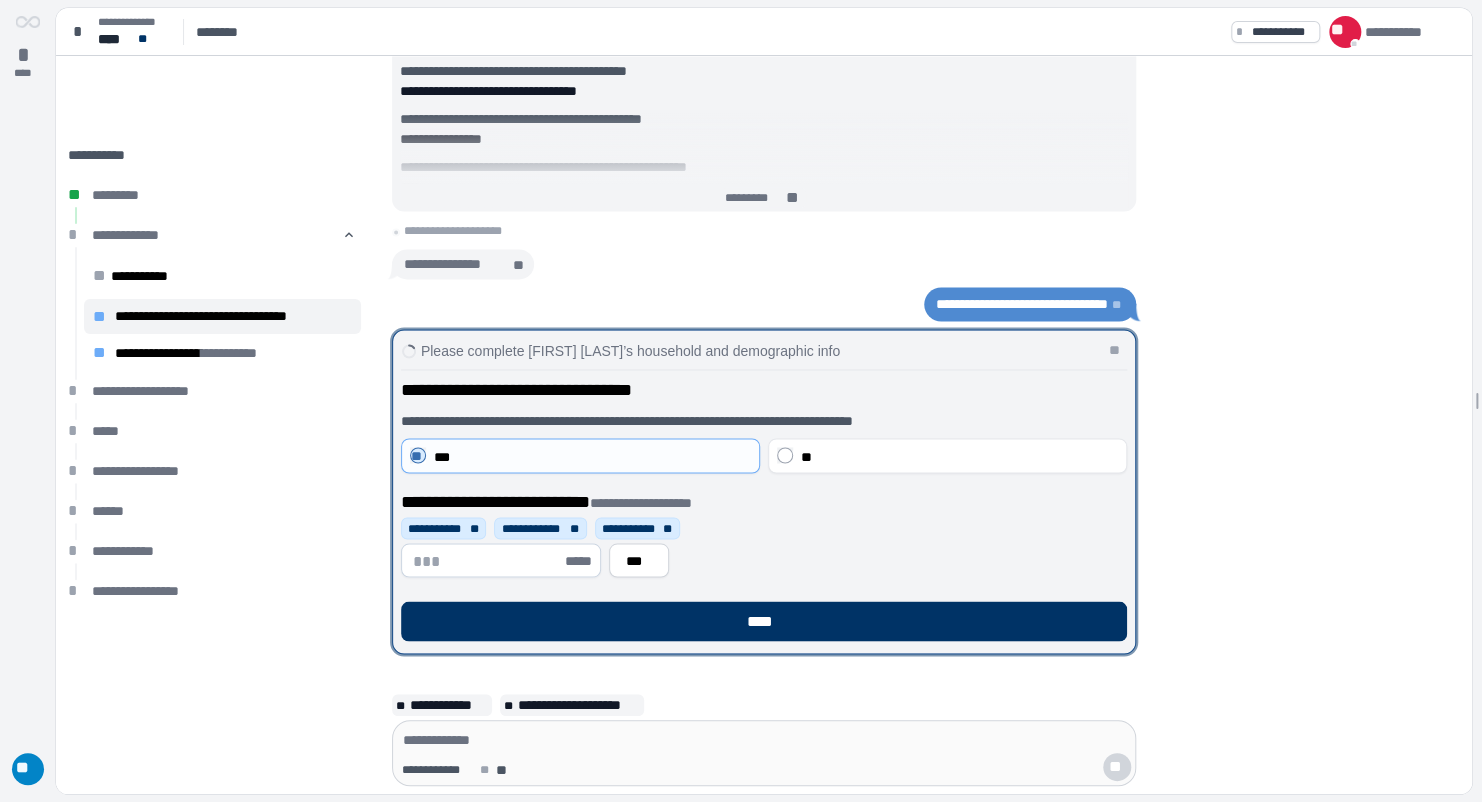 click at bounding box center [487, 560] 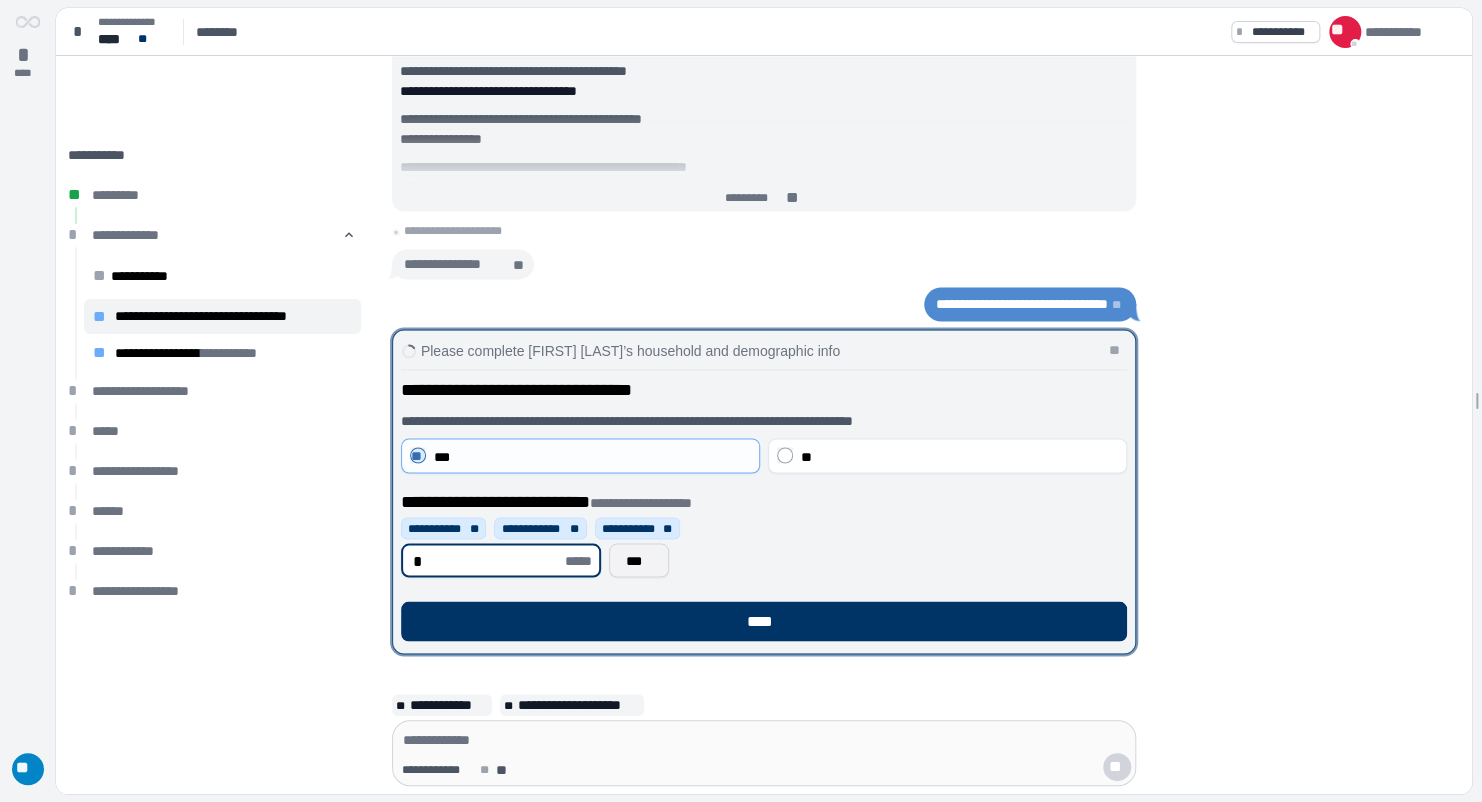 type on "*" 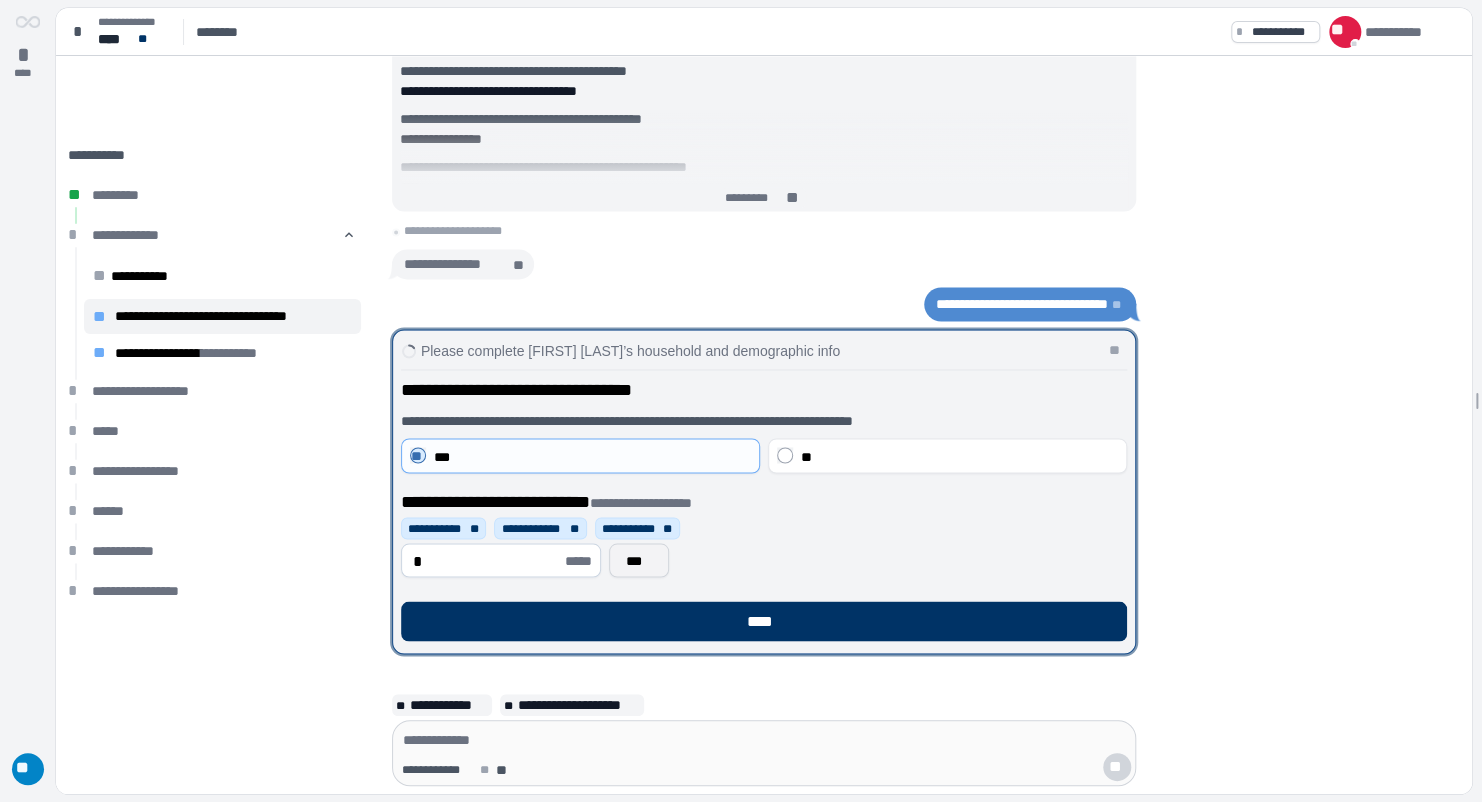 click on "***" at bounding box center (639, 560) 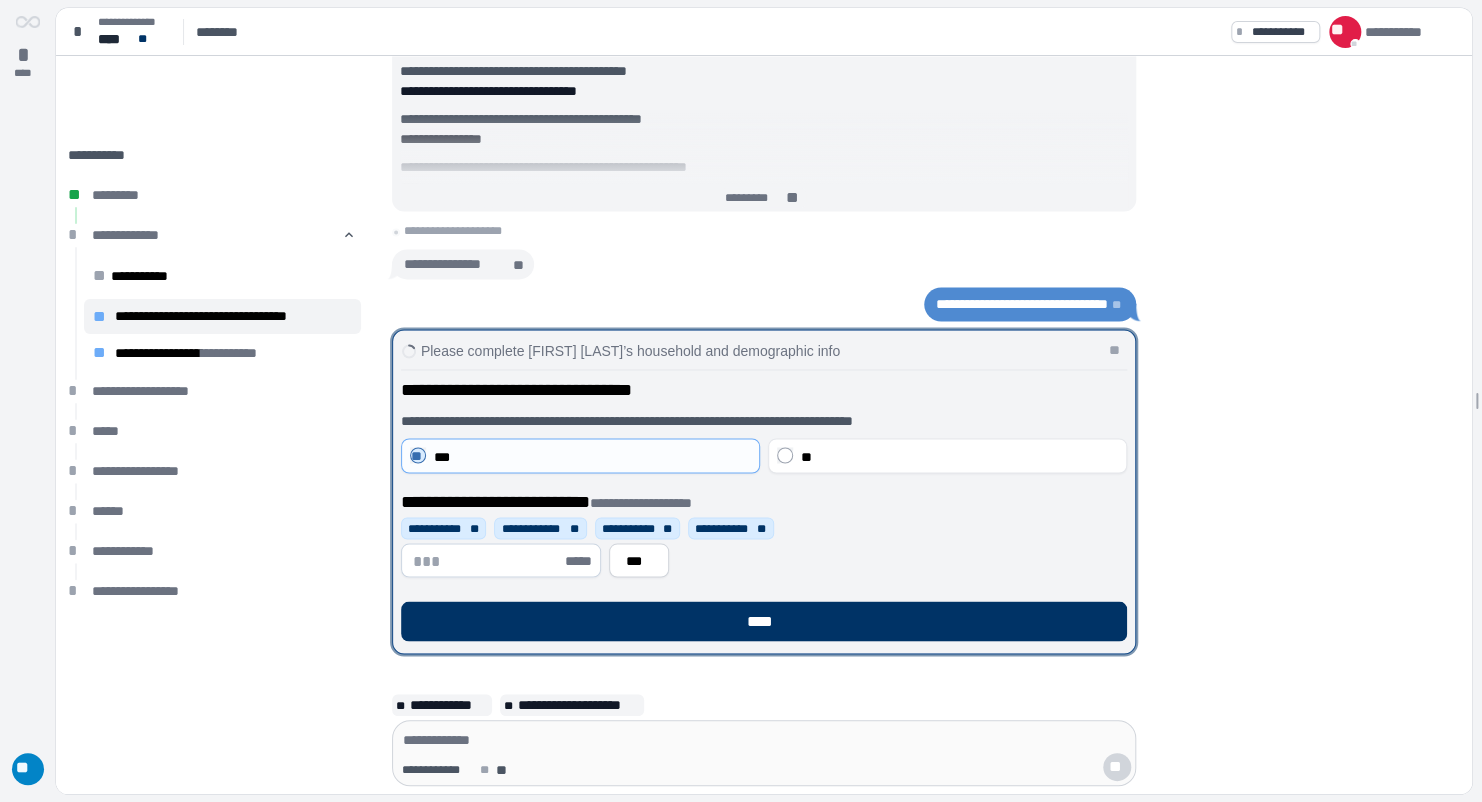 click at bounding box center [487, 560] 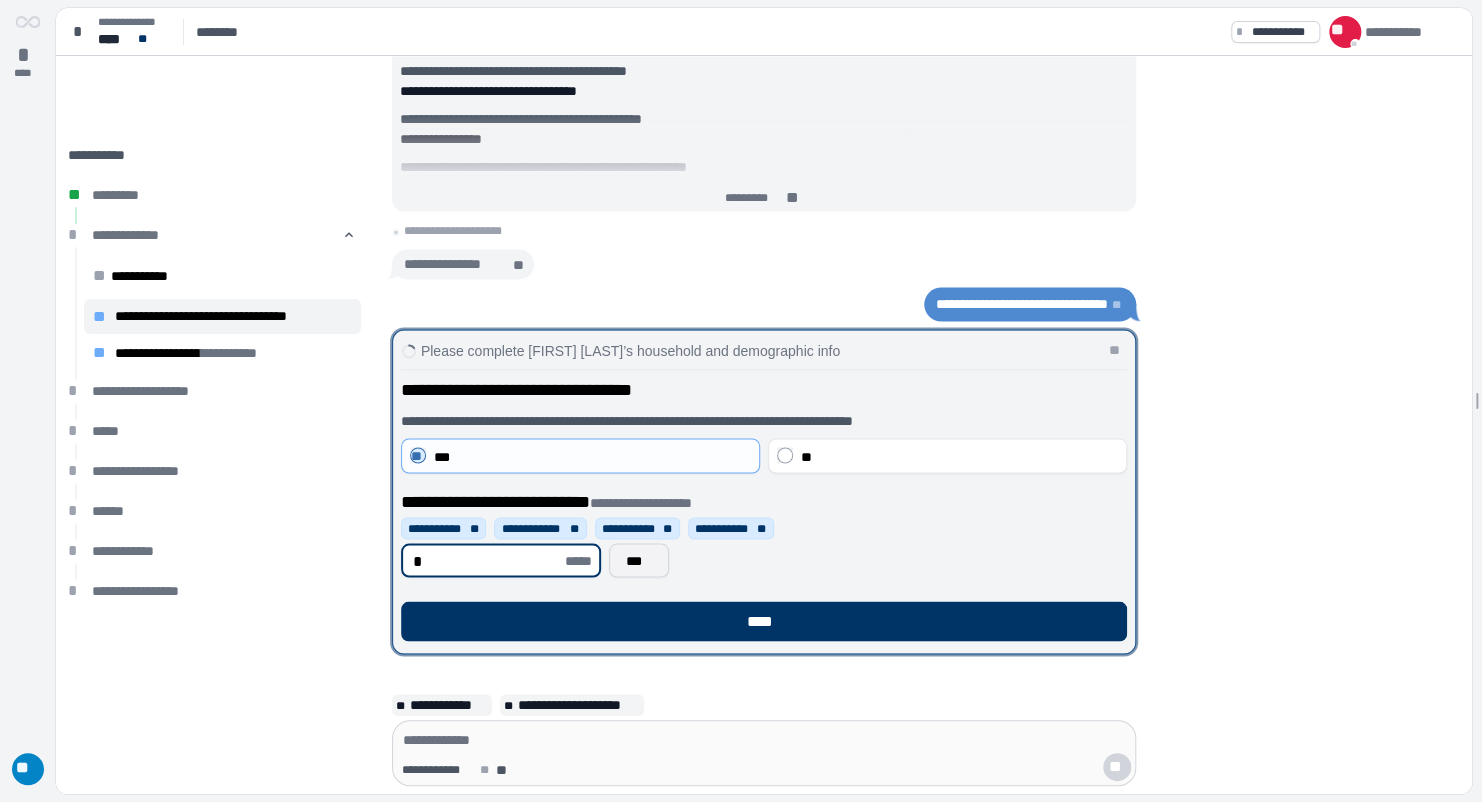 type on "*" 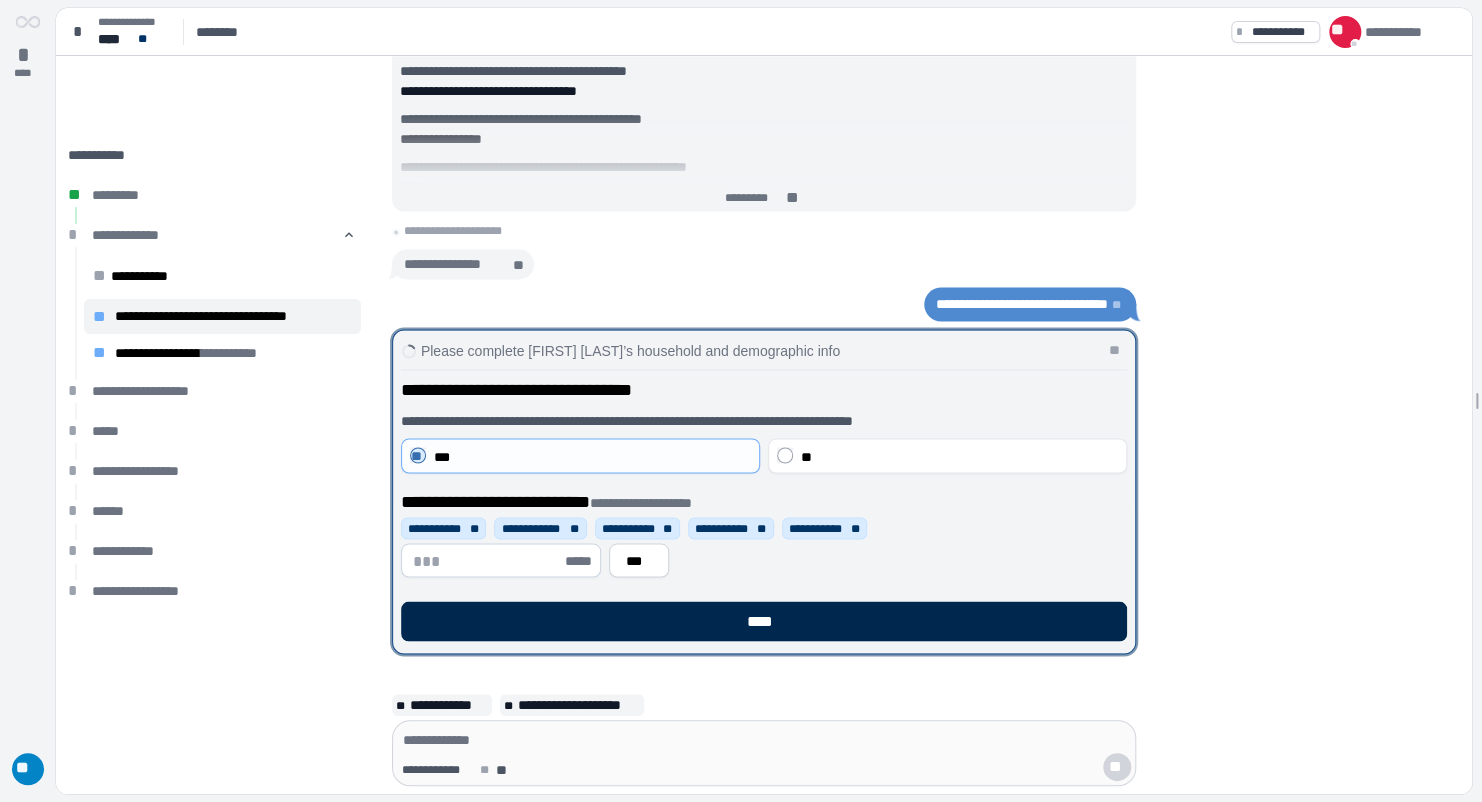 click on "****" at bounding box center (764, 621) 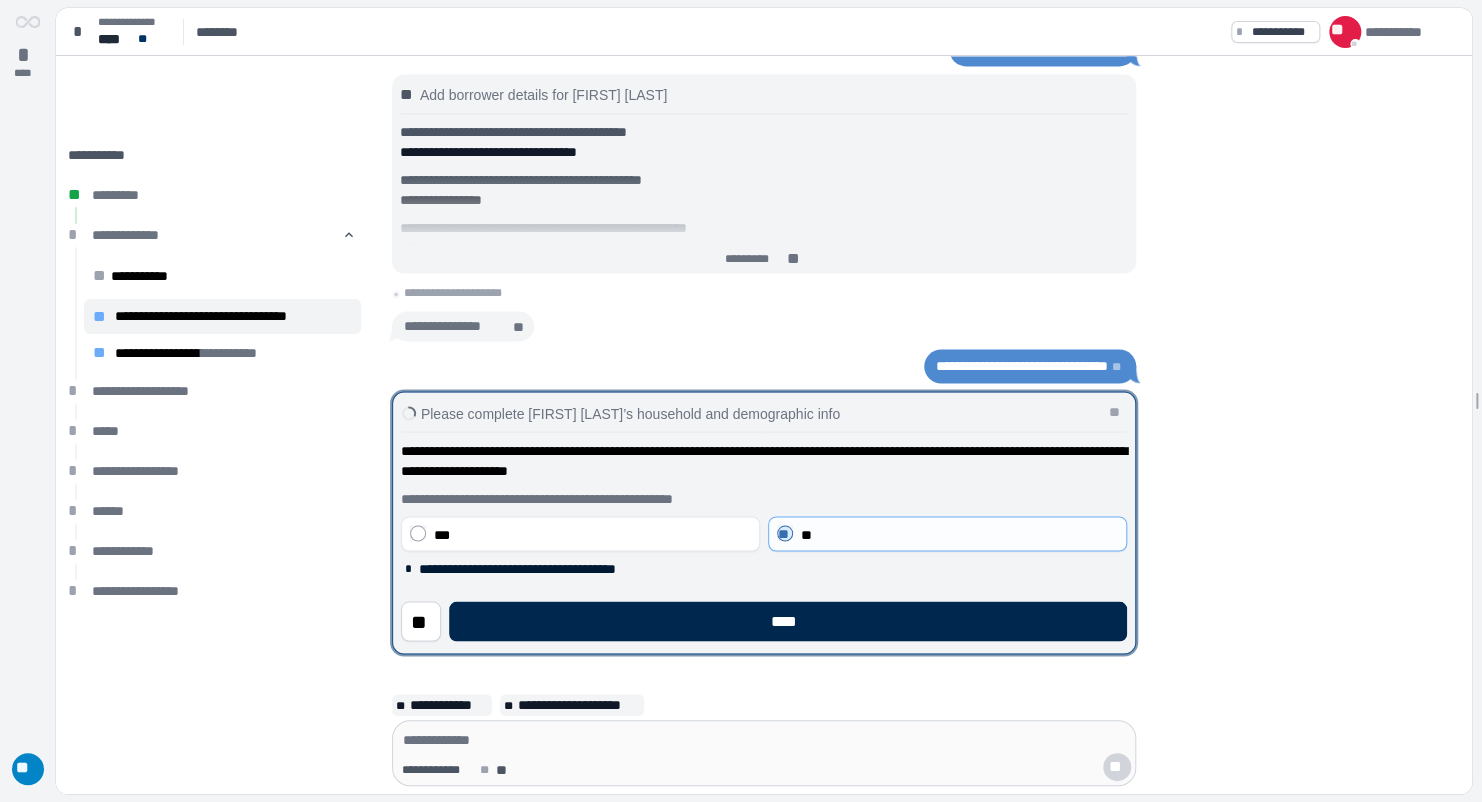 click on "****" at bounding box center (788, 621) 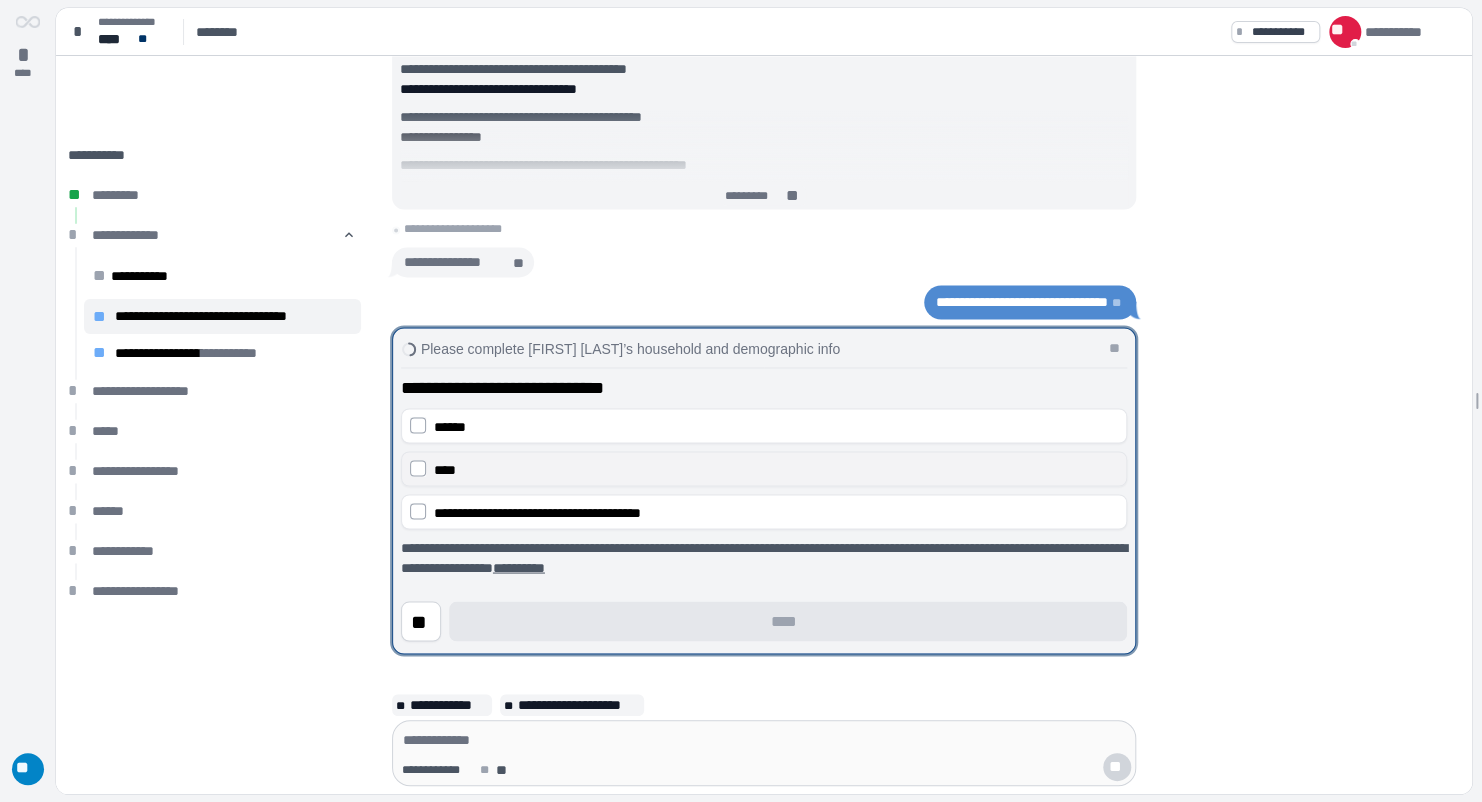 click on "****" at bounding box center [776, 469] 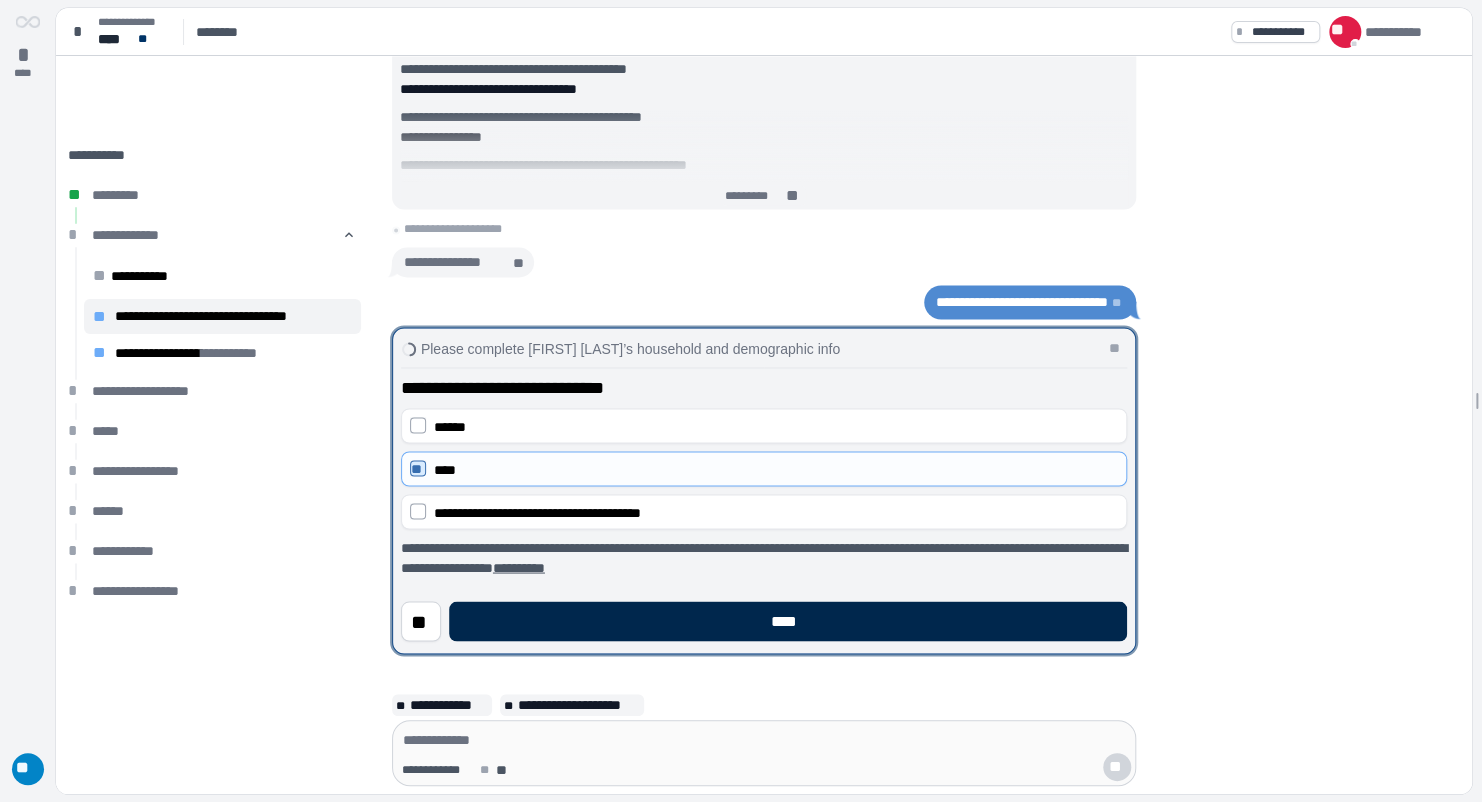 click on "****" at bounding box center (788, 621) 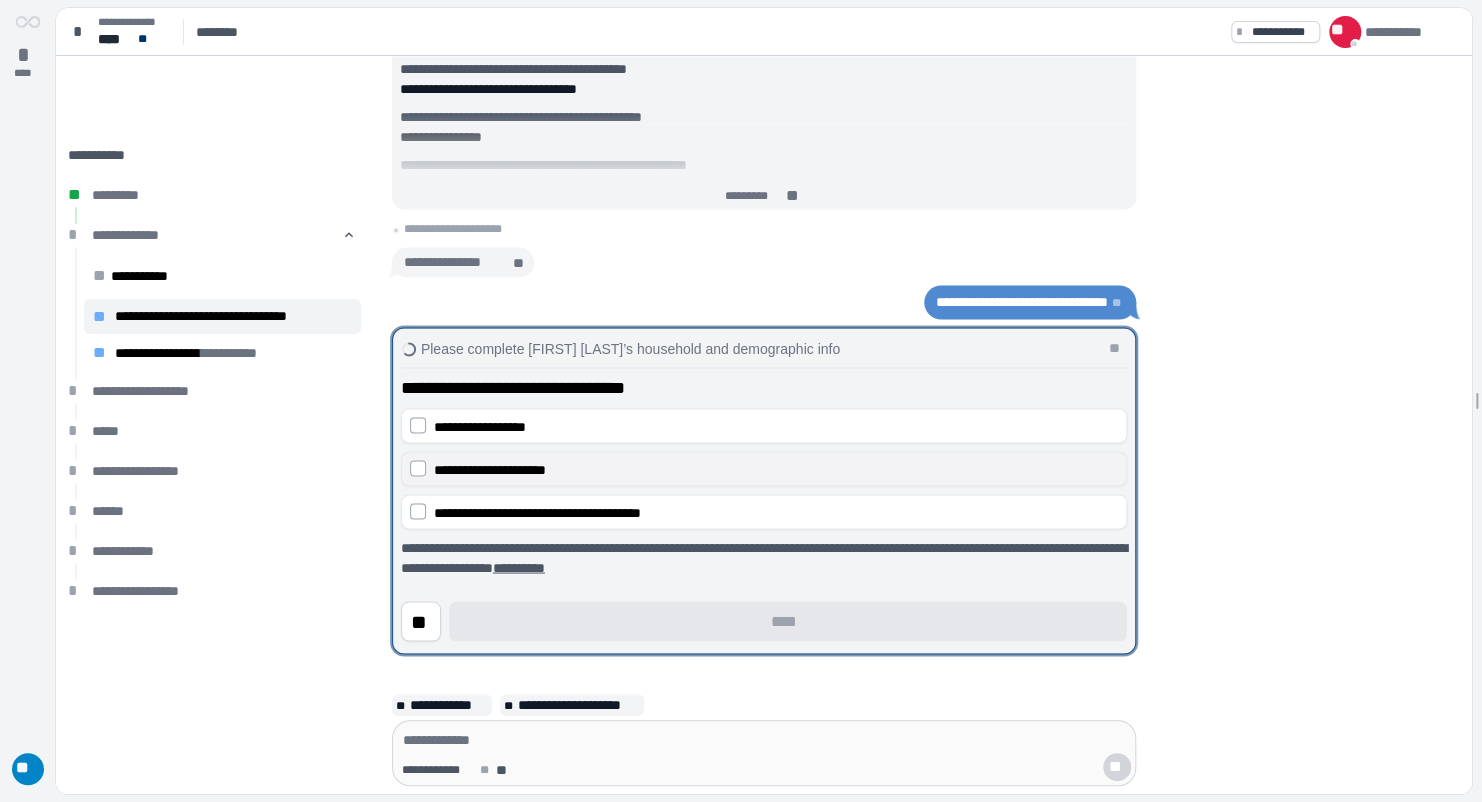 click on "**********" at bounding box center [776, 469] 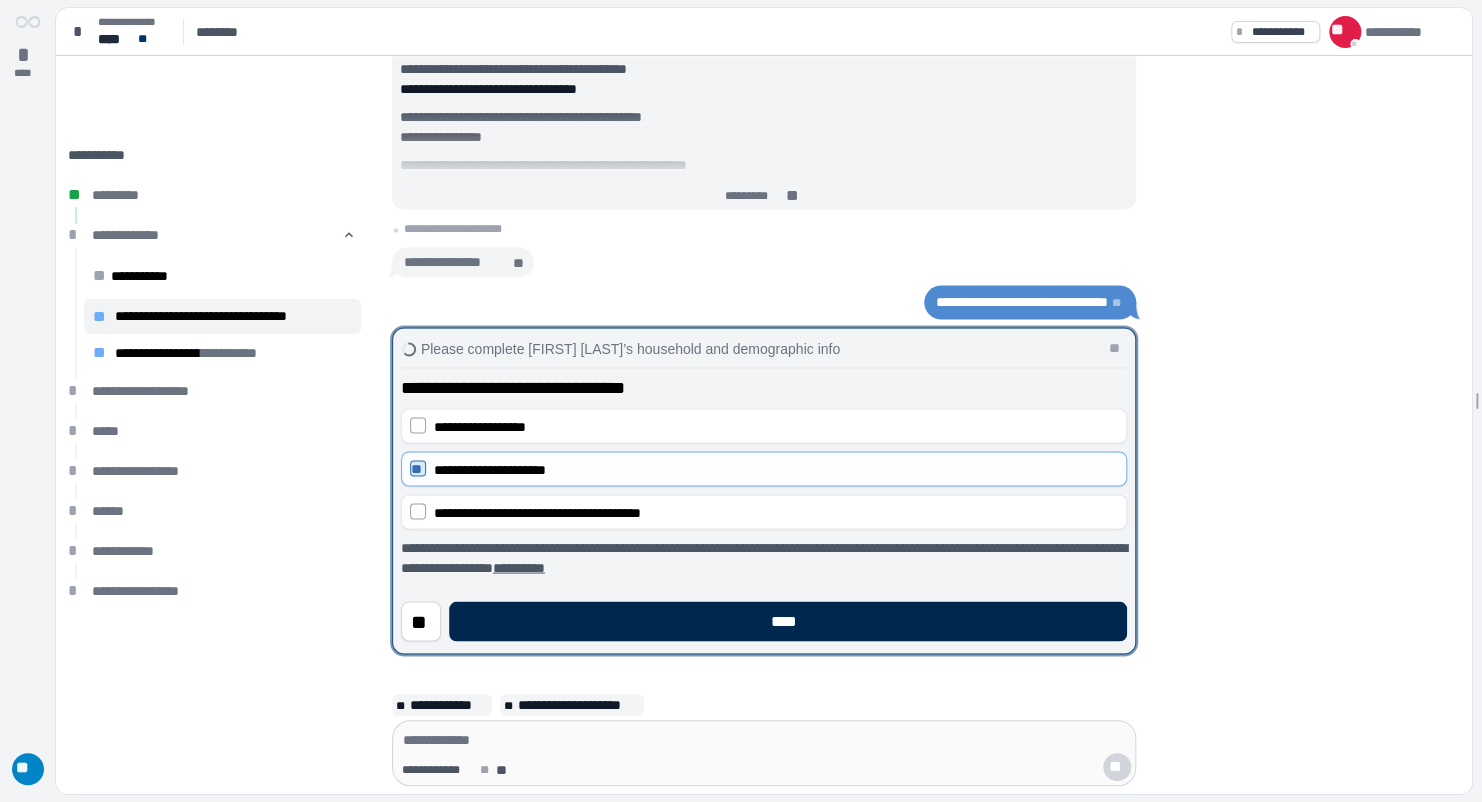 click on "****" at bounding box center [788, 621] 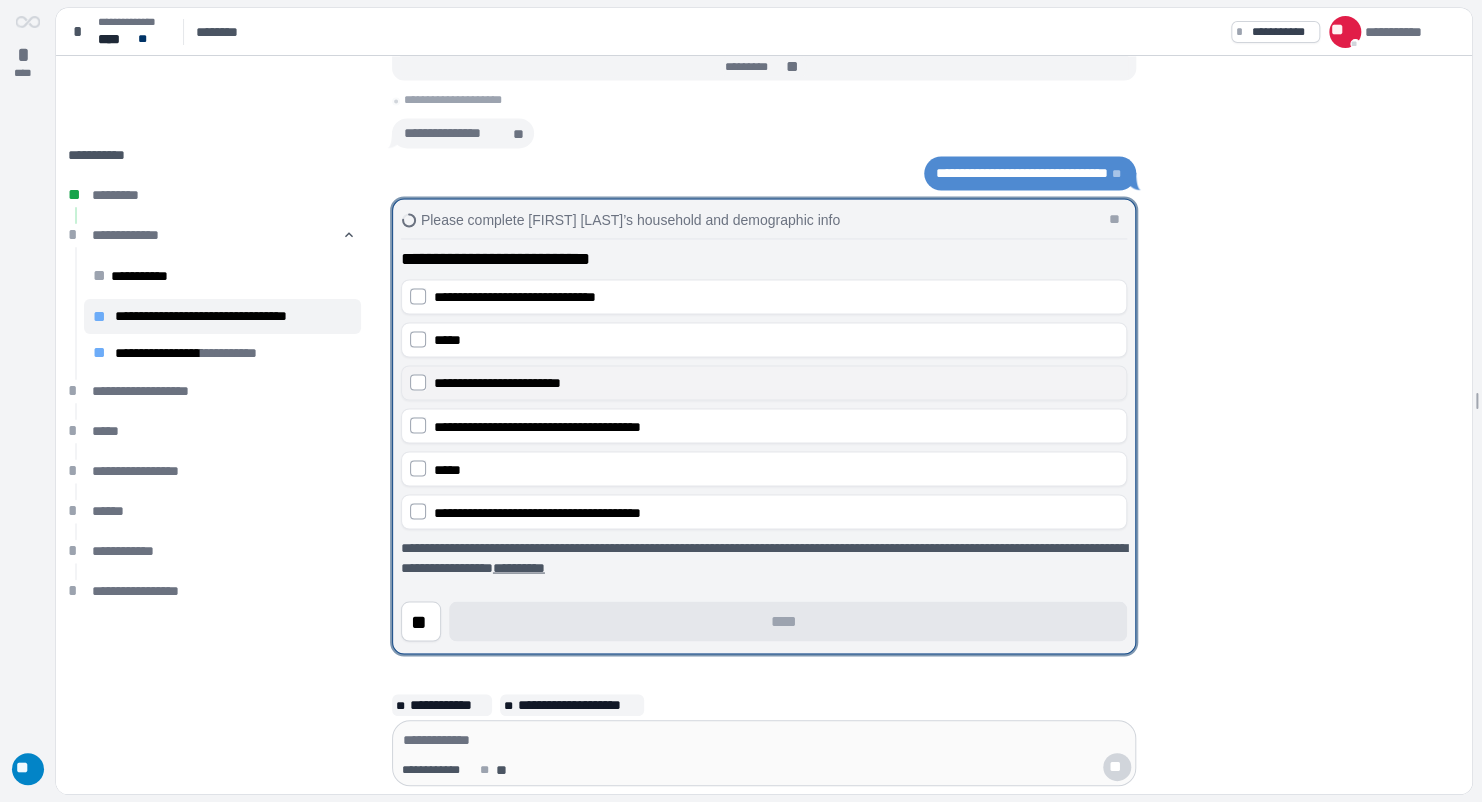 click on "**********" at bounding box center [776, 383] 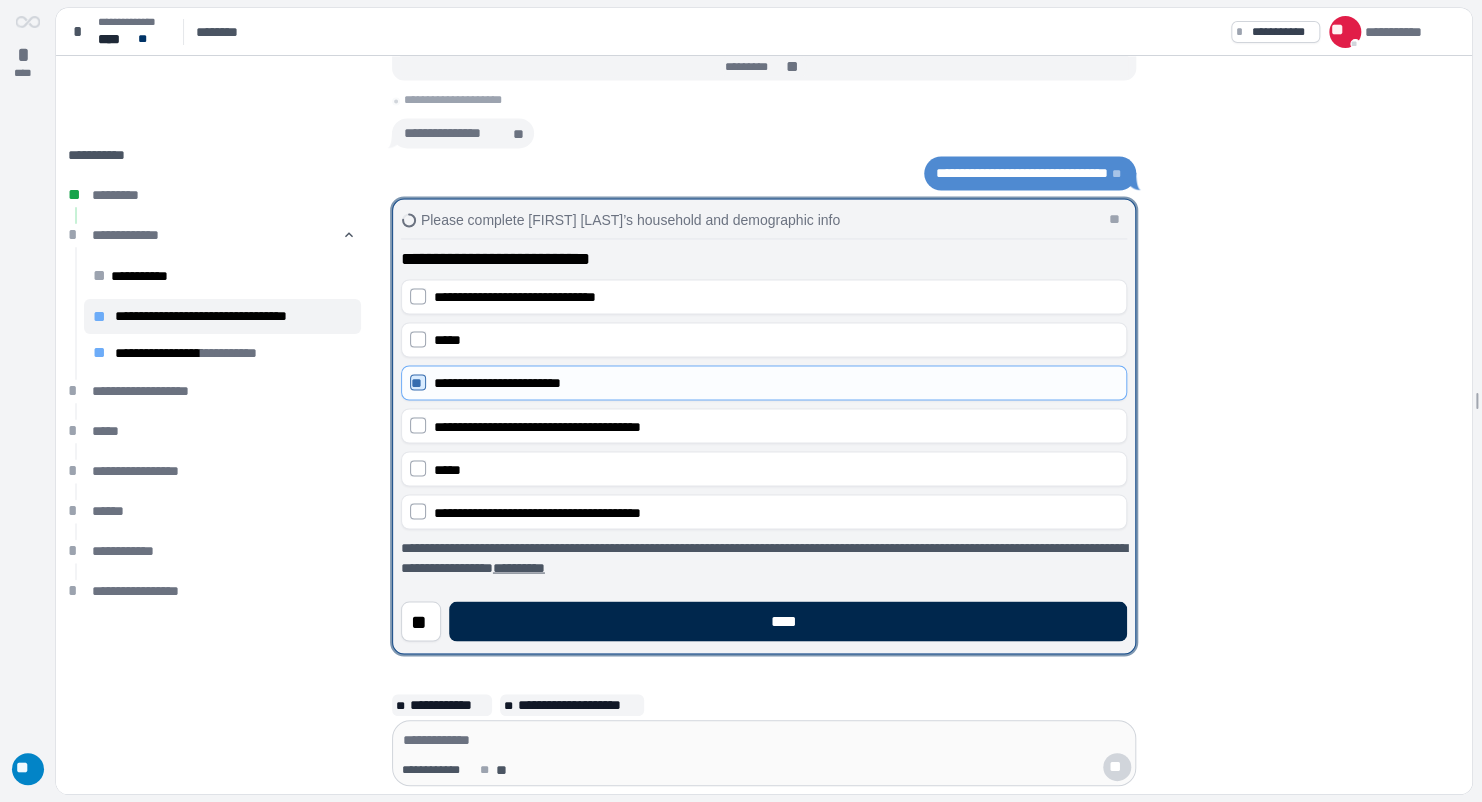click on "****" at bounding box center [788, 621] 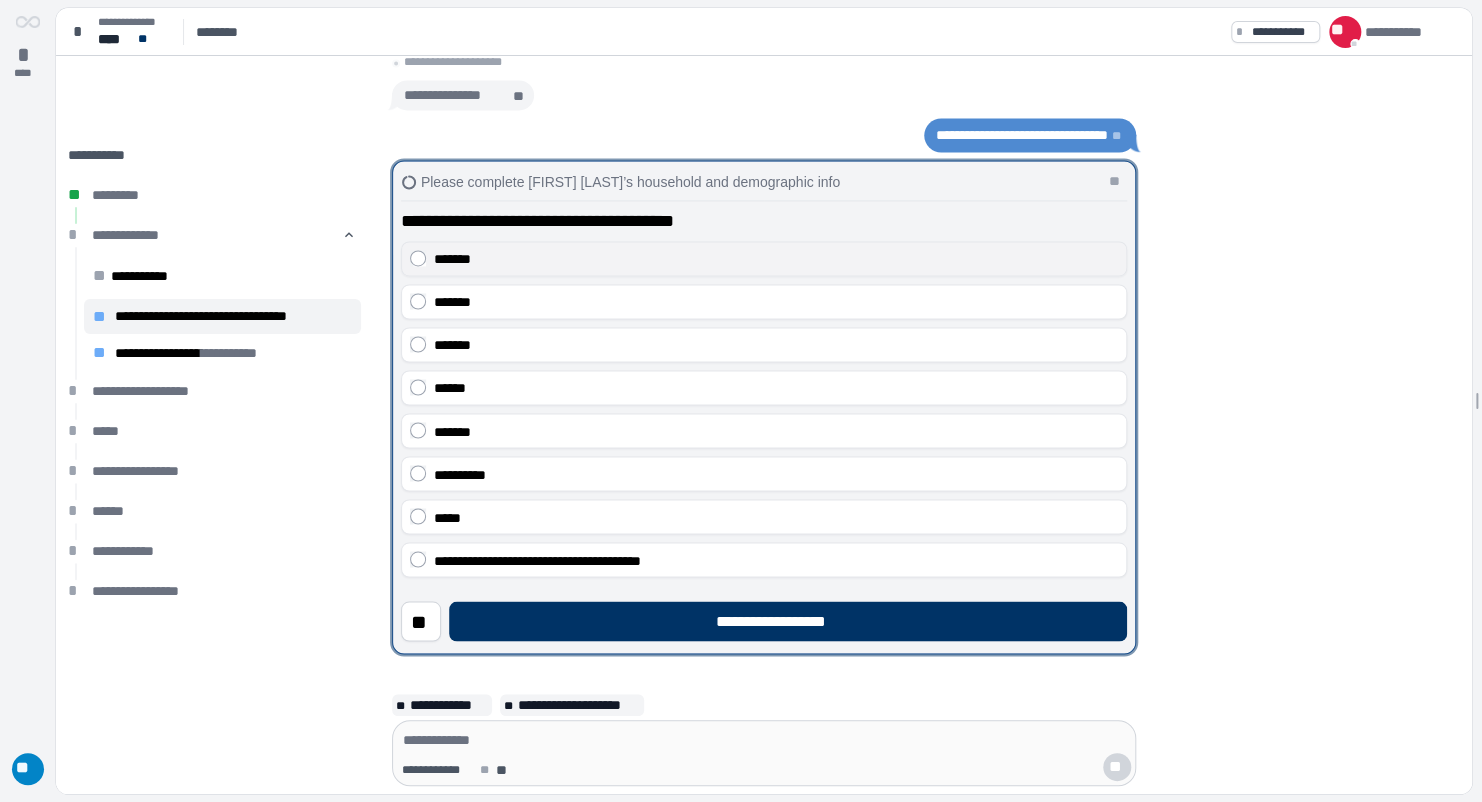 click on "*******" at bounding box center (776, 259) 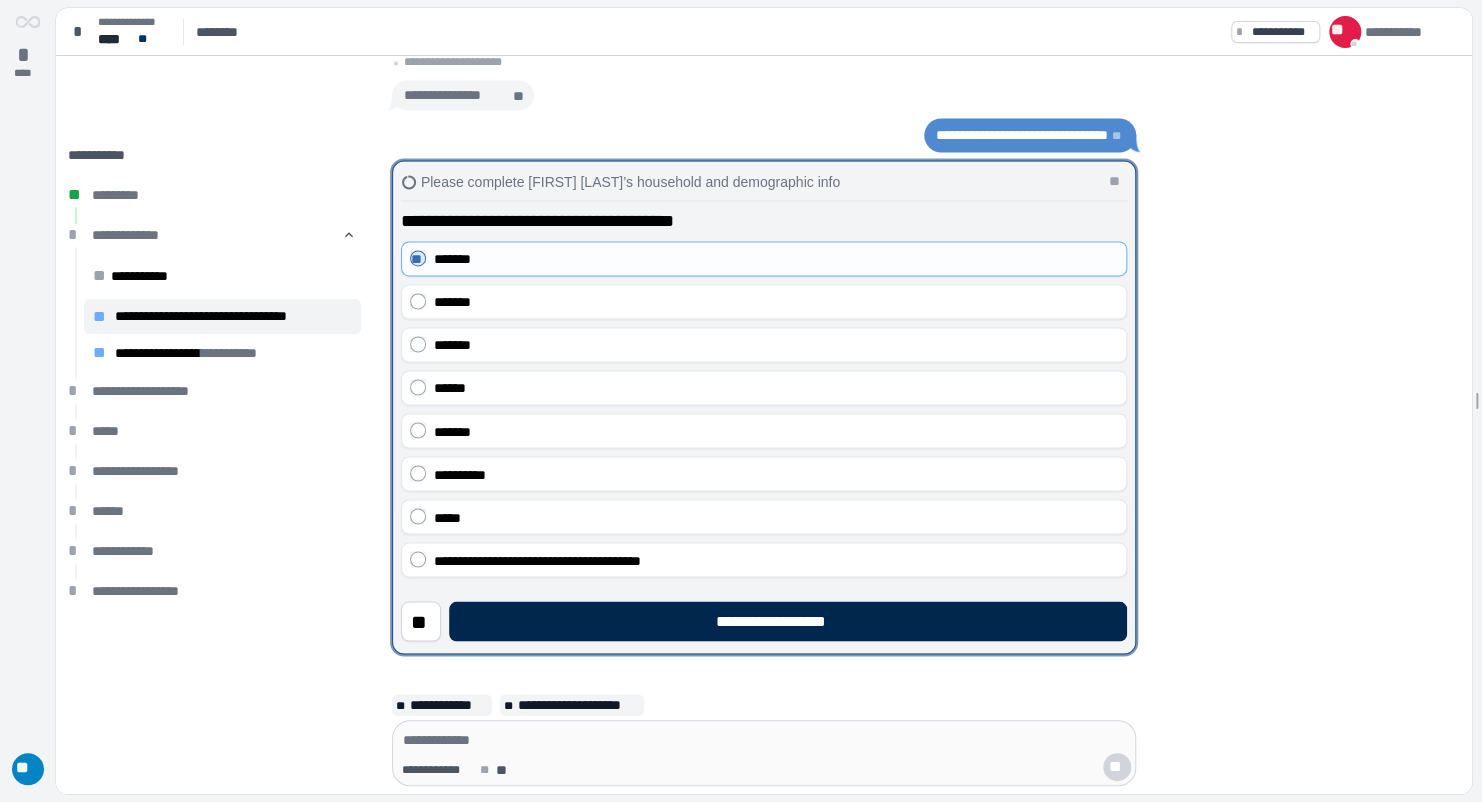 click on "**********" at bounding box center [788, 621] 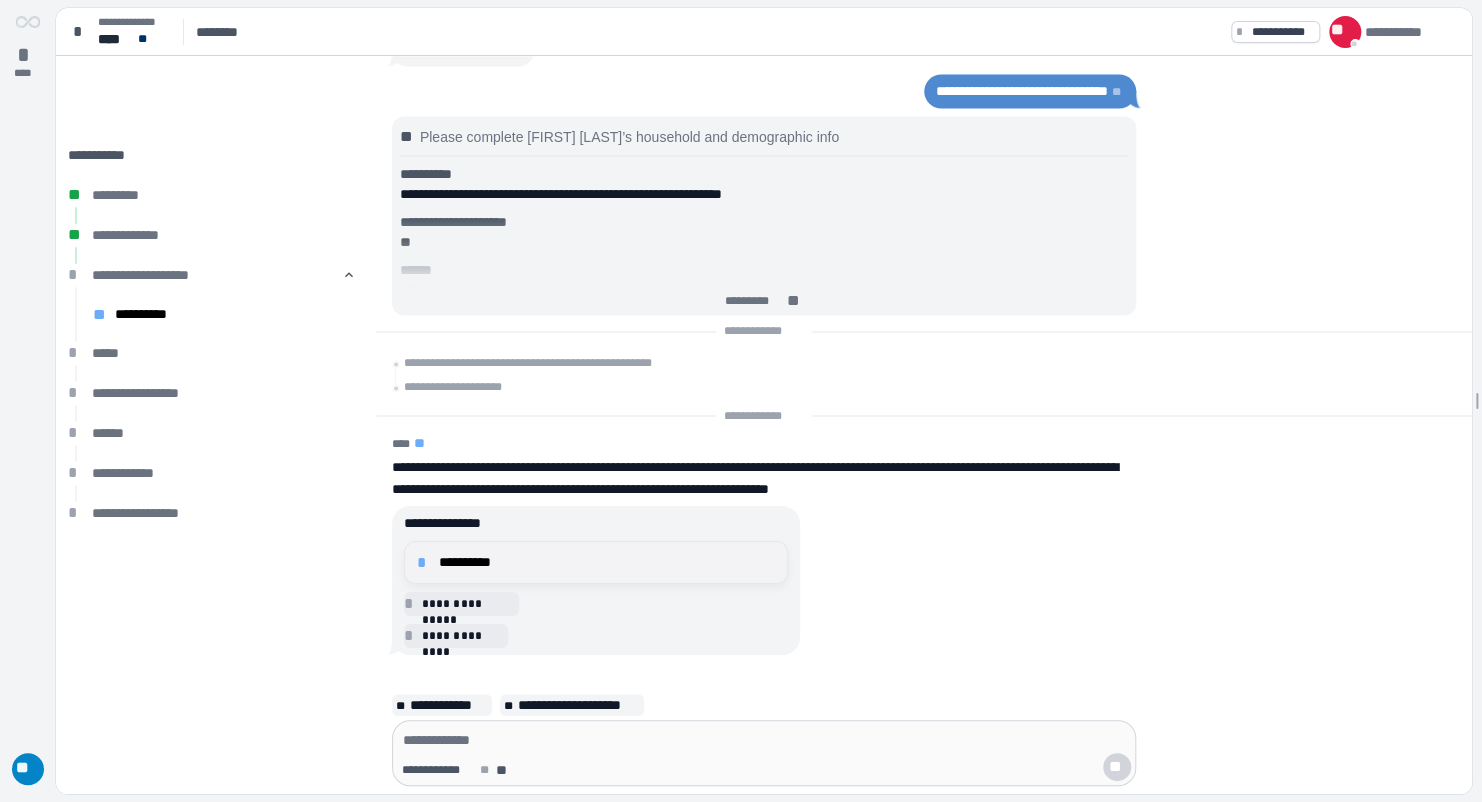 click on "**********" at bounding box center [596, 562] 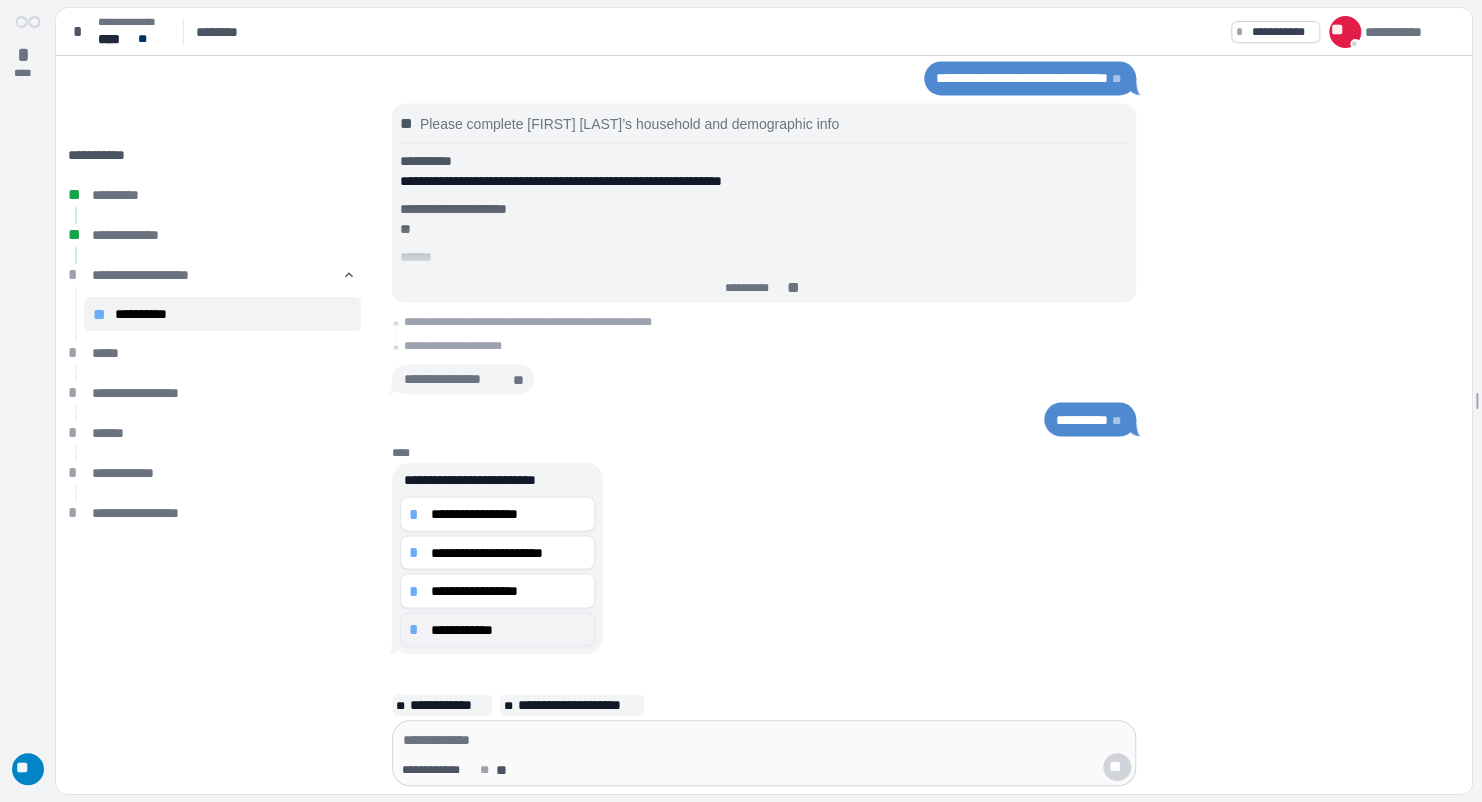 click on "**********" at bounding box center [508, 629] 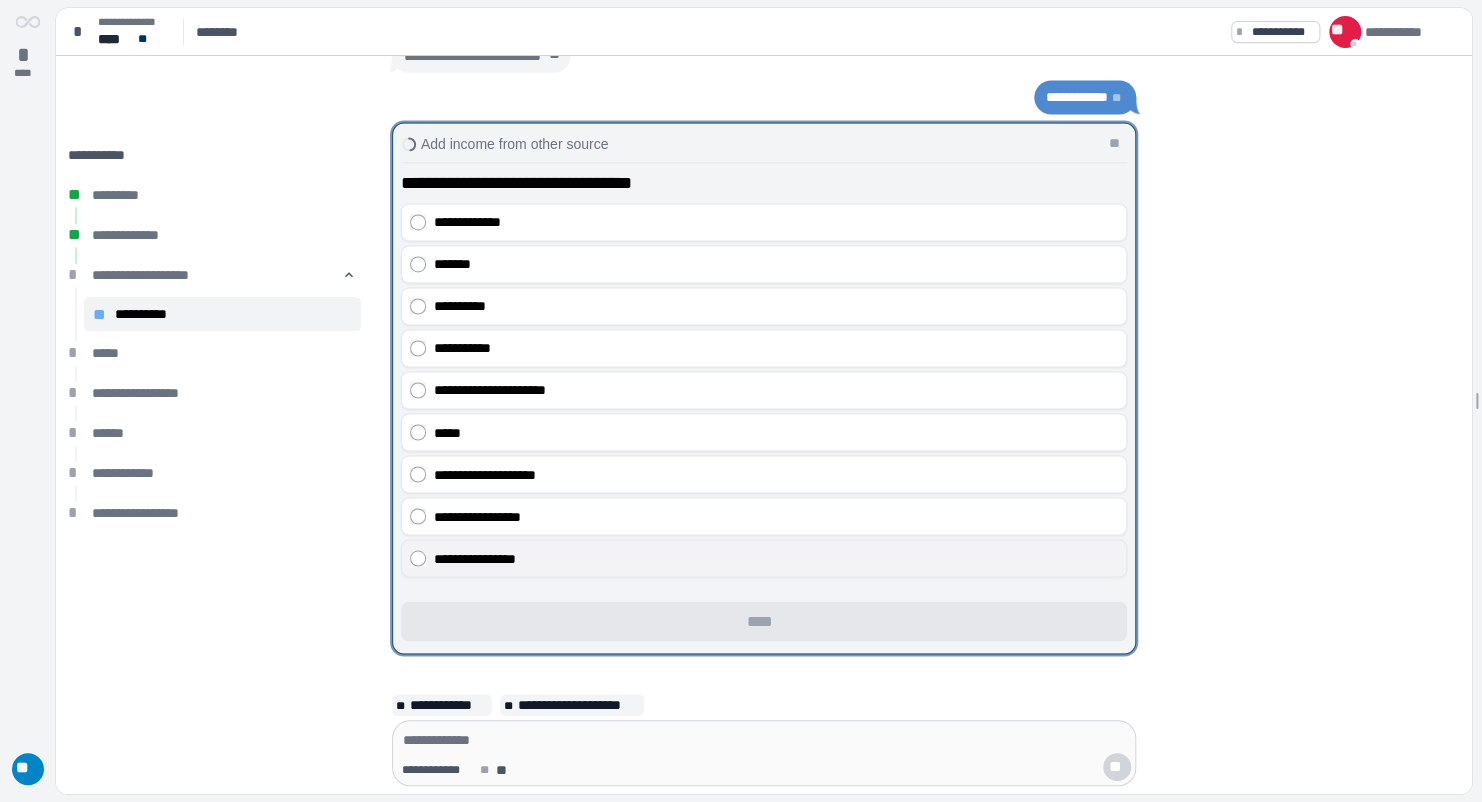 click on "**********" at bounding box center (776, 558) 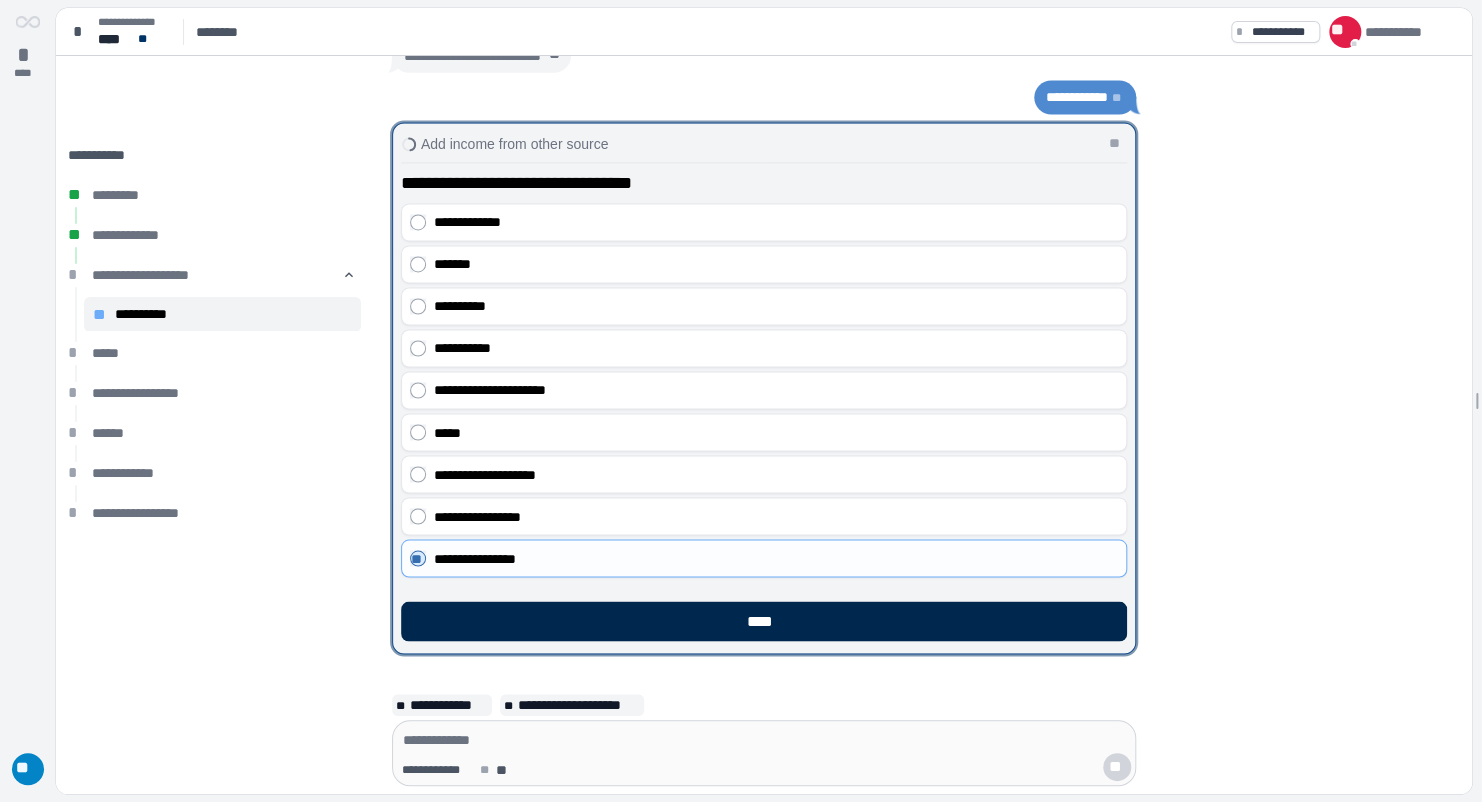 click on "****" at bounding box center (764, 621) 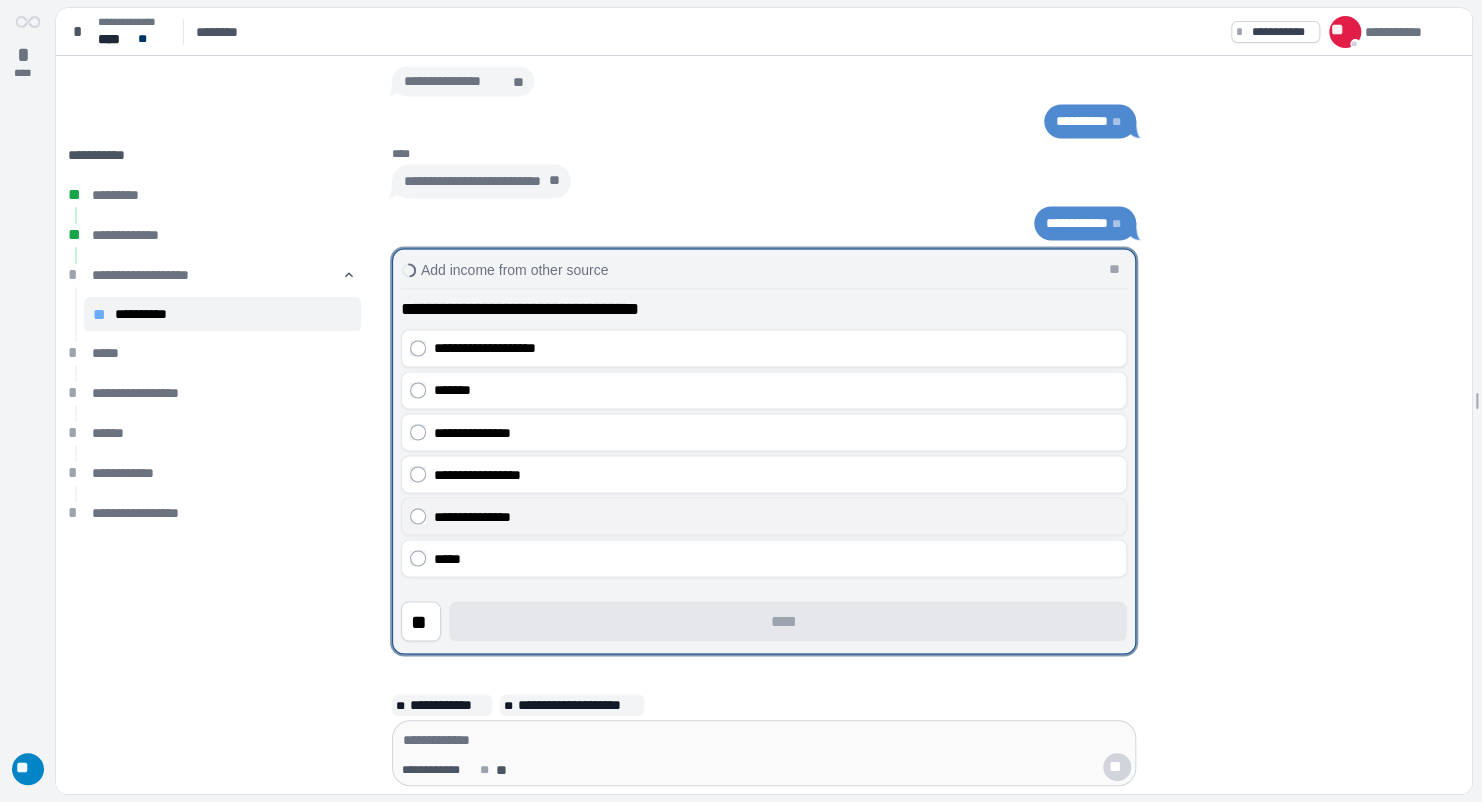 click on "**********" at bounding box center [776, 516] 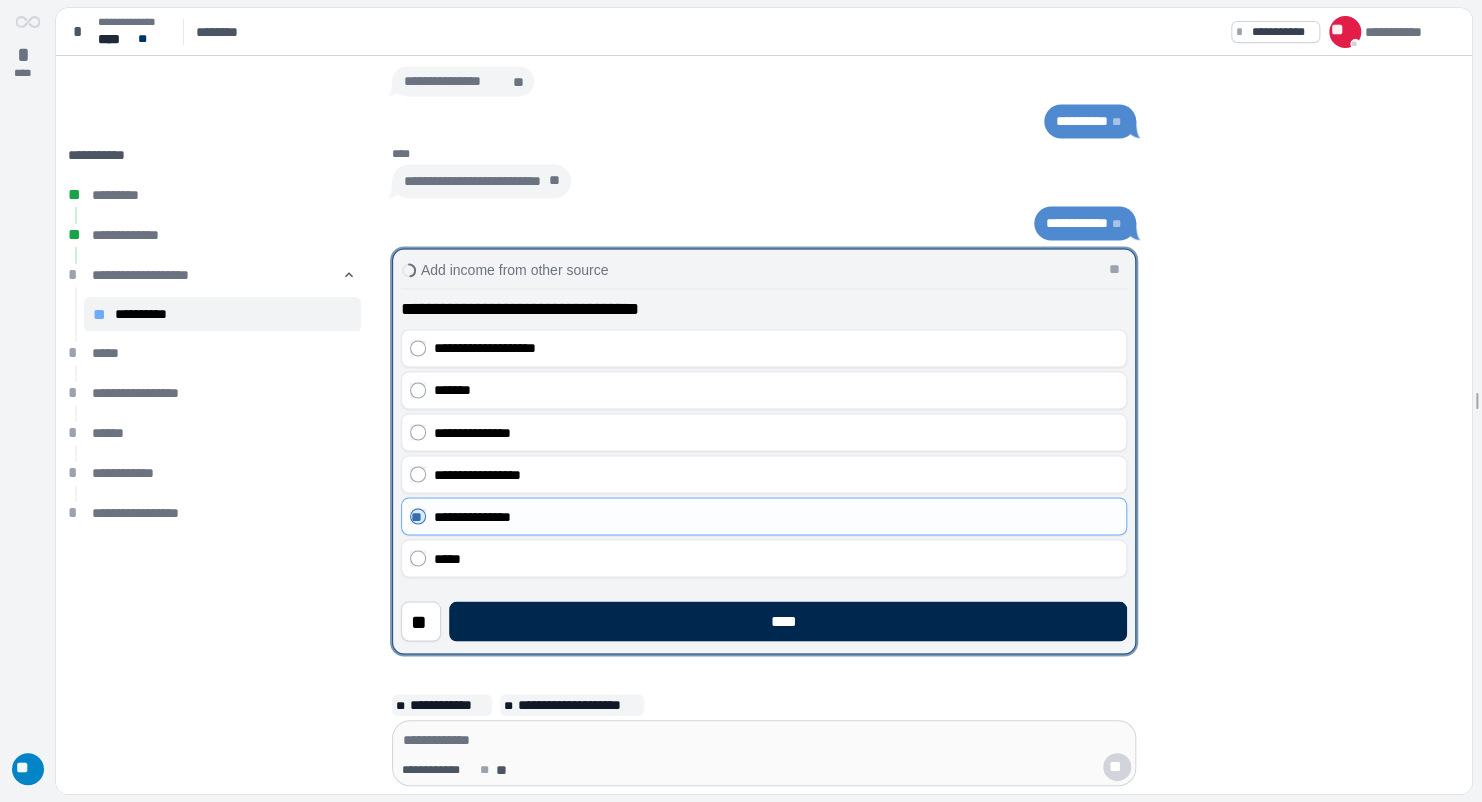 click on "****" at bounding box center [788, 621] 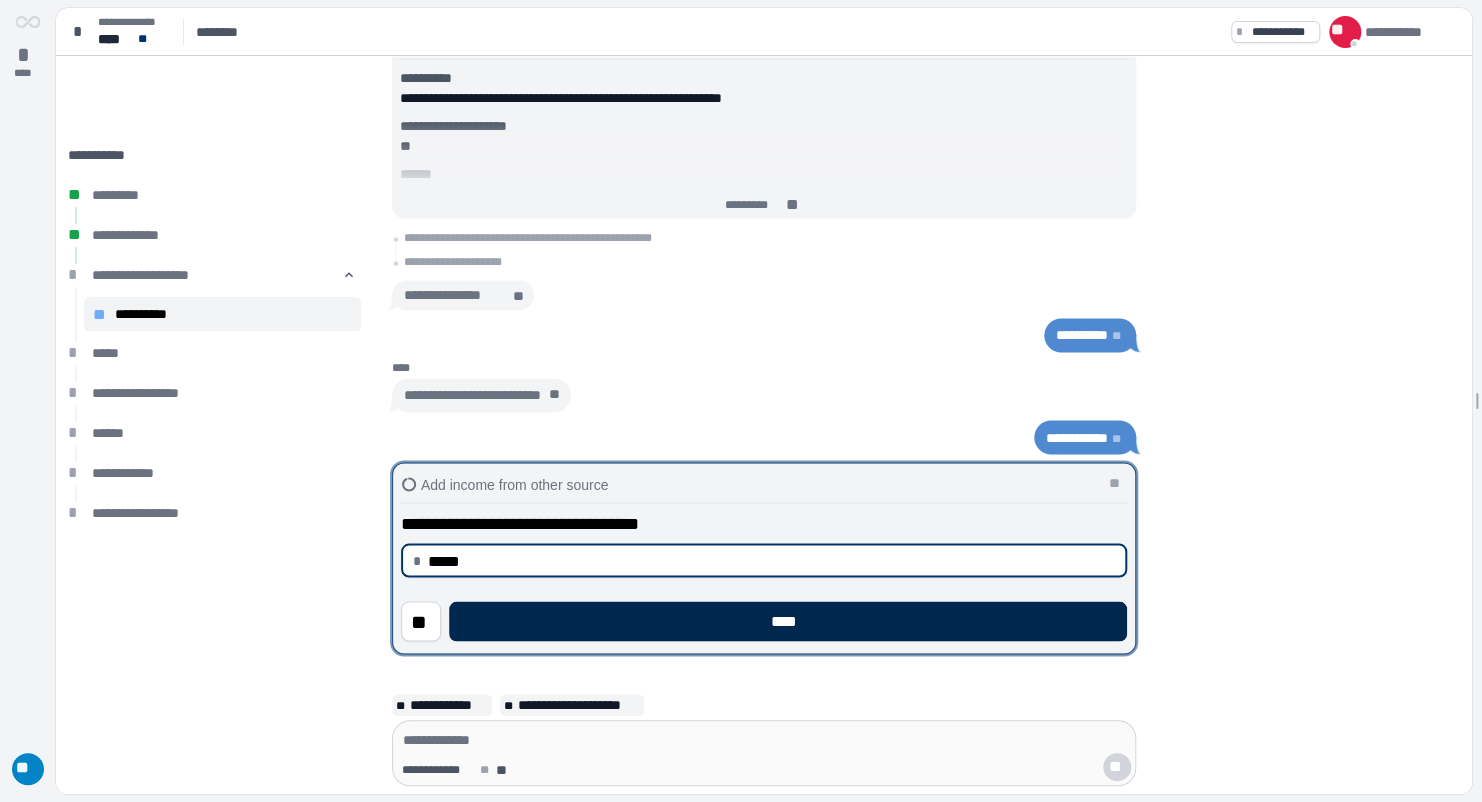 type on "********" 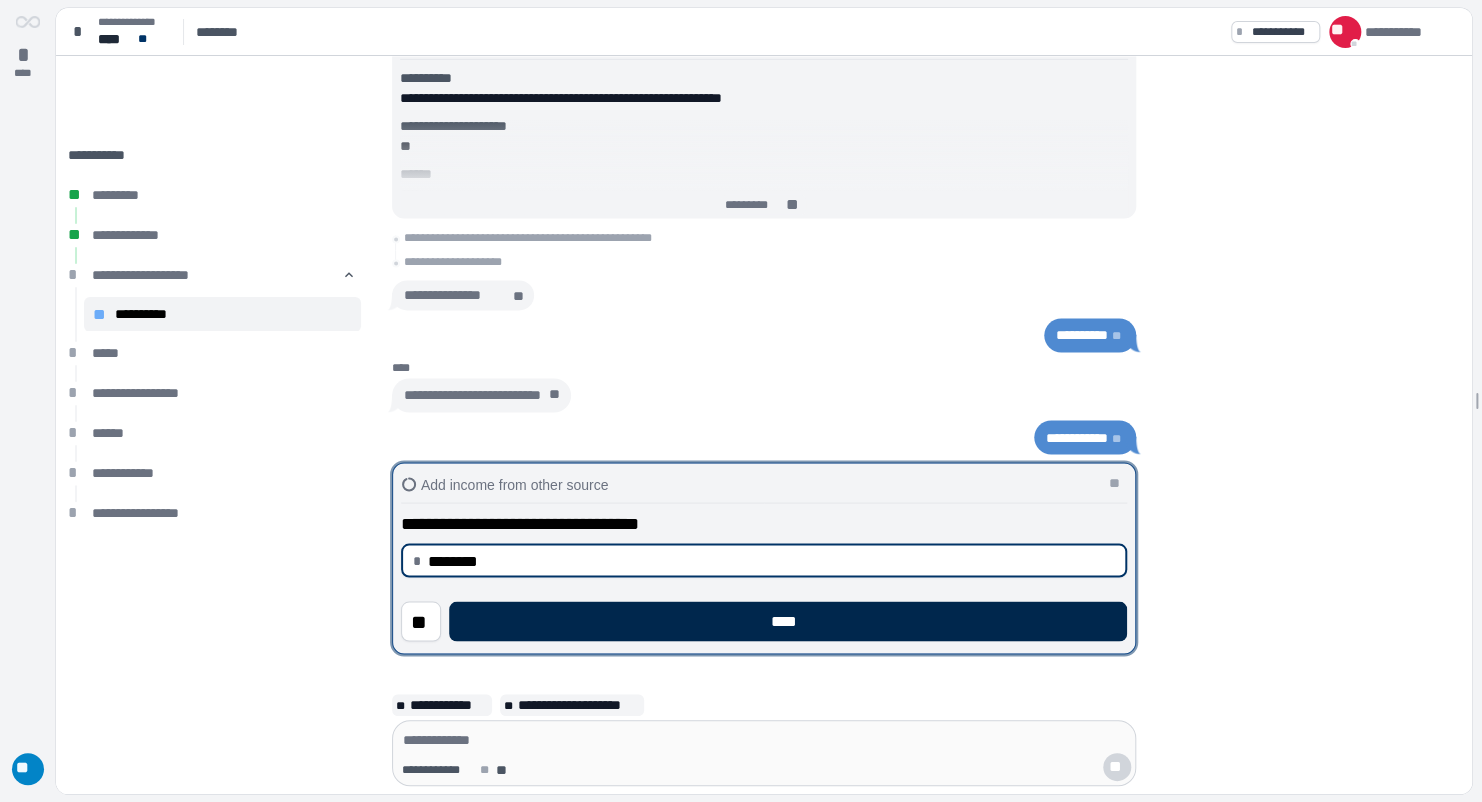 click on "****" at bounding box center (788, 621) 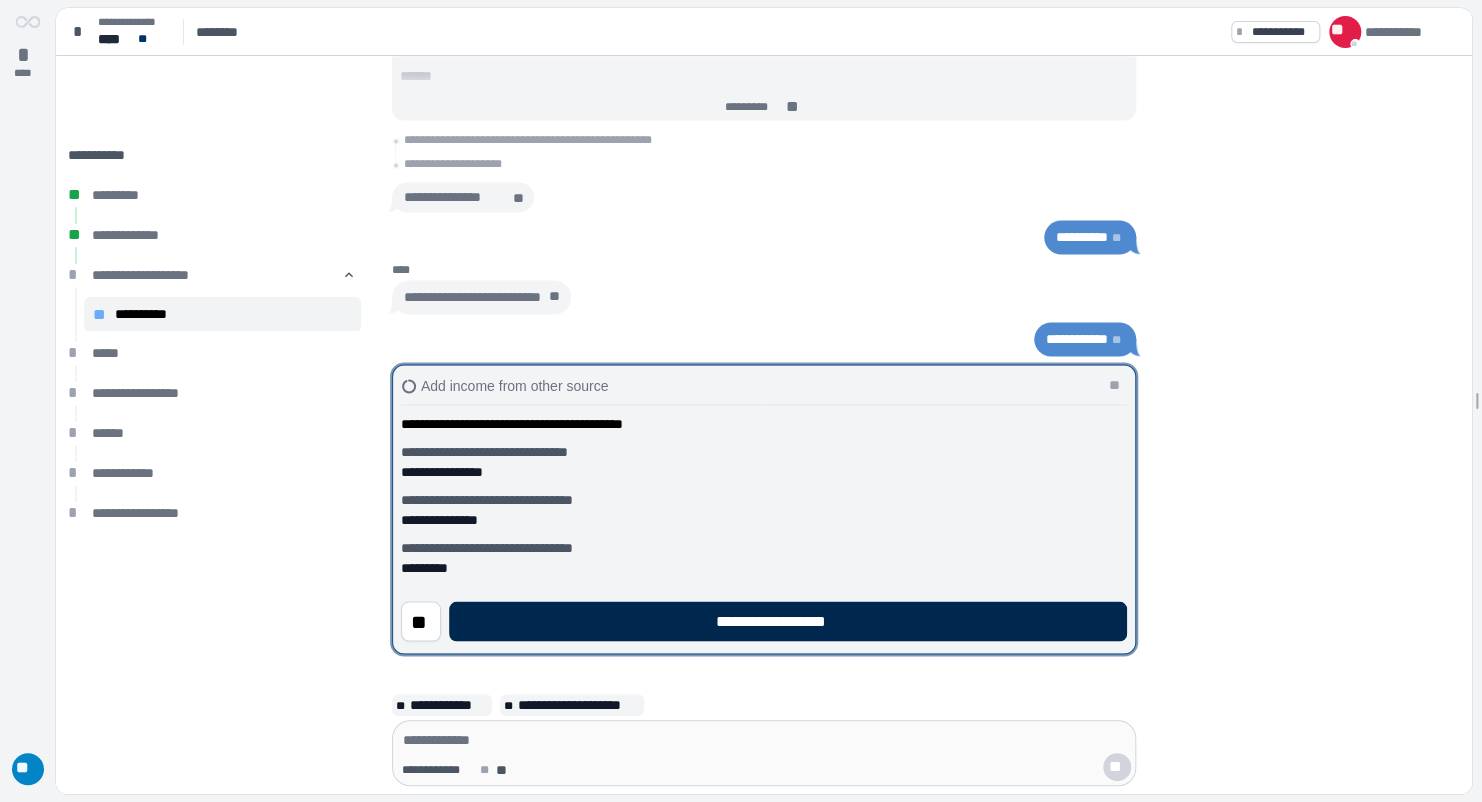 click on "**********" at bounding box center [787, 621] 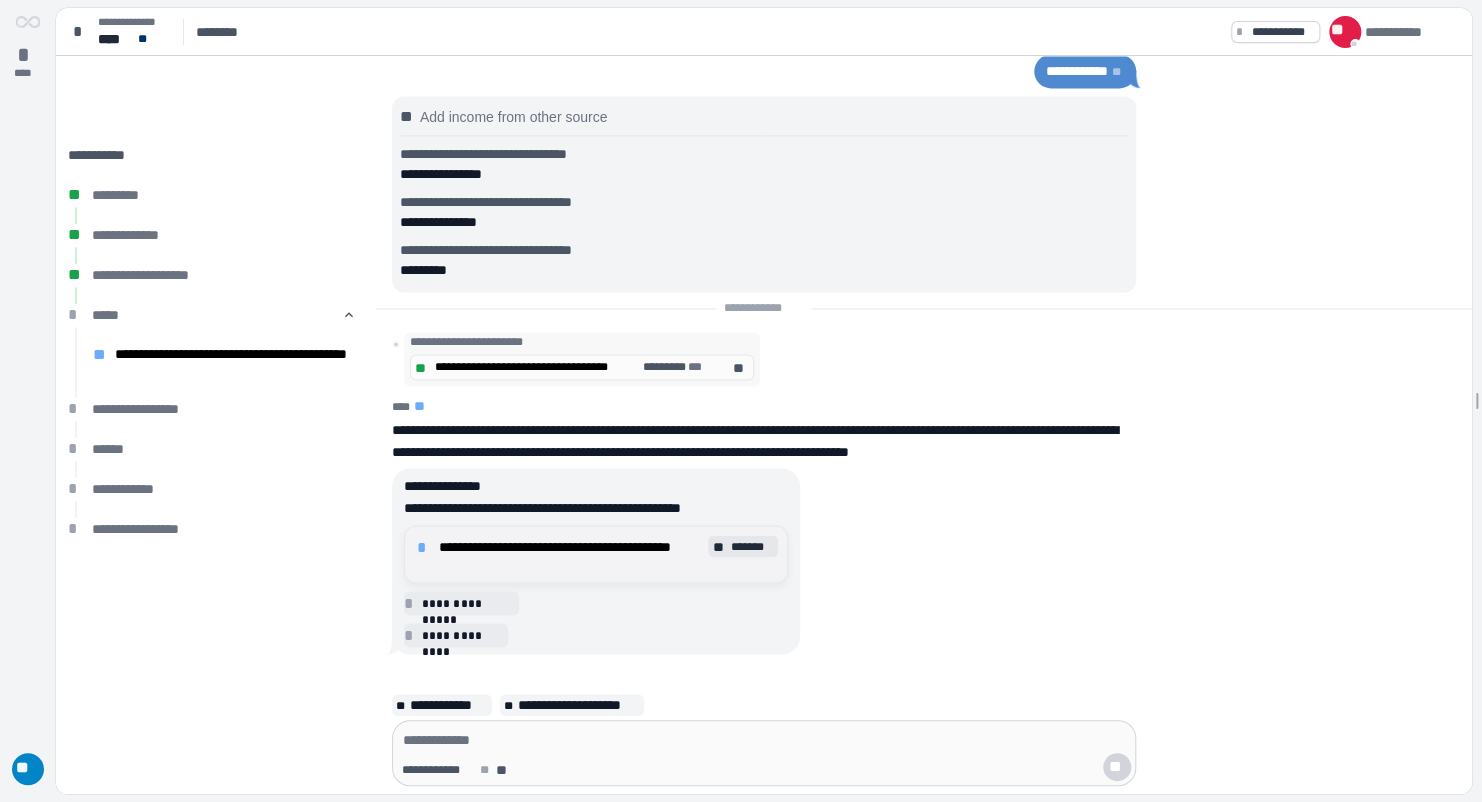 click on "**********" at bounding box center (571, 554) 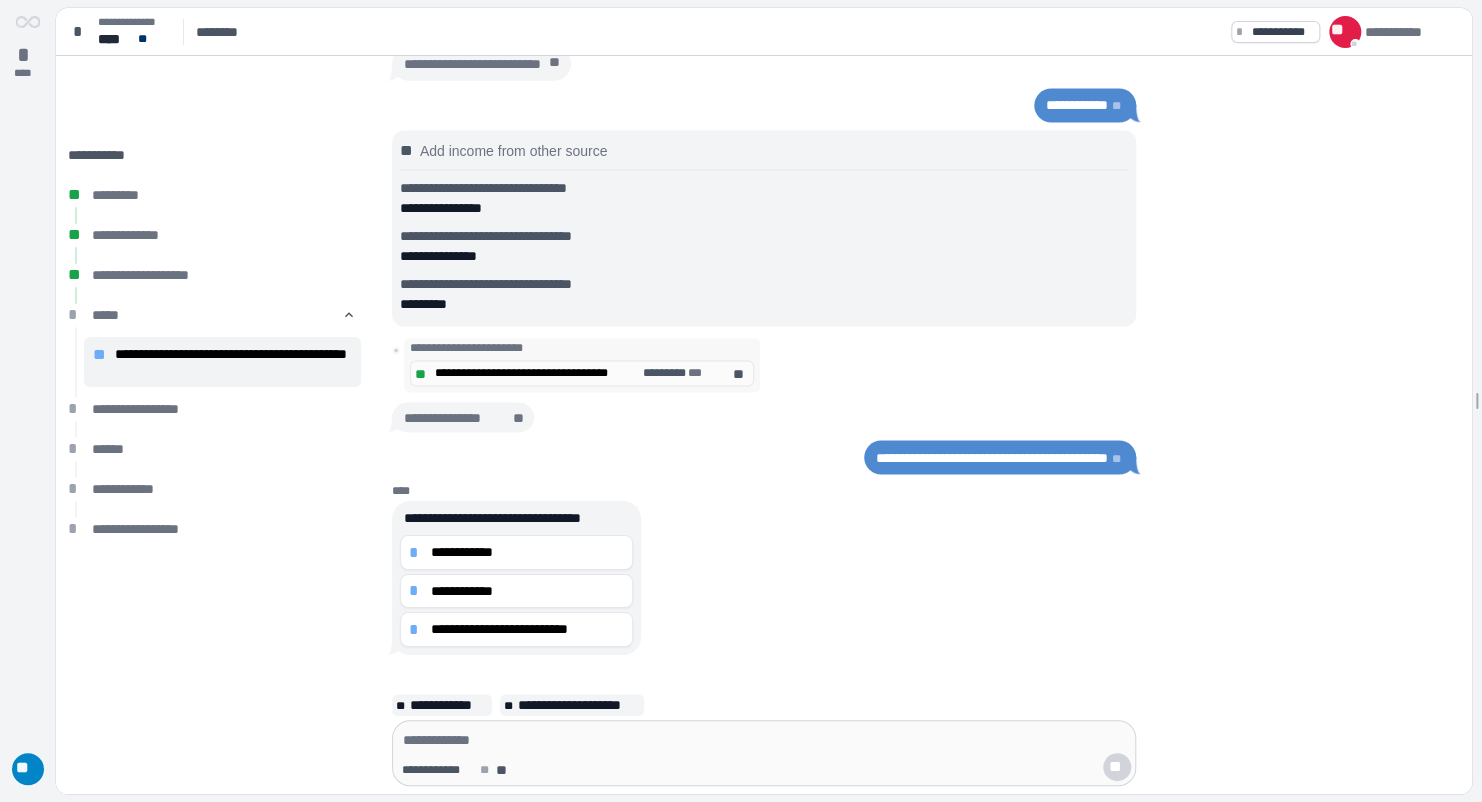 click on "**********" at bounding box center [527, 552] 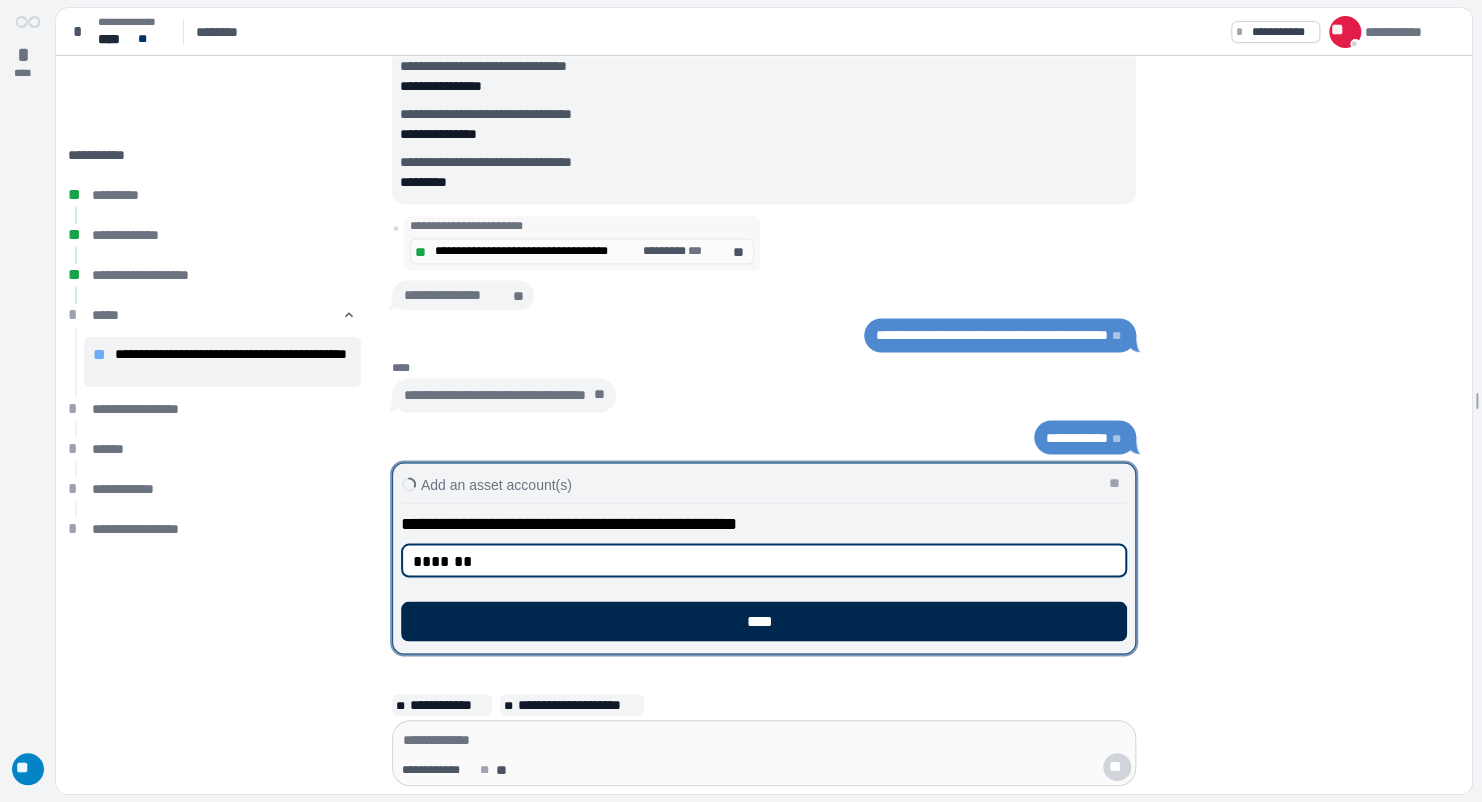 type on "*******" 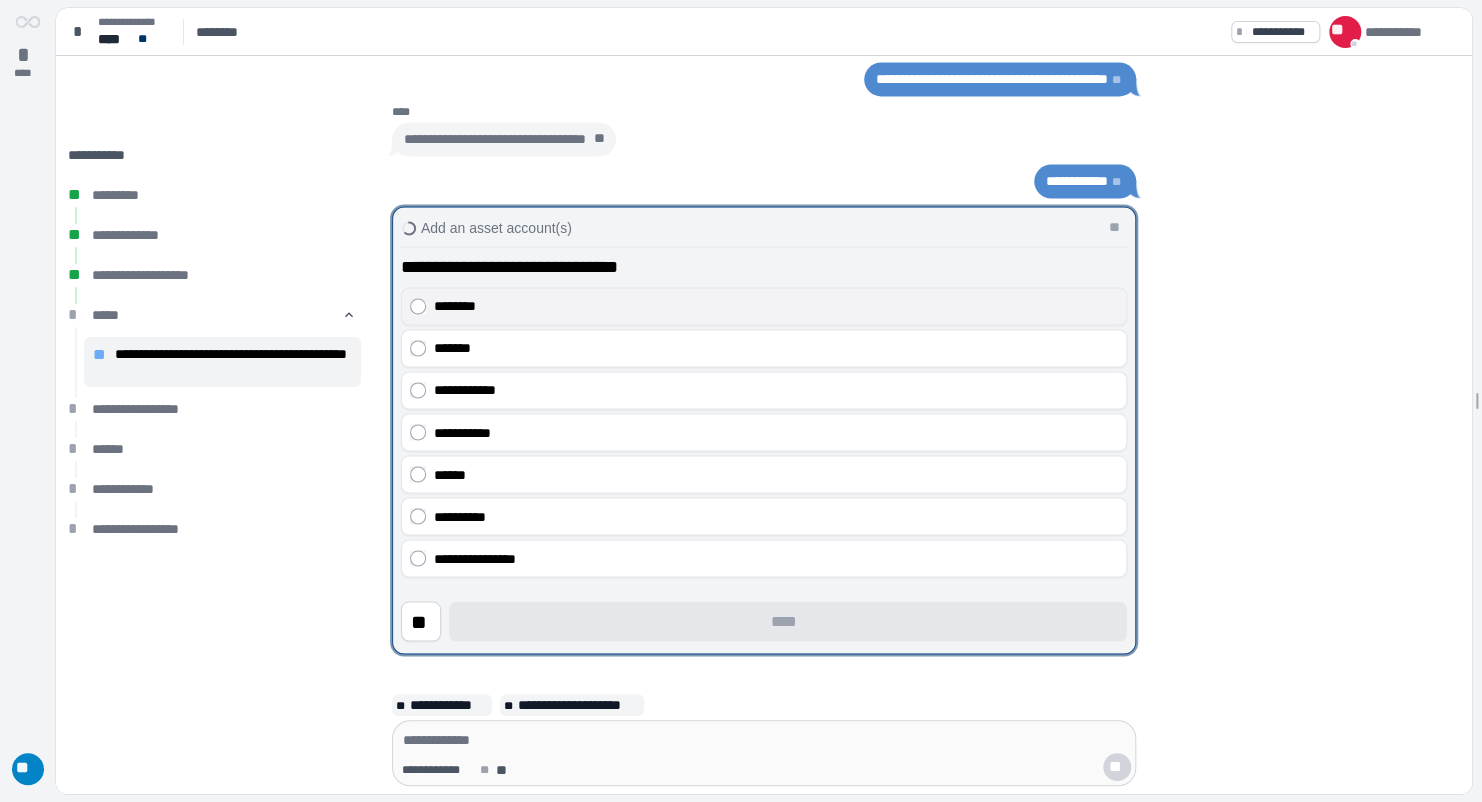 click on "********" at bounding box center [776, 306] 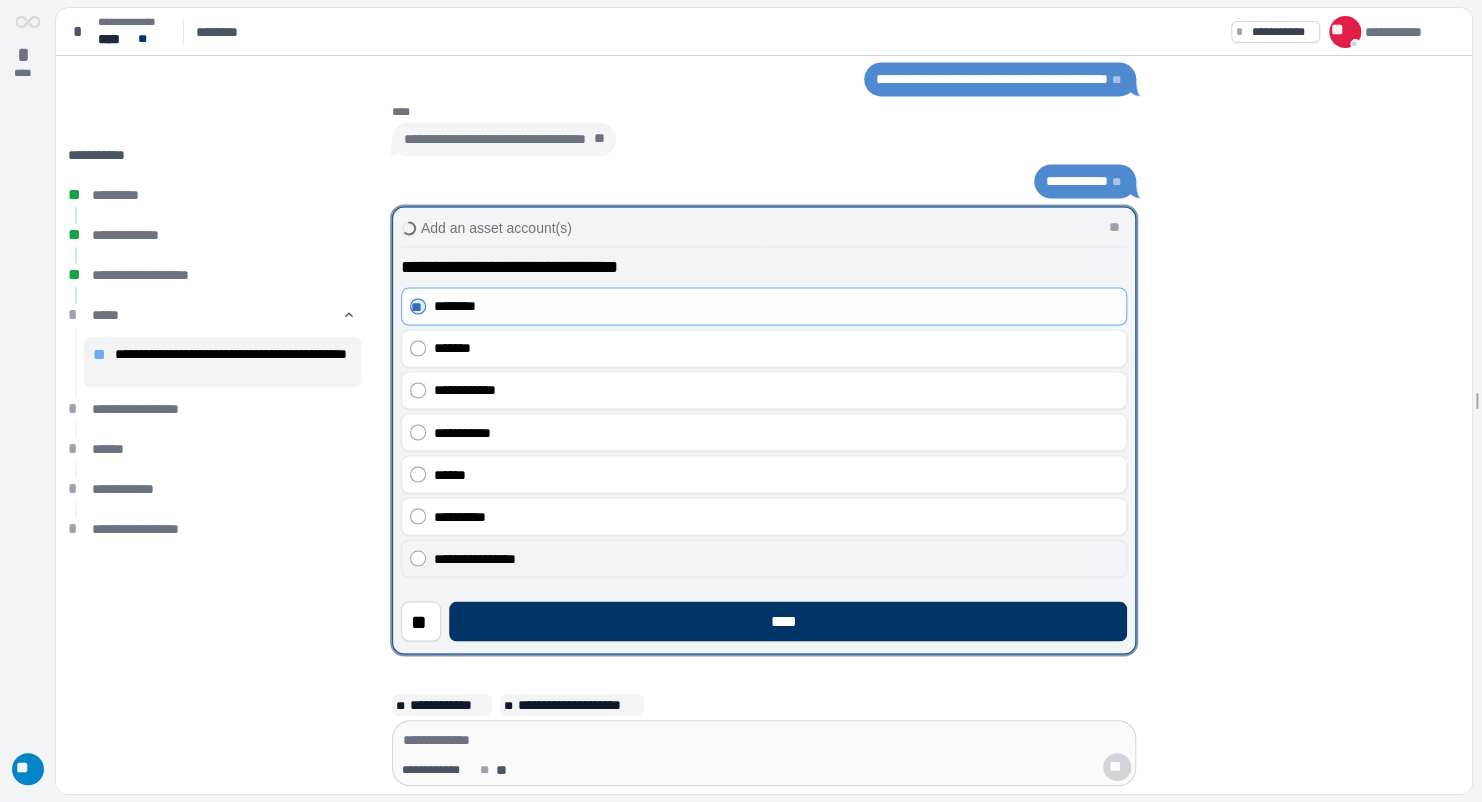 click on "**********" at bounding box center (776, 558) 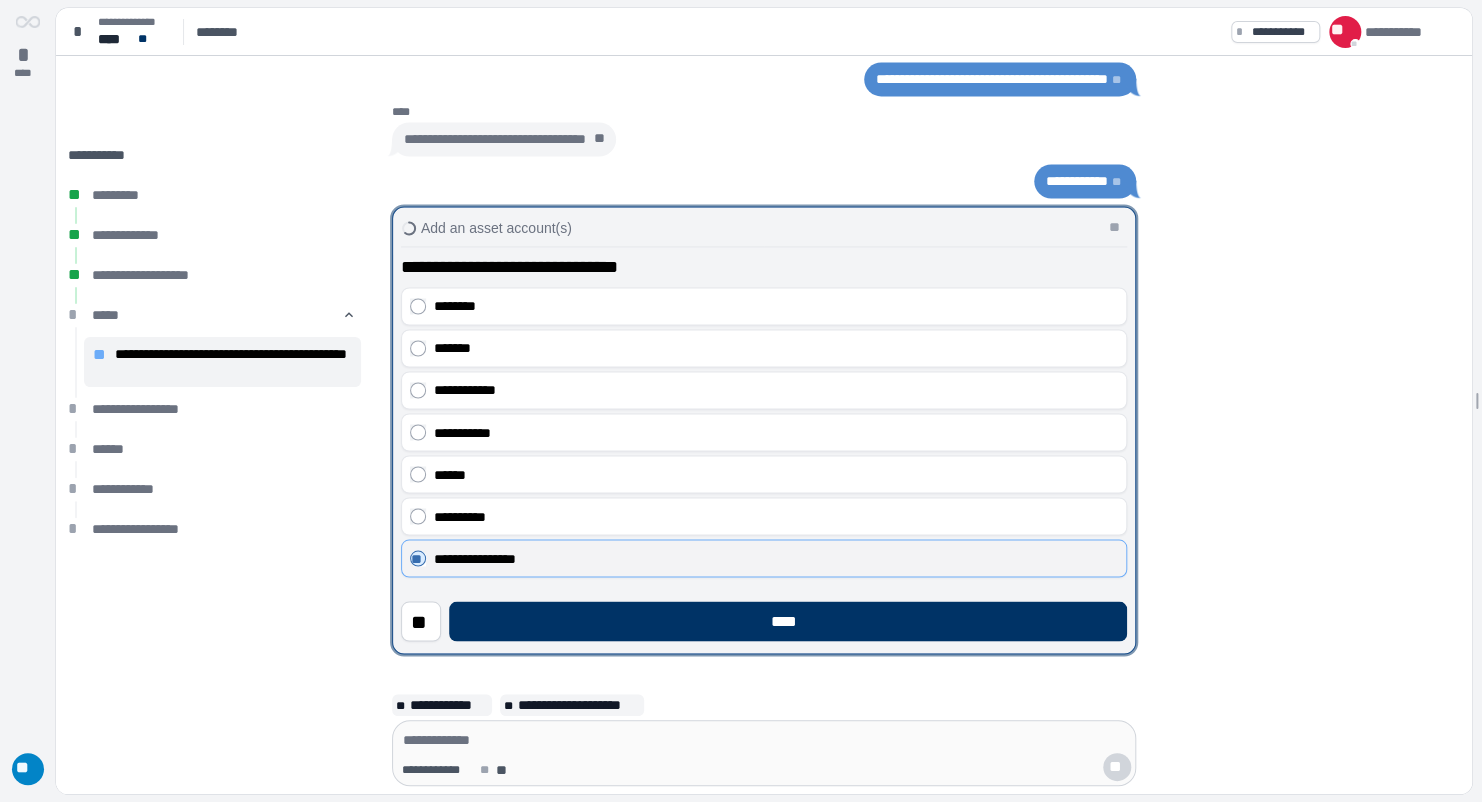 click on "**********" at bounding box center (764, 558) 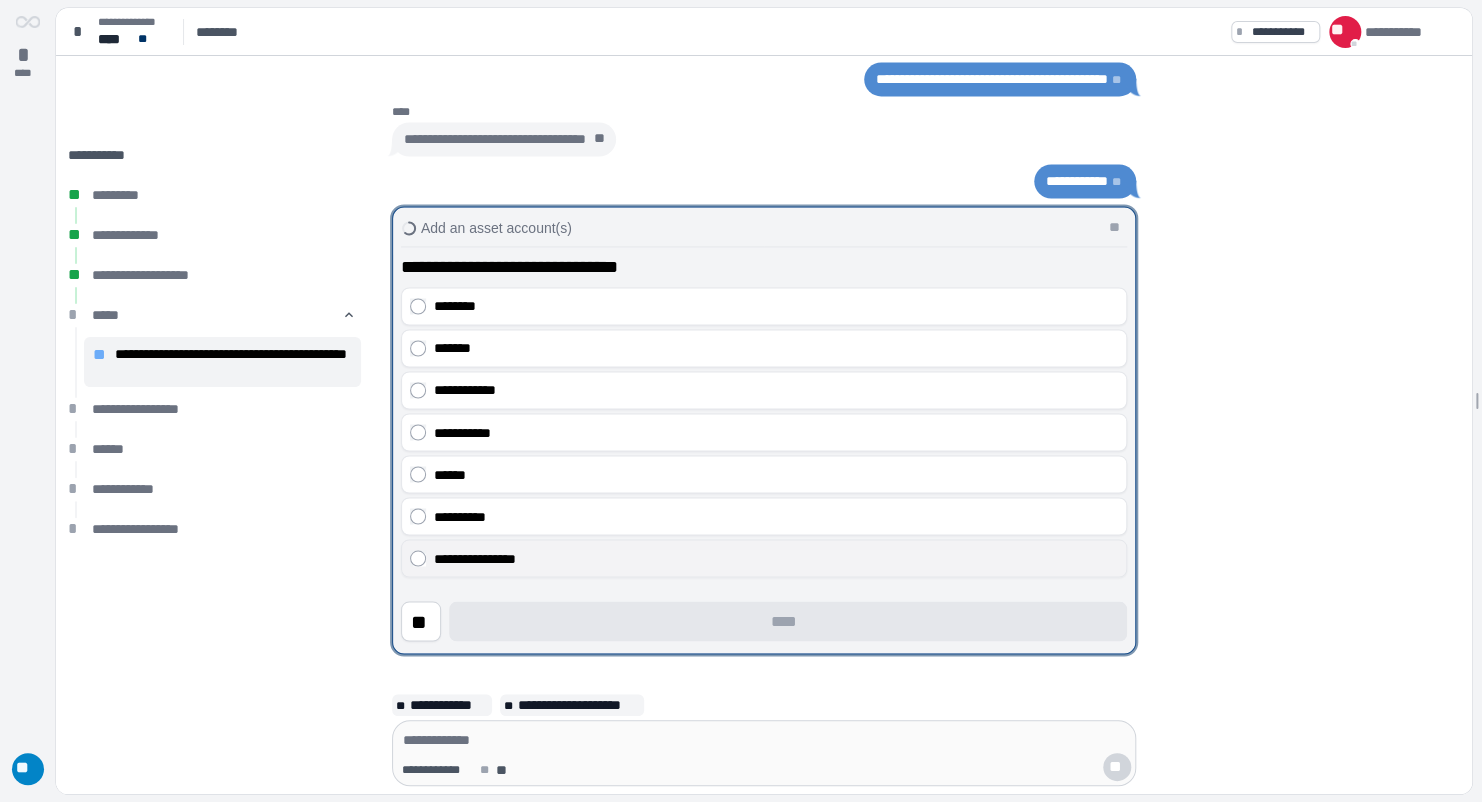 click on "**********" at bounding box center [776, 558] 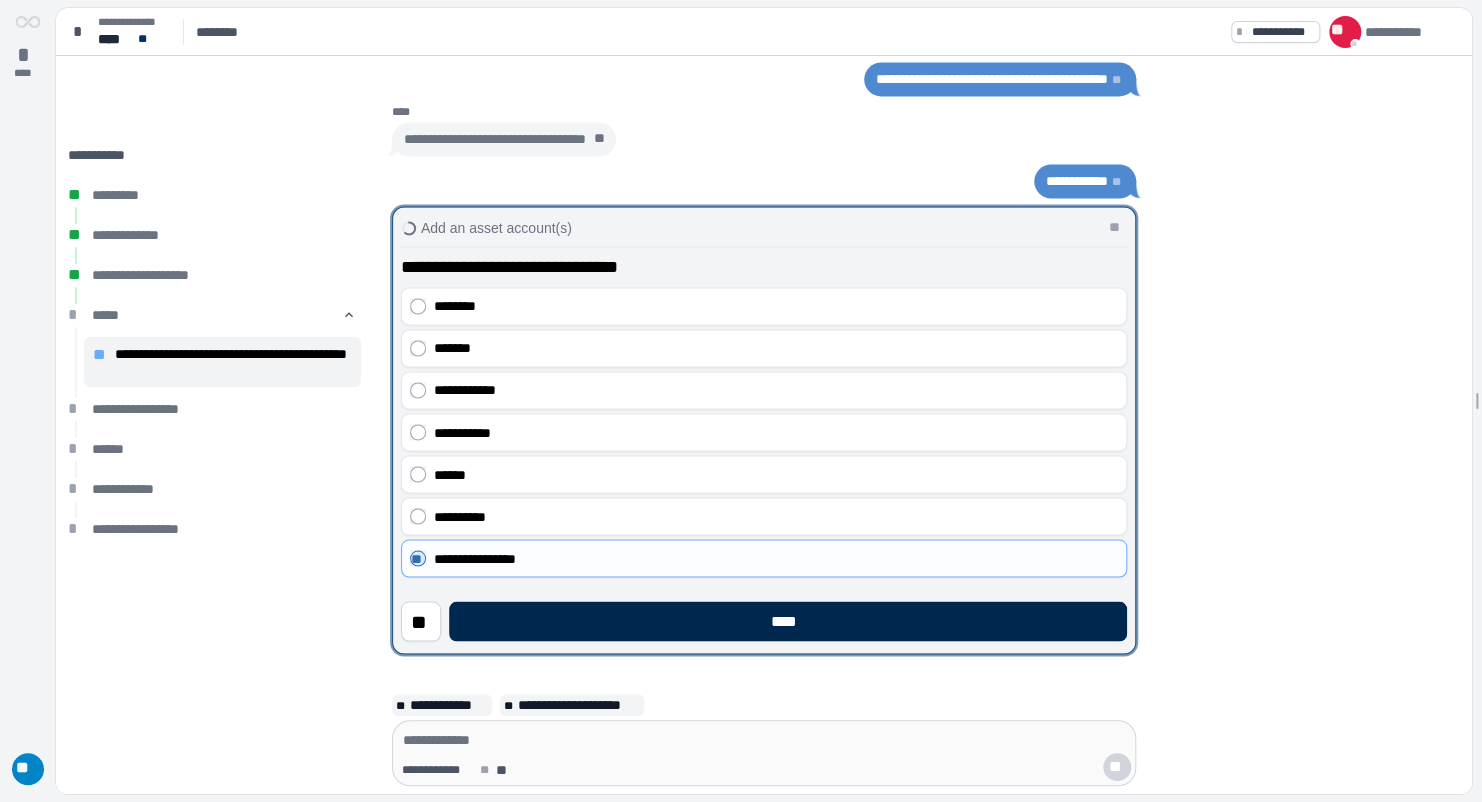 click on "****" at bounding box center [788, 621] 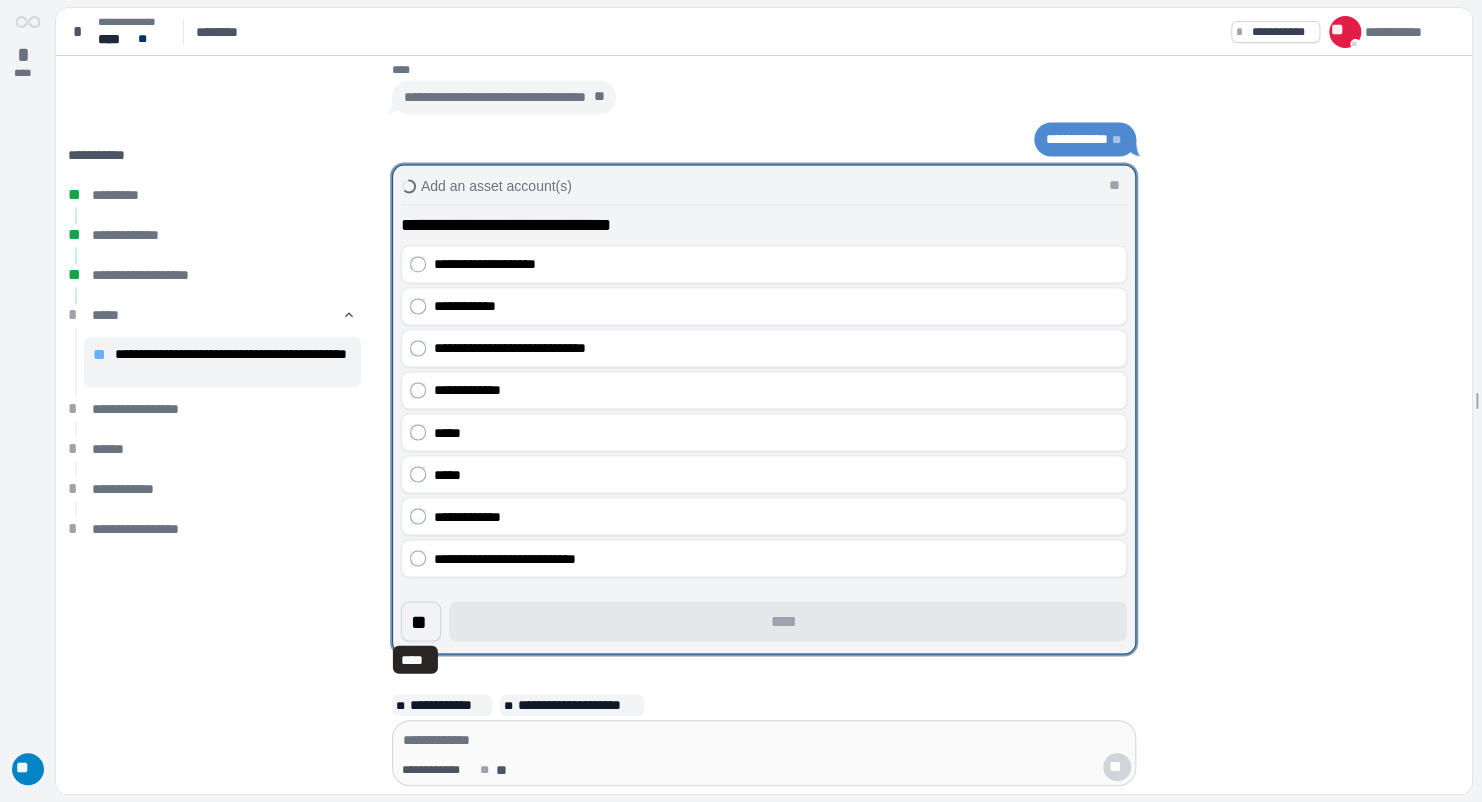 click on "**" at bounding box center [421, 621] 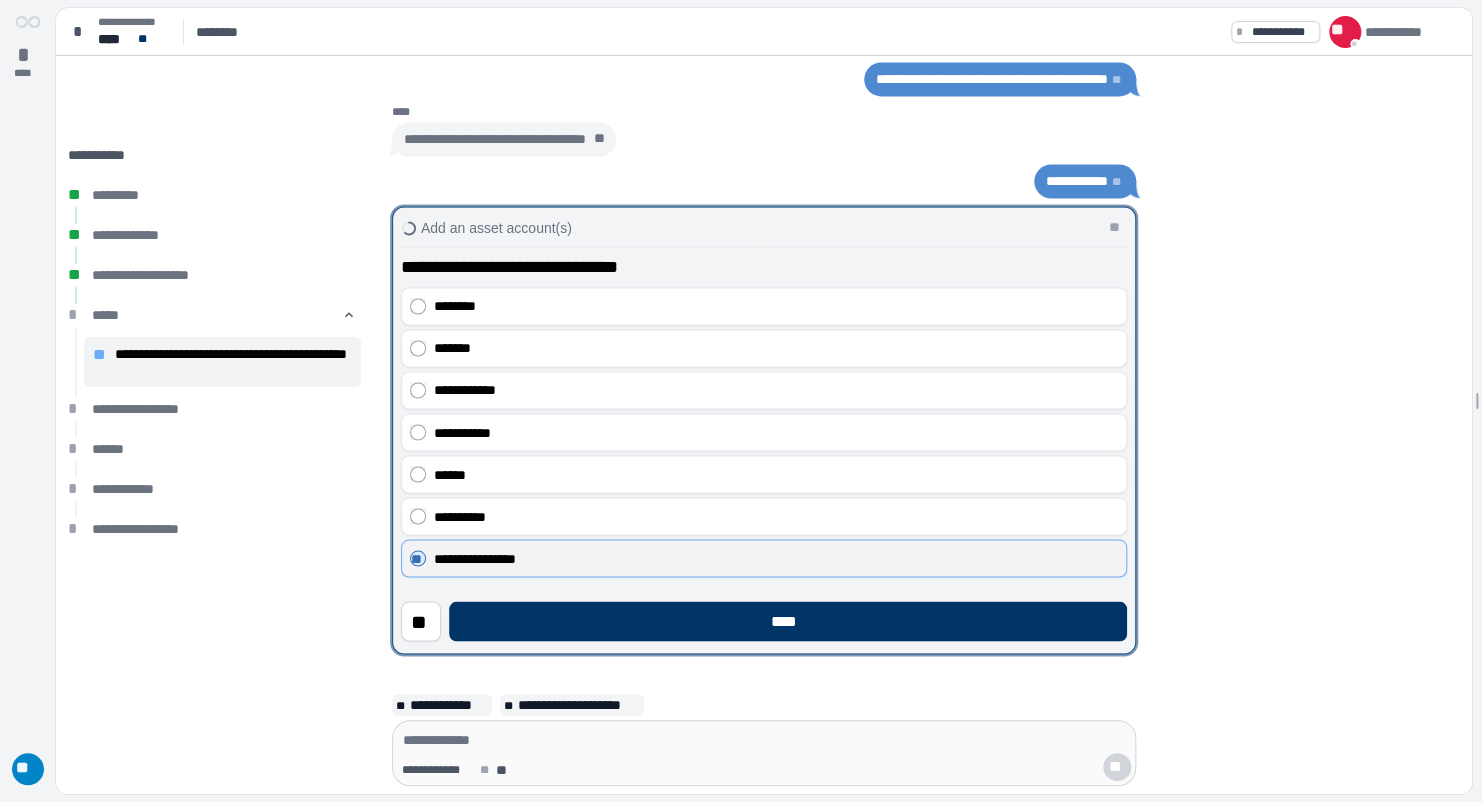 click on "**********" at bounding box center [776, 558] 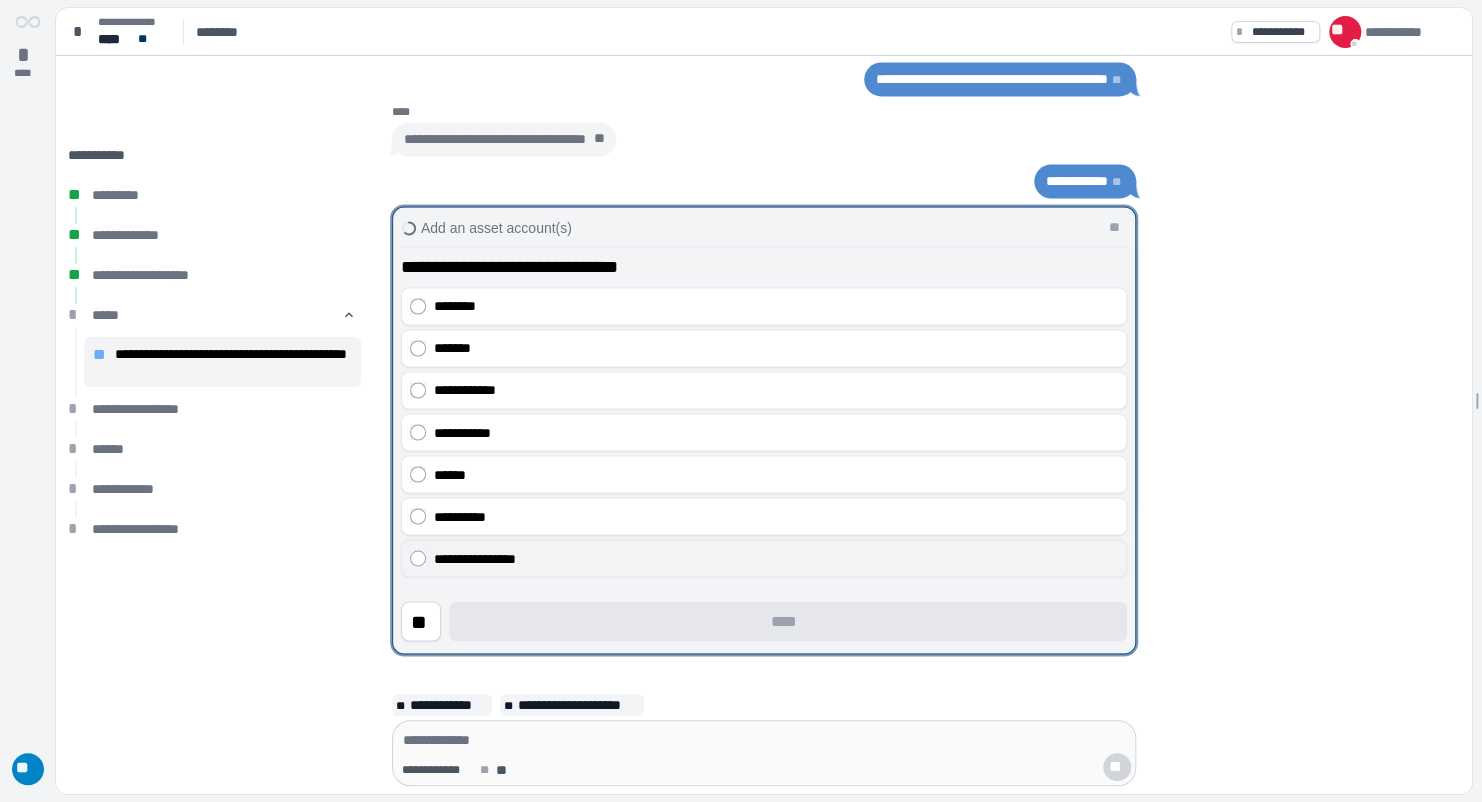 click on "**********" at bounding box center [776, 558] 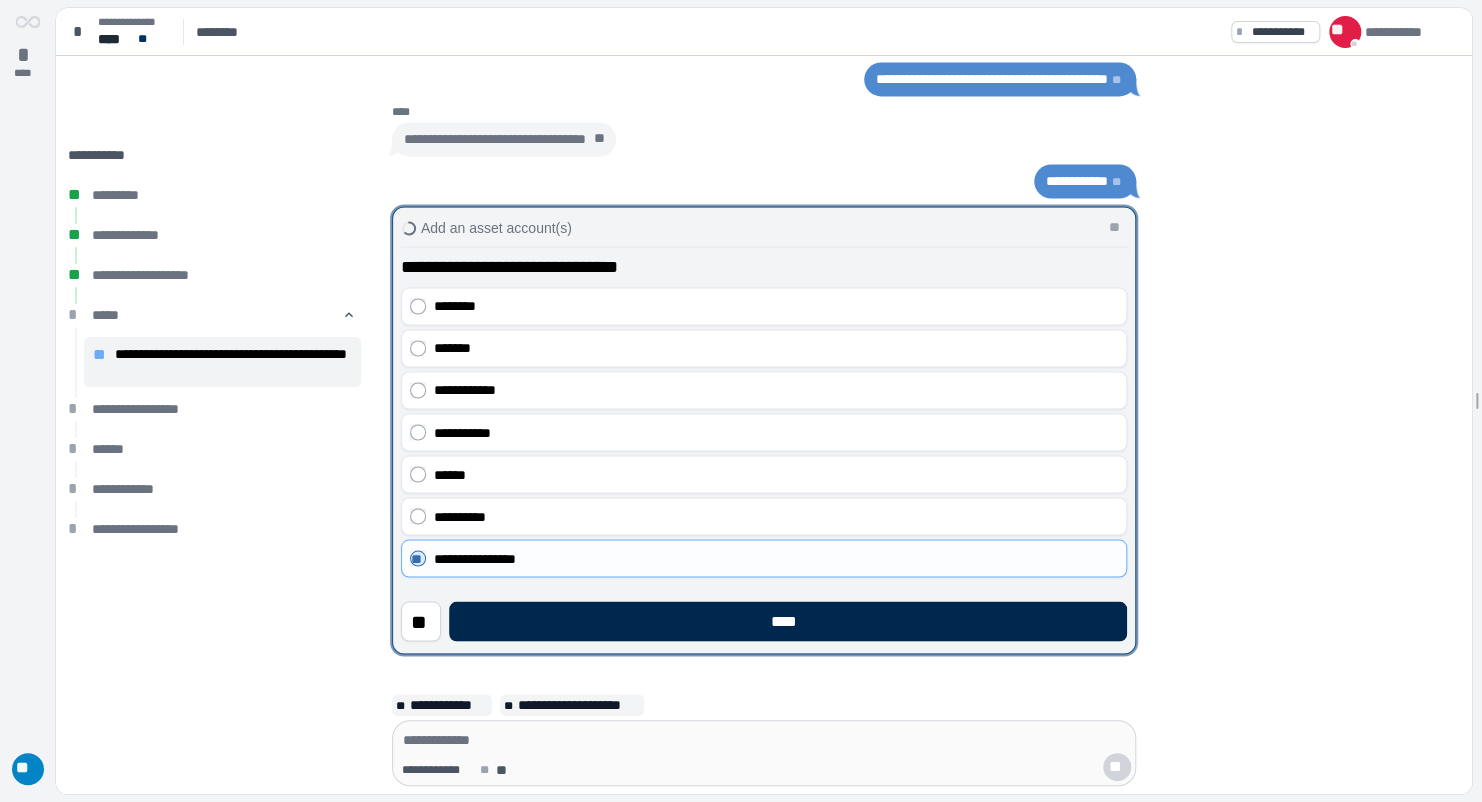 click on "****" at bounding box center [788, 621] 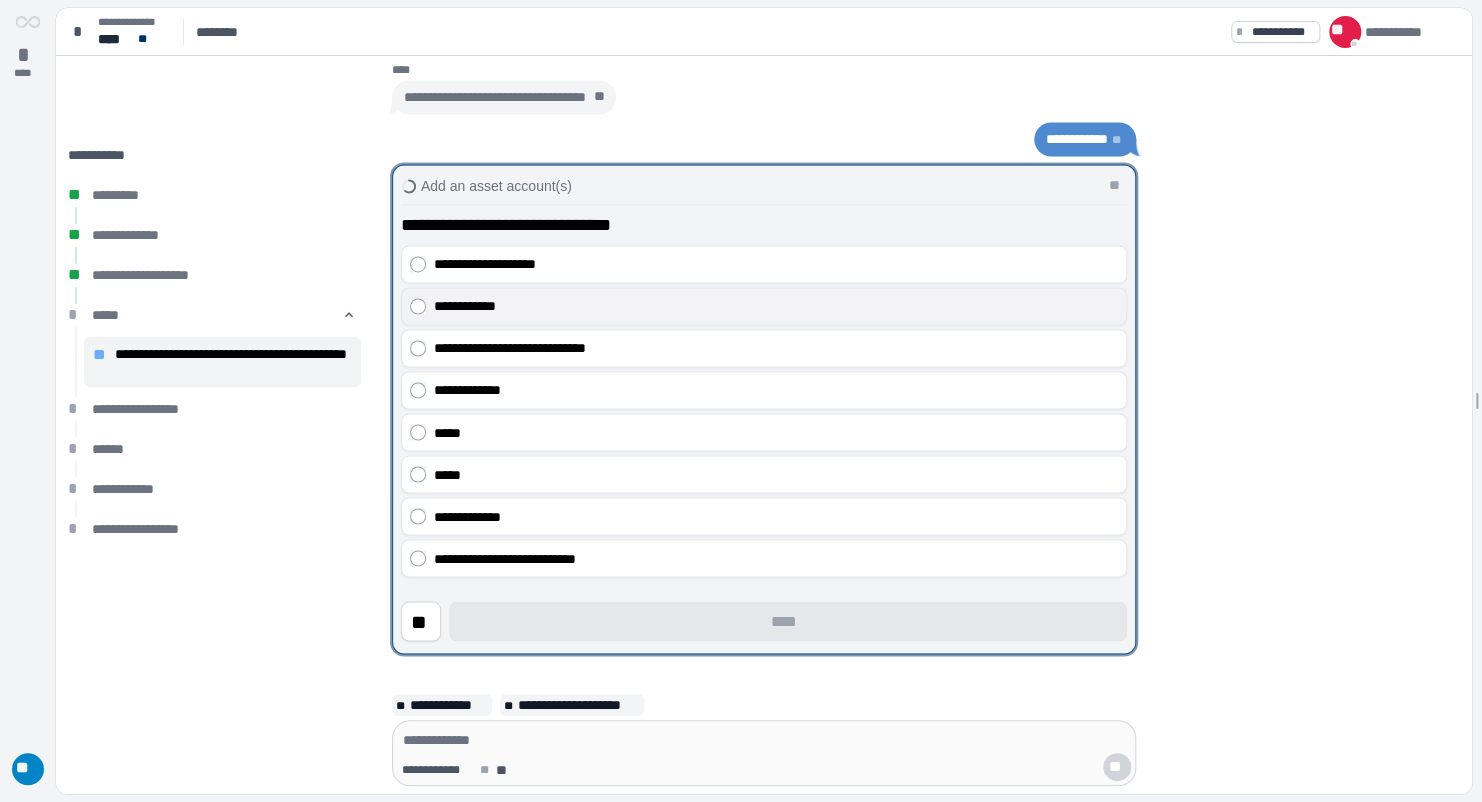 click on "**********" at bounding box center [764, 306] 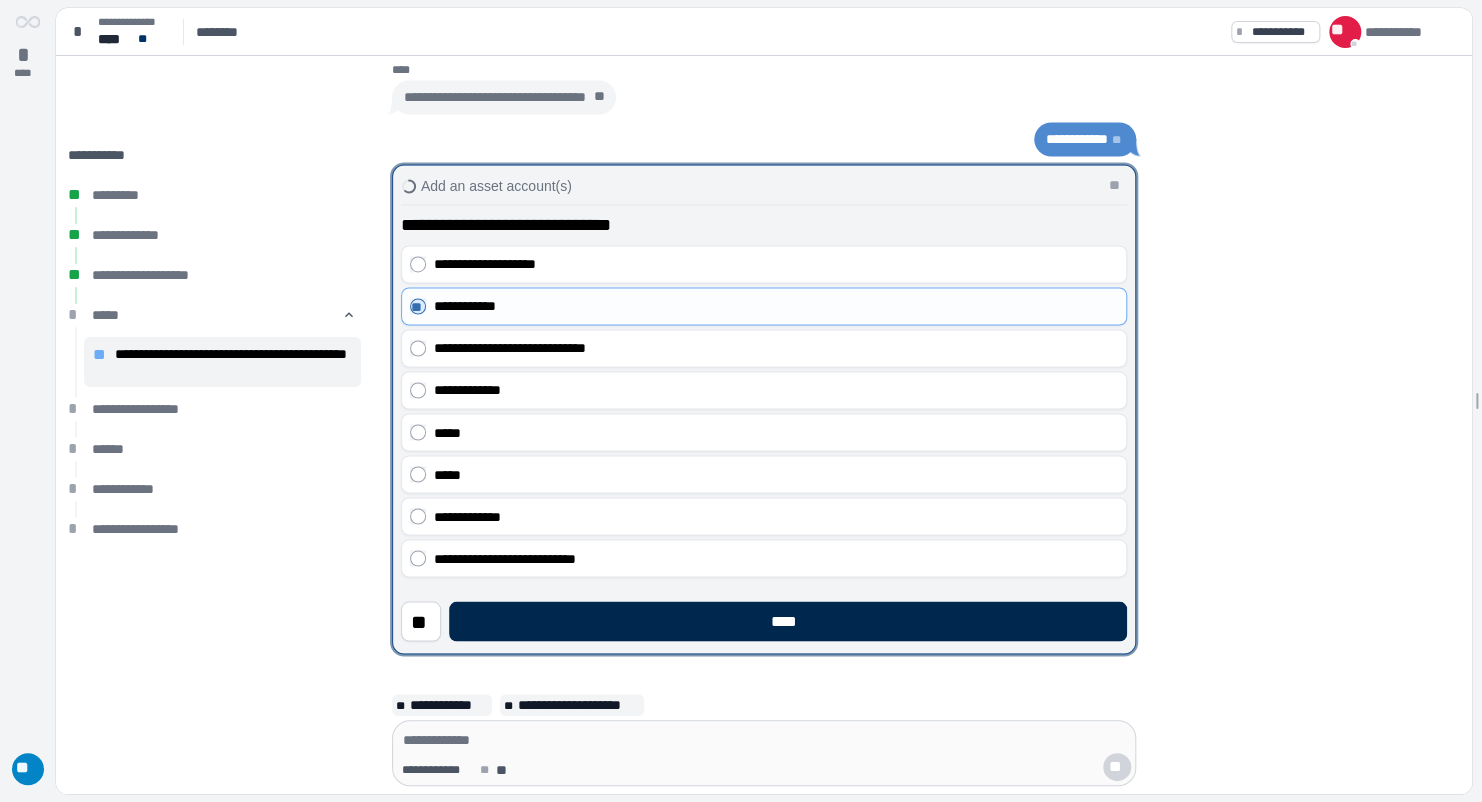 click on "****" at bounding box center [788, 621] 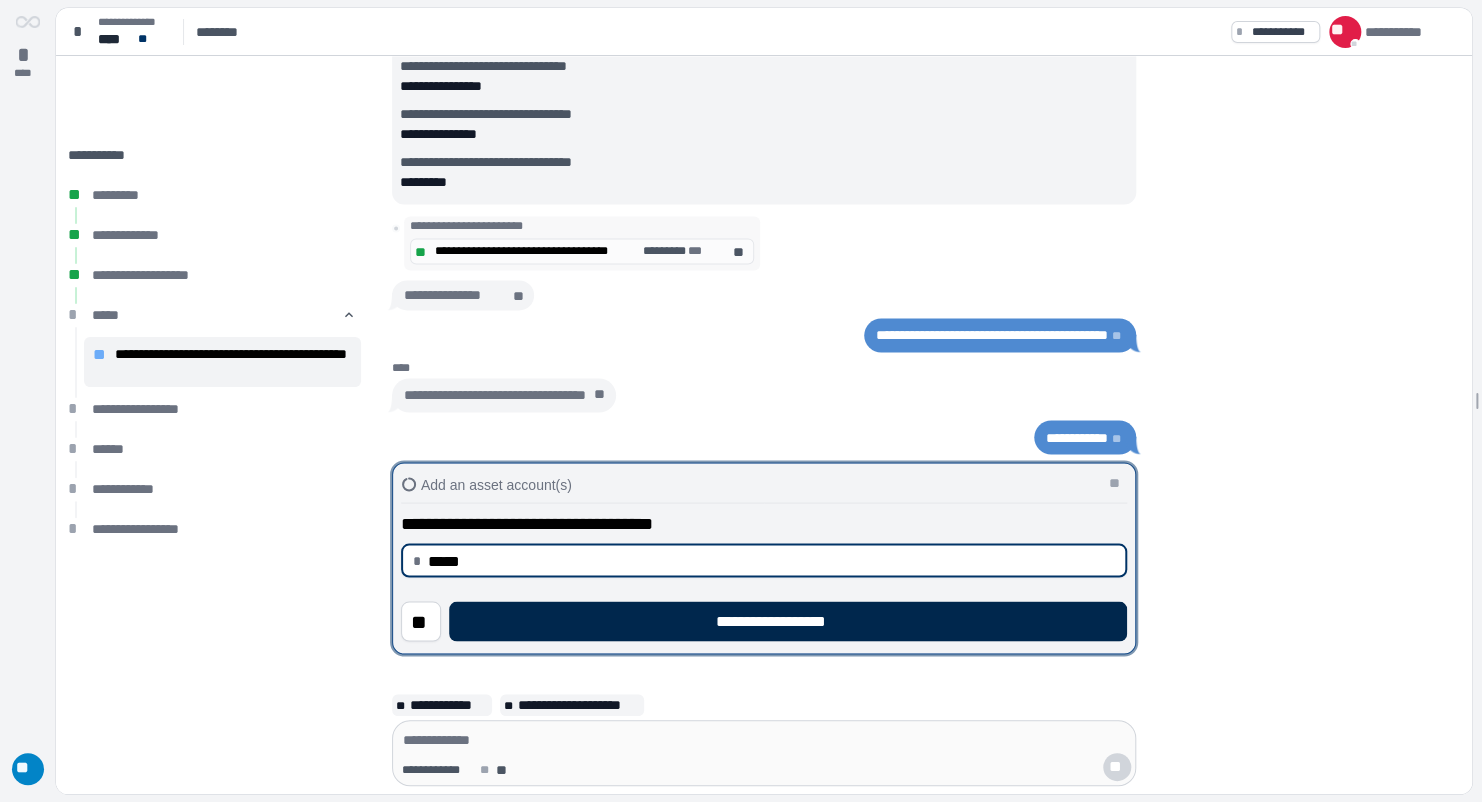 type on "********" 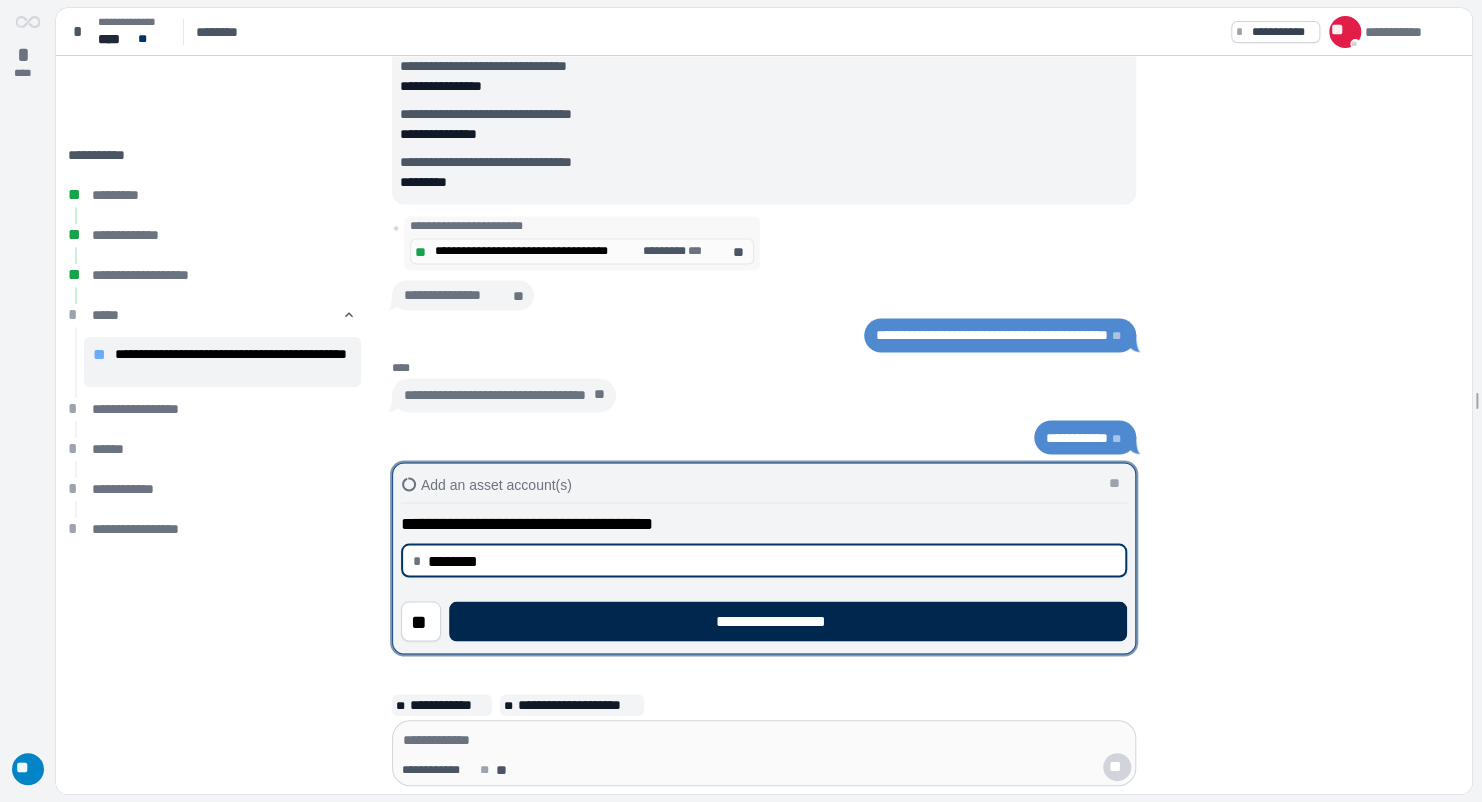 click on "**********" at bounding box center (788, 621) 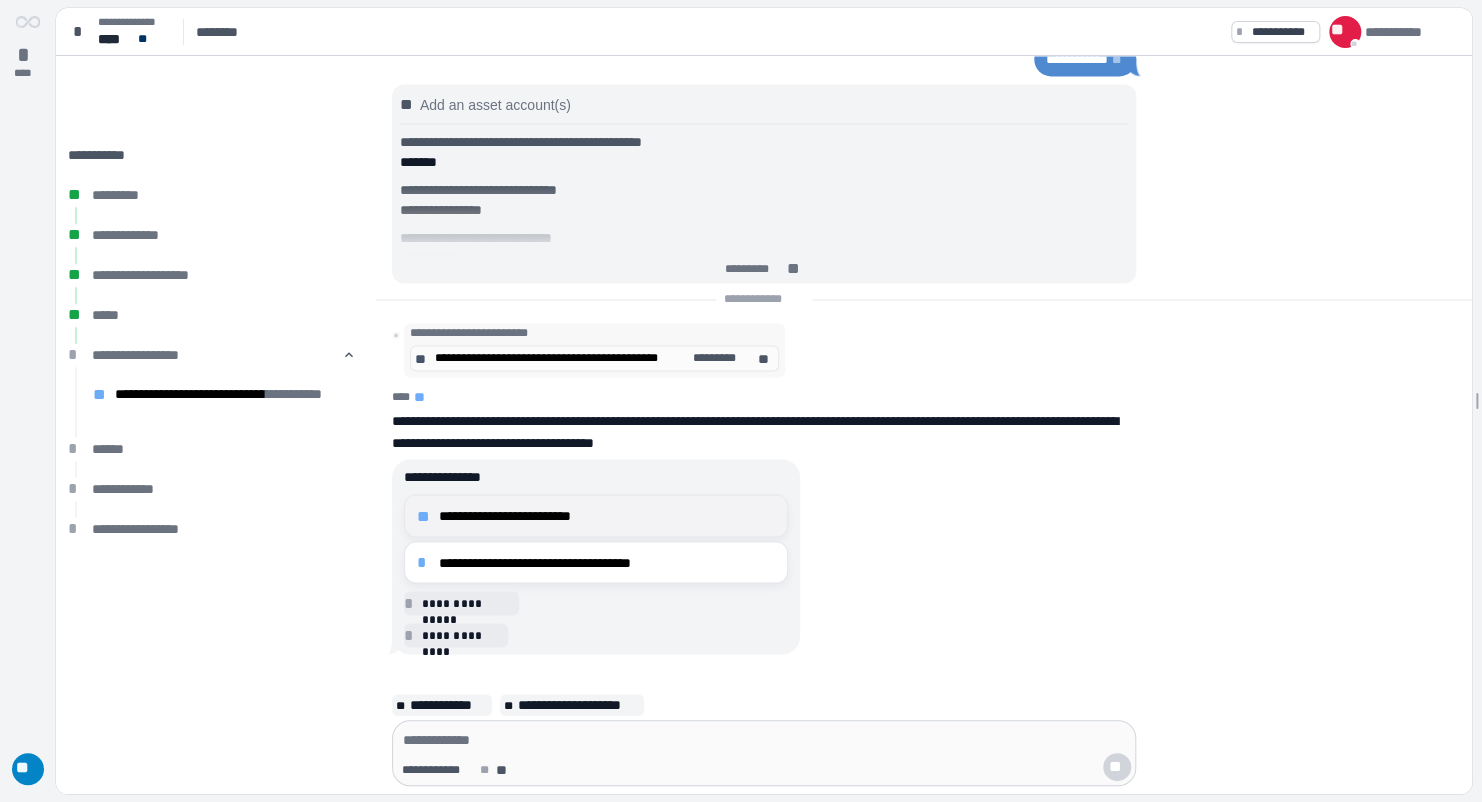 click on "**********" at bounding box center (607, 515) 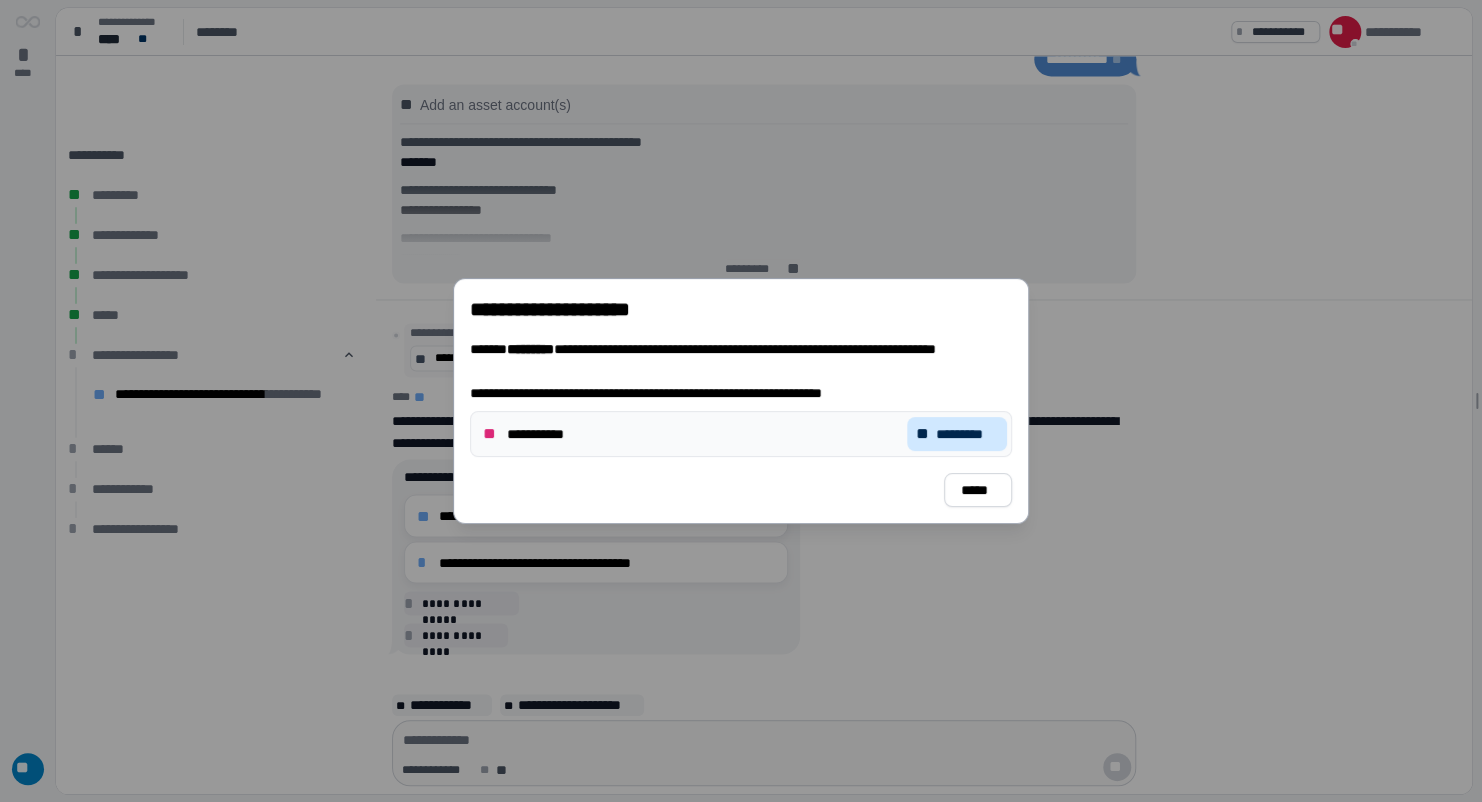 click on "*********" at bounding box center (967, 434) 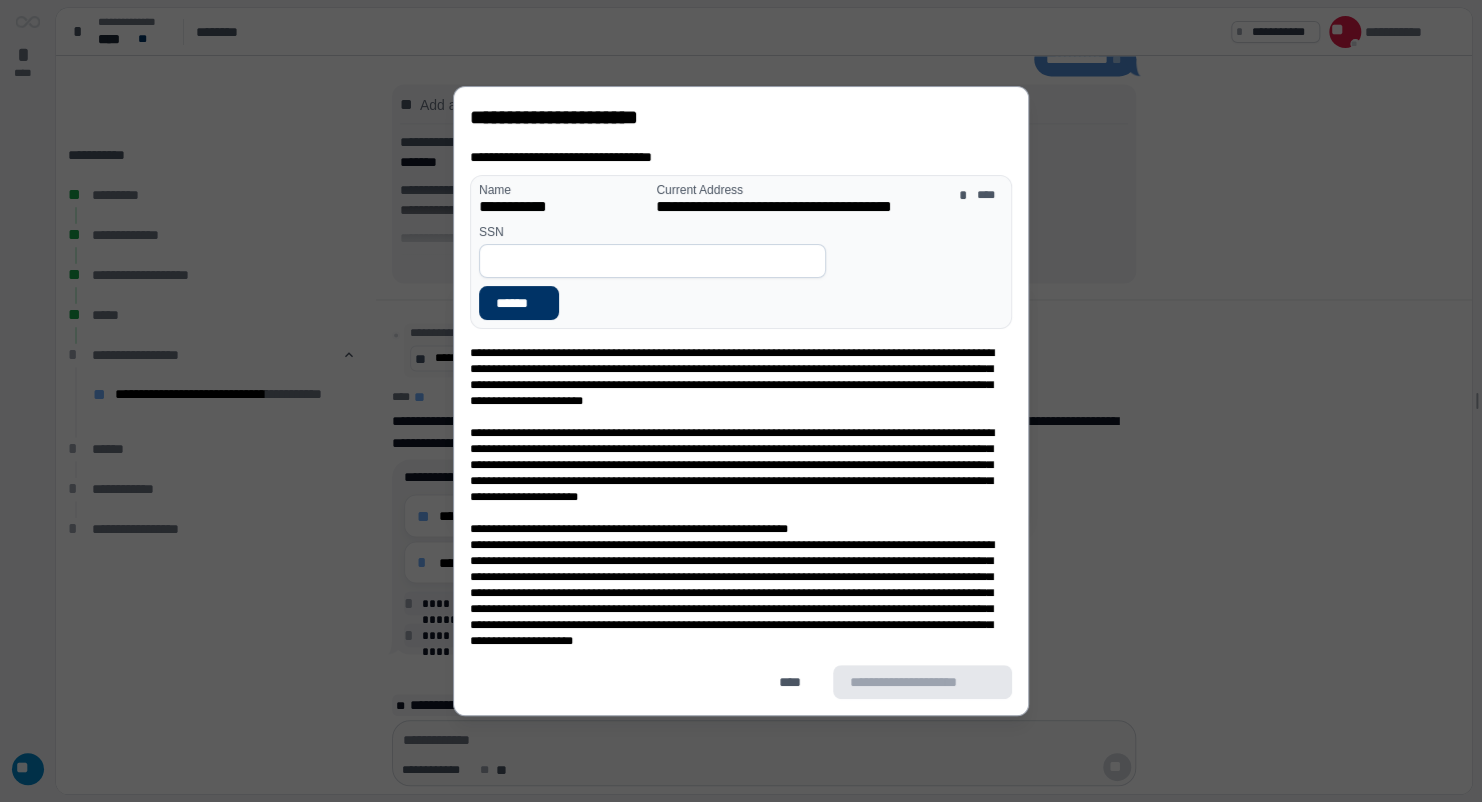click at bounding box center [652, 261] 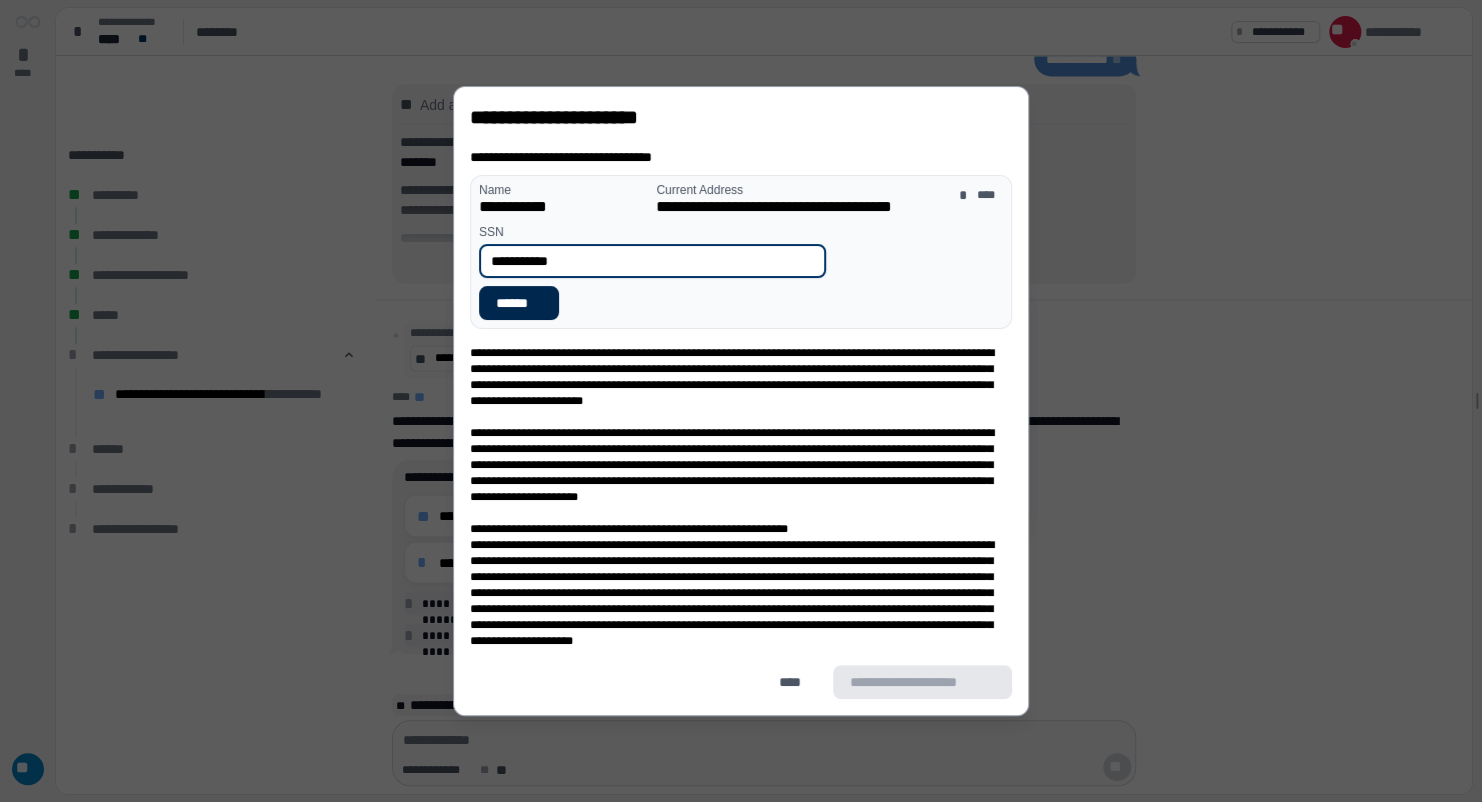 type on "**********" 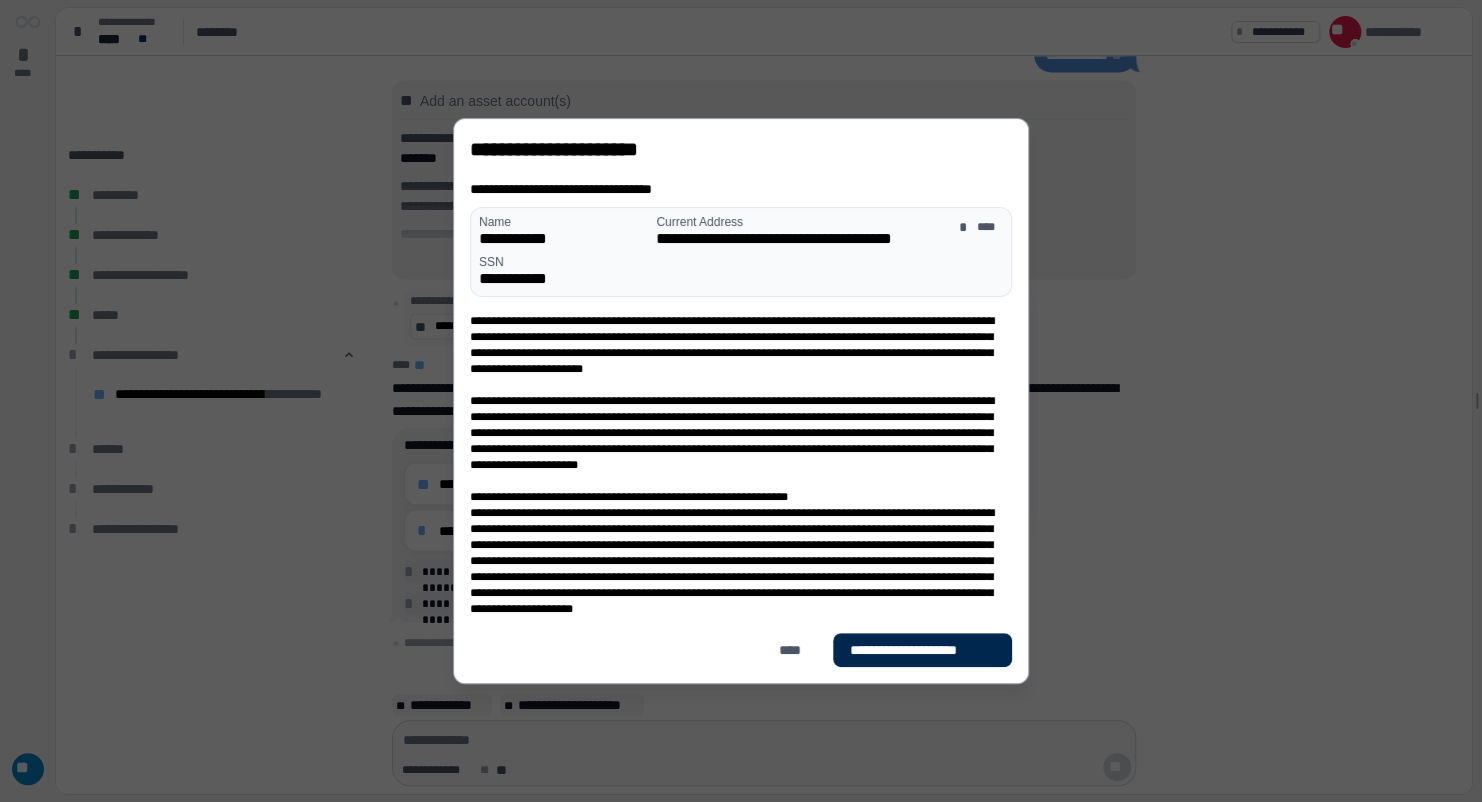click on "**********" at bounding box center [922, 650] 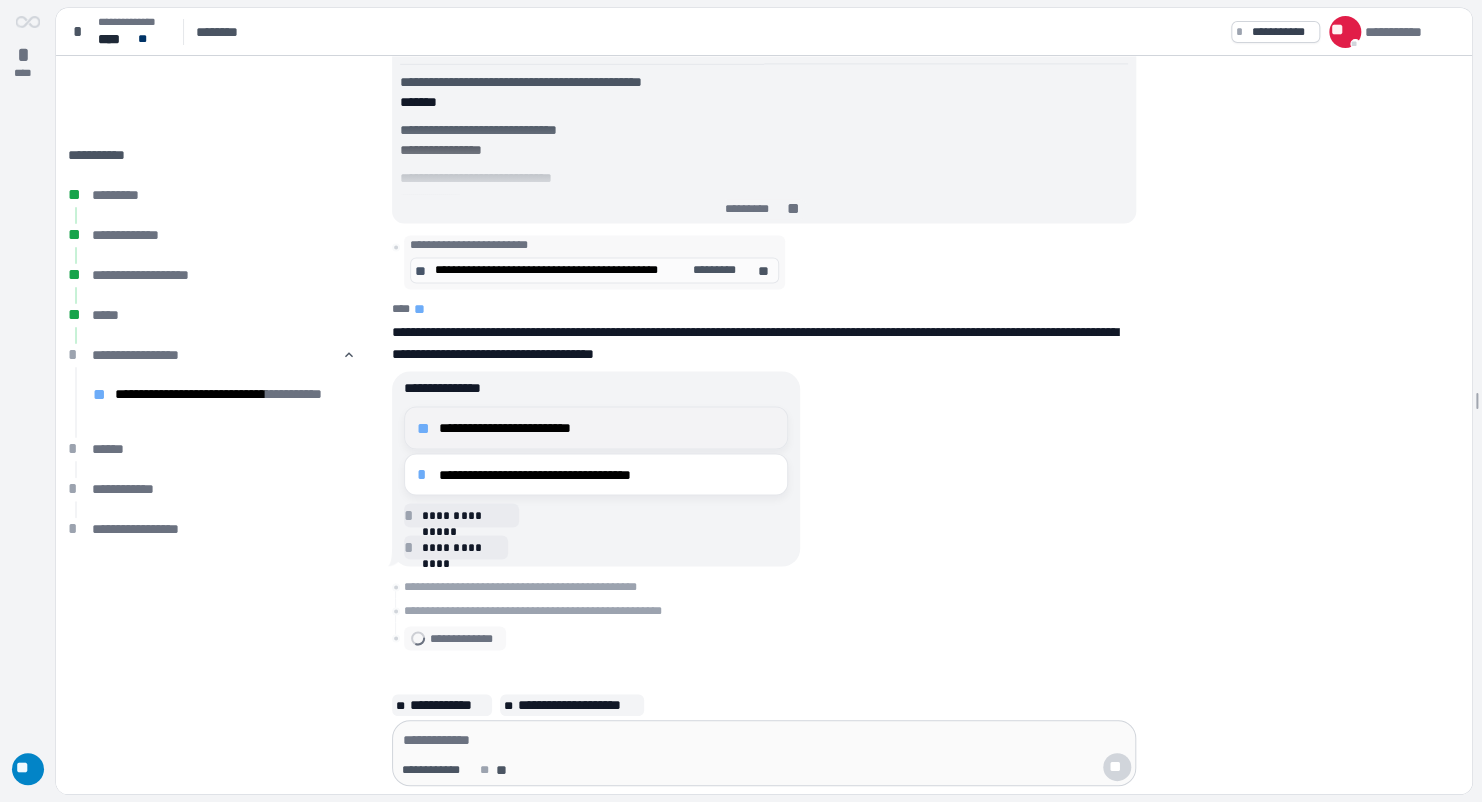 click on "**********" at bounding box center [607, 427] 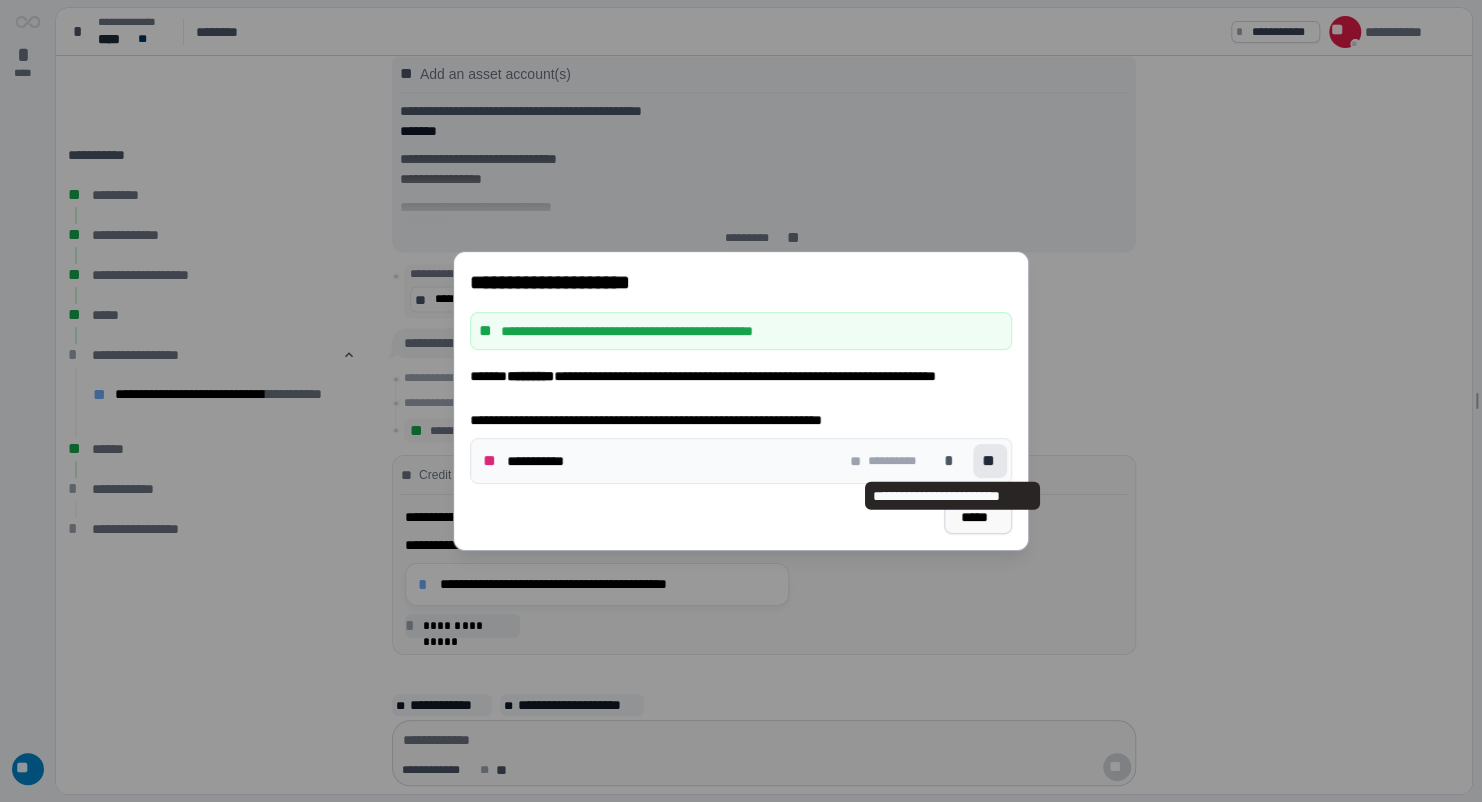 click on "*****" at bounding box center (978, 517) 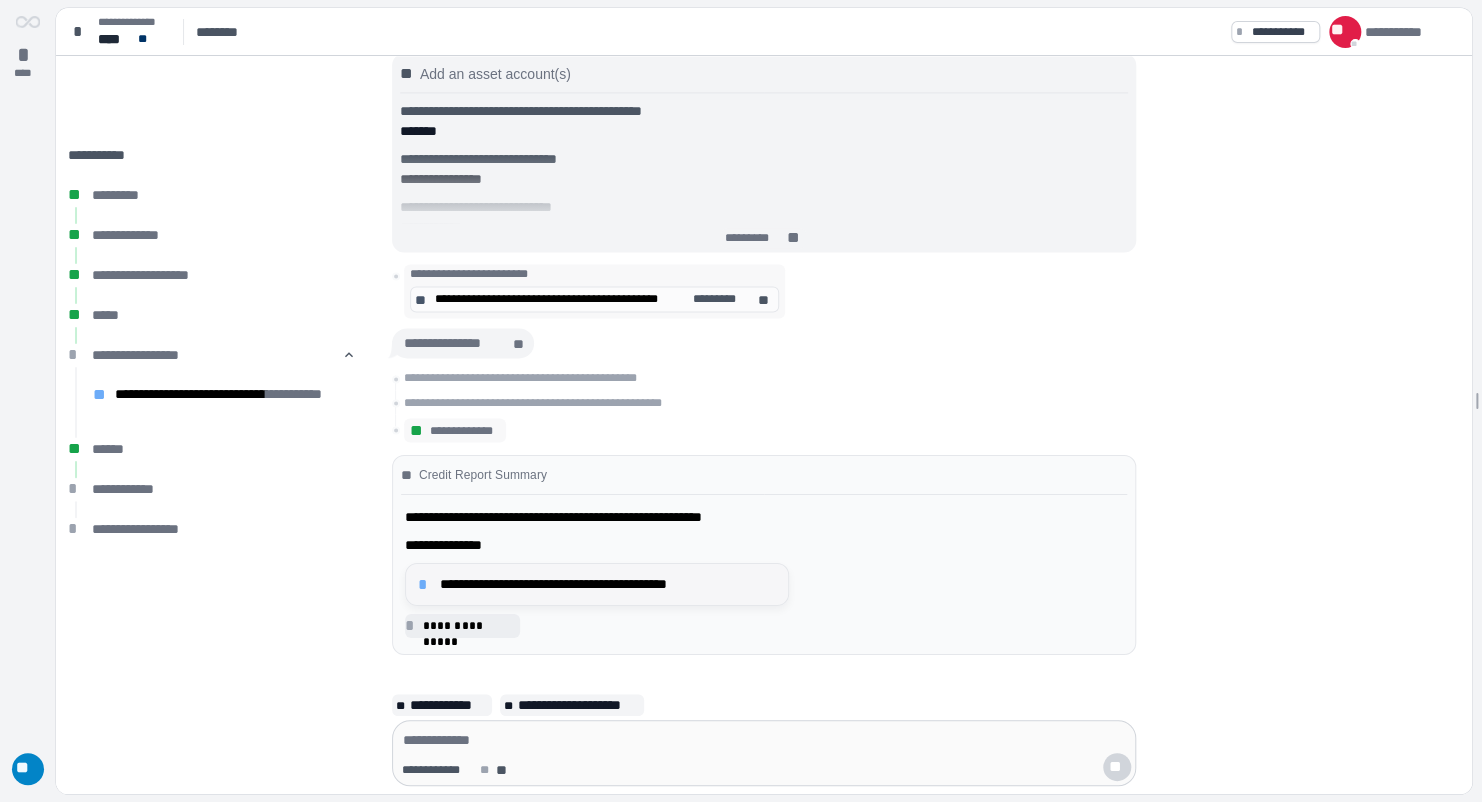 click on "**********" at bounding box center (597, 584) 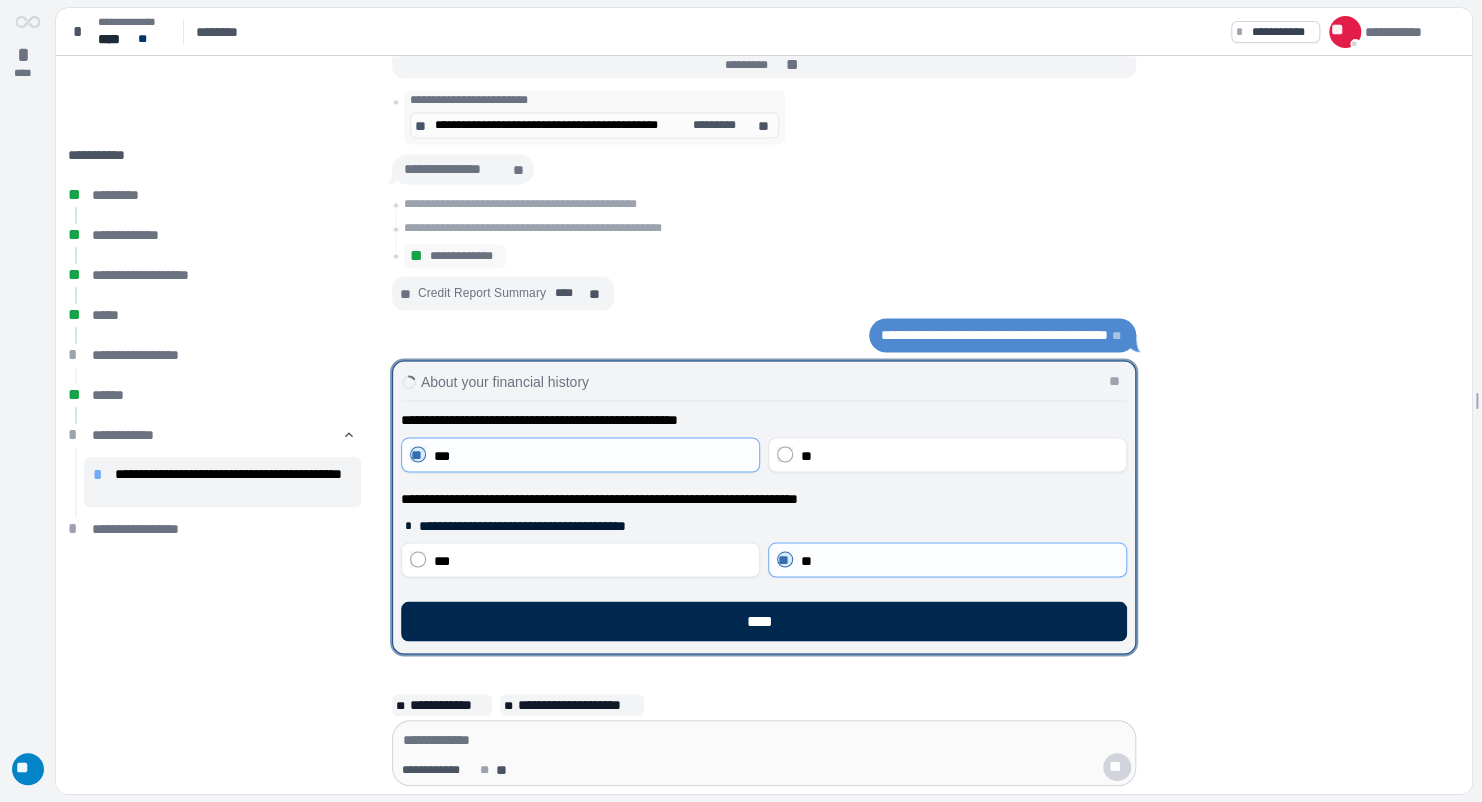 click on "****" at bounding box center (764, 621) 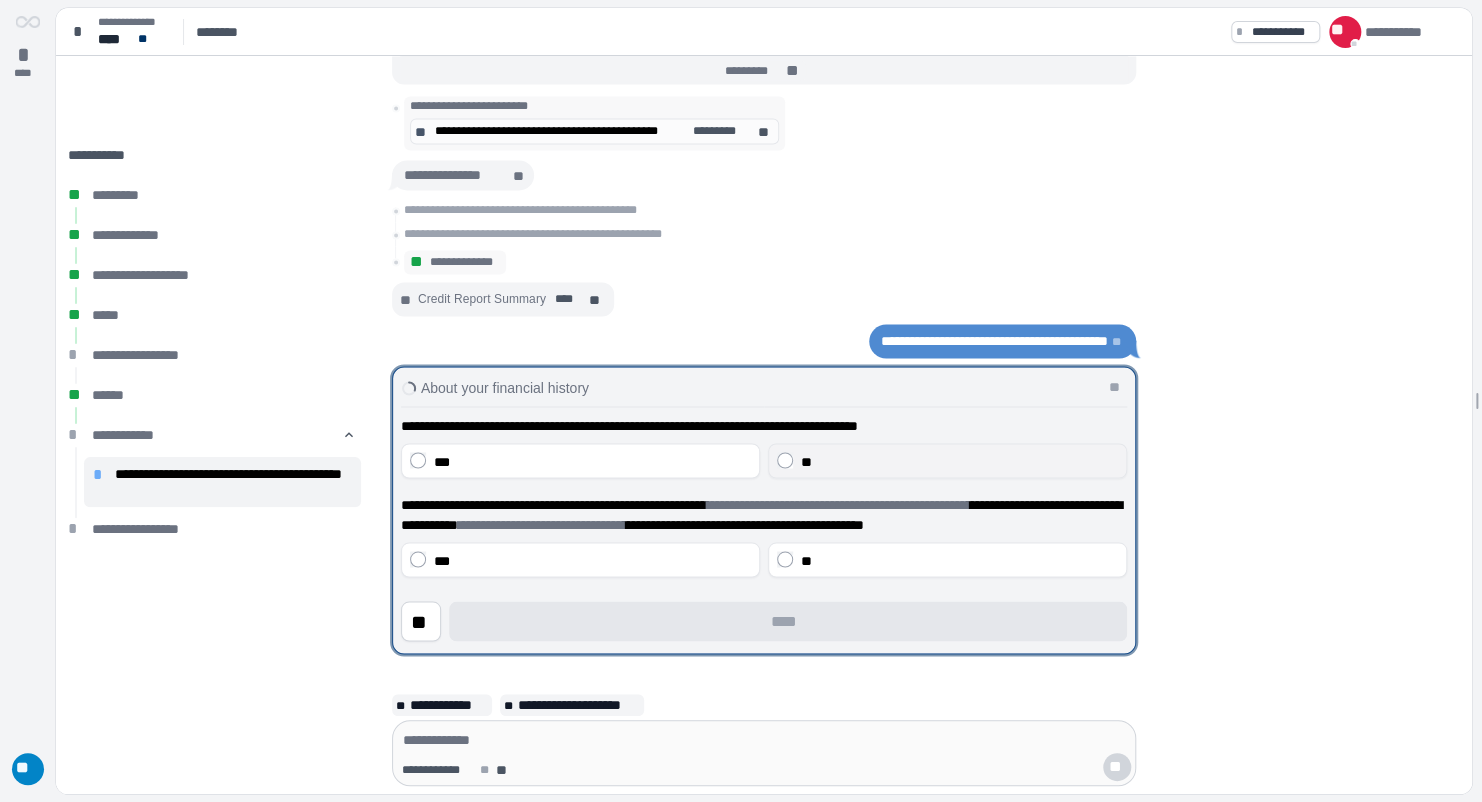 click on "**" at bounding box center [947, 460] 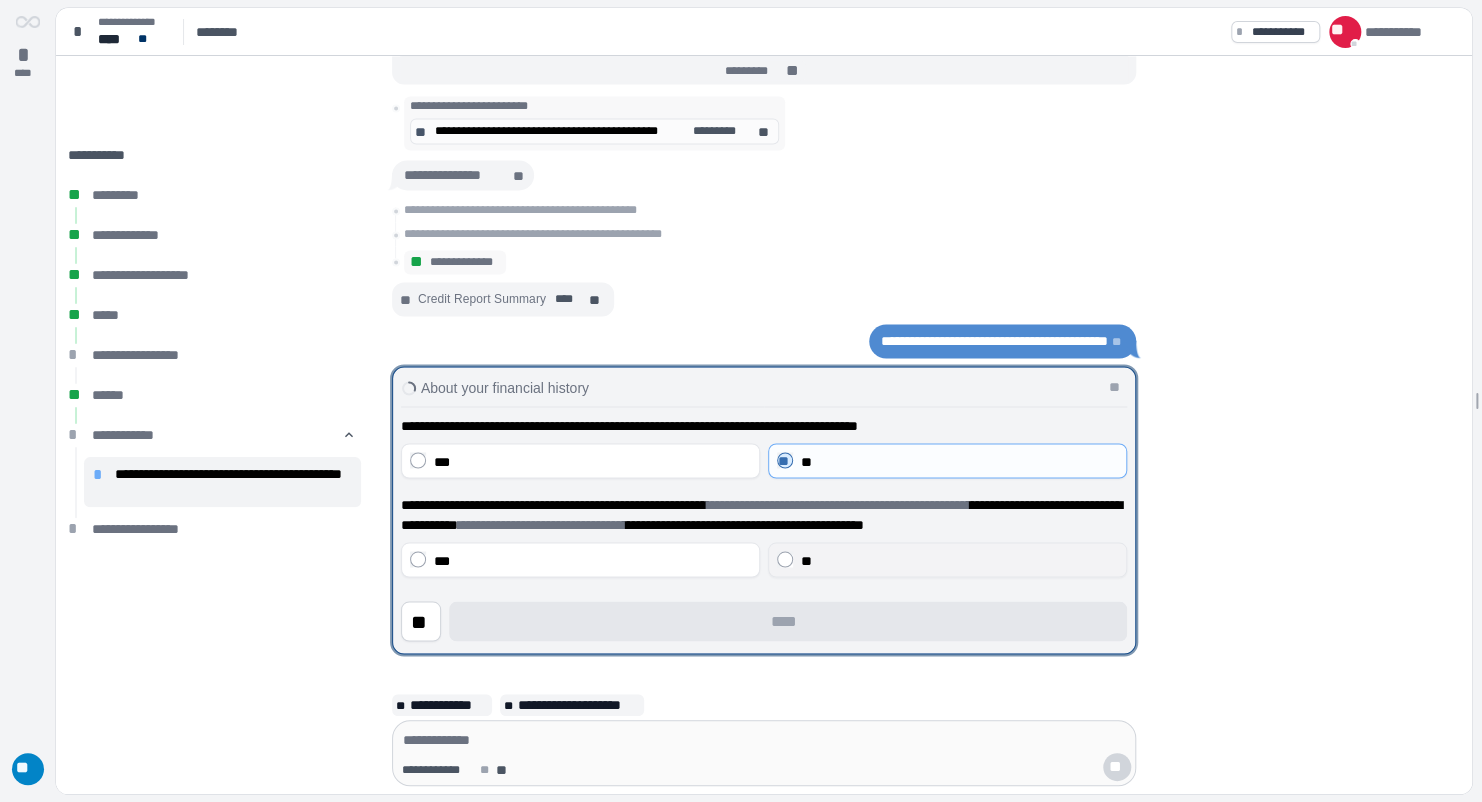 click on "**" at bounding box center [959, 560] 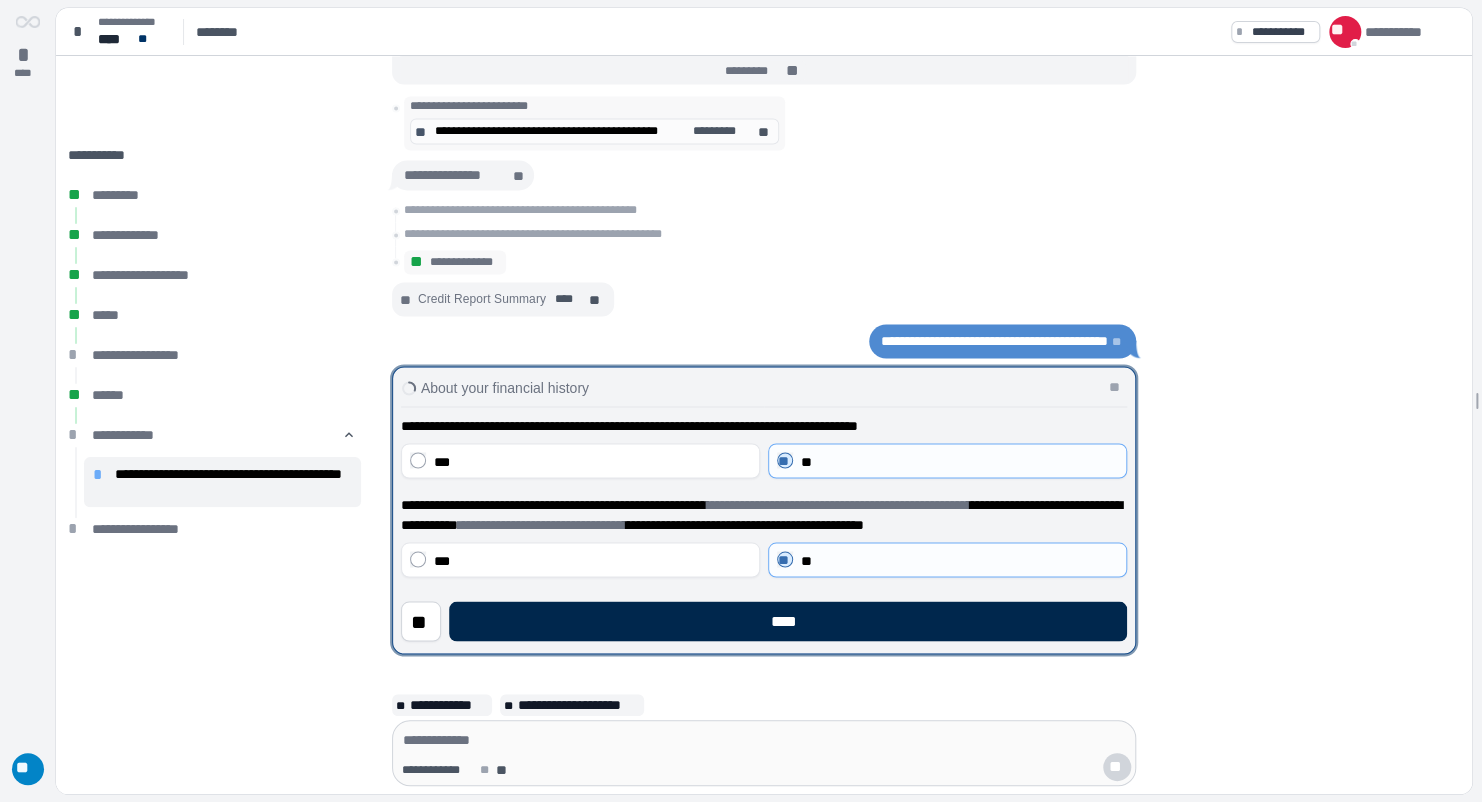click on "****" at bounding box center (788, 621) 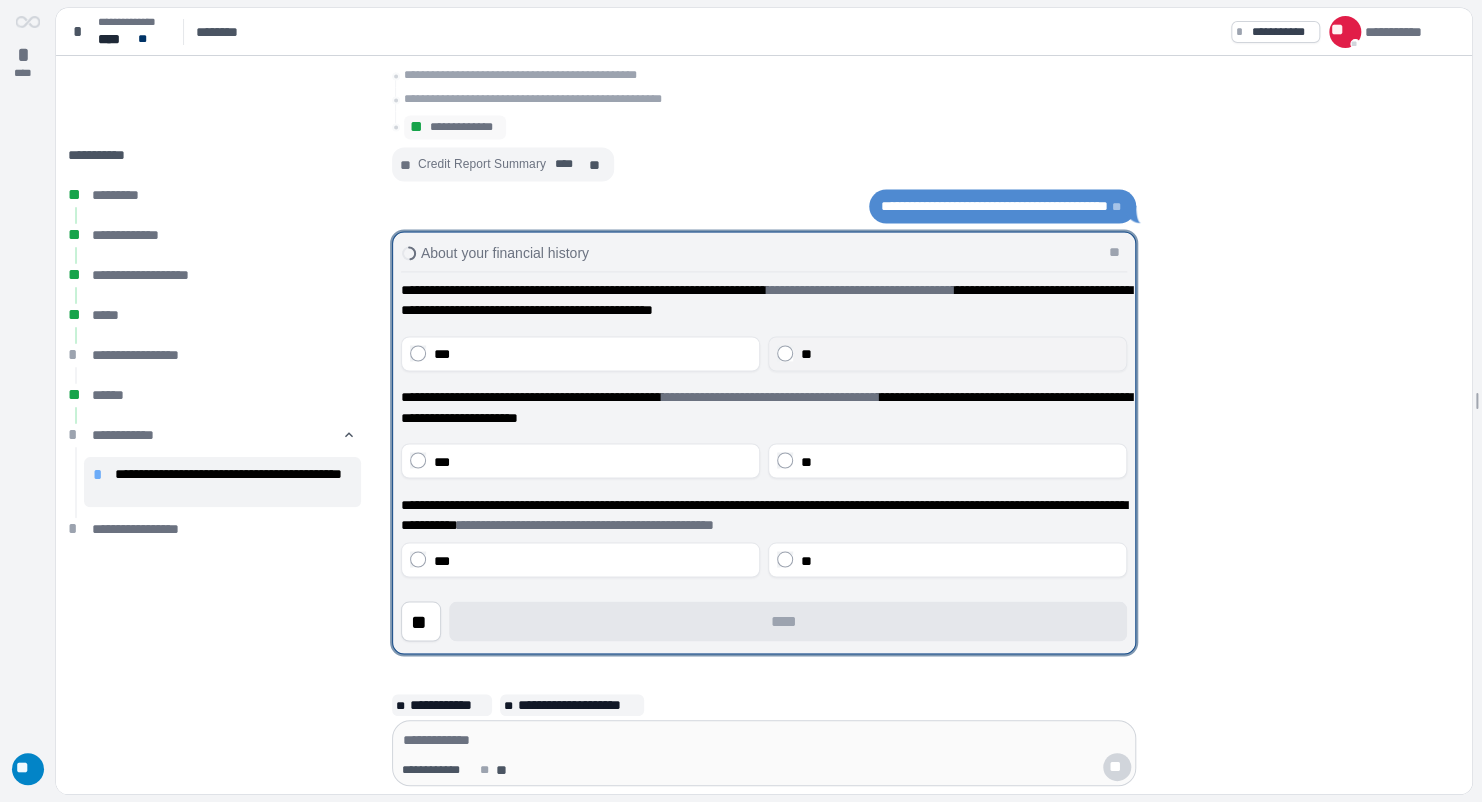 click on "**" at bounding box center [959, 354] 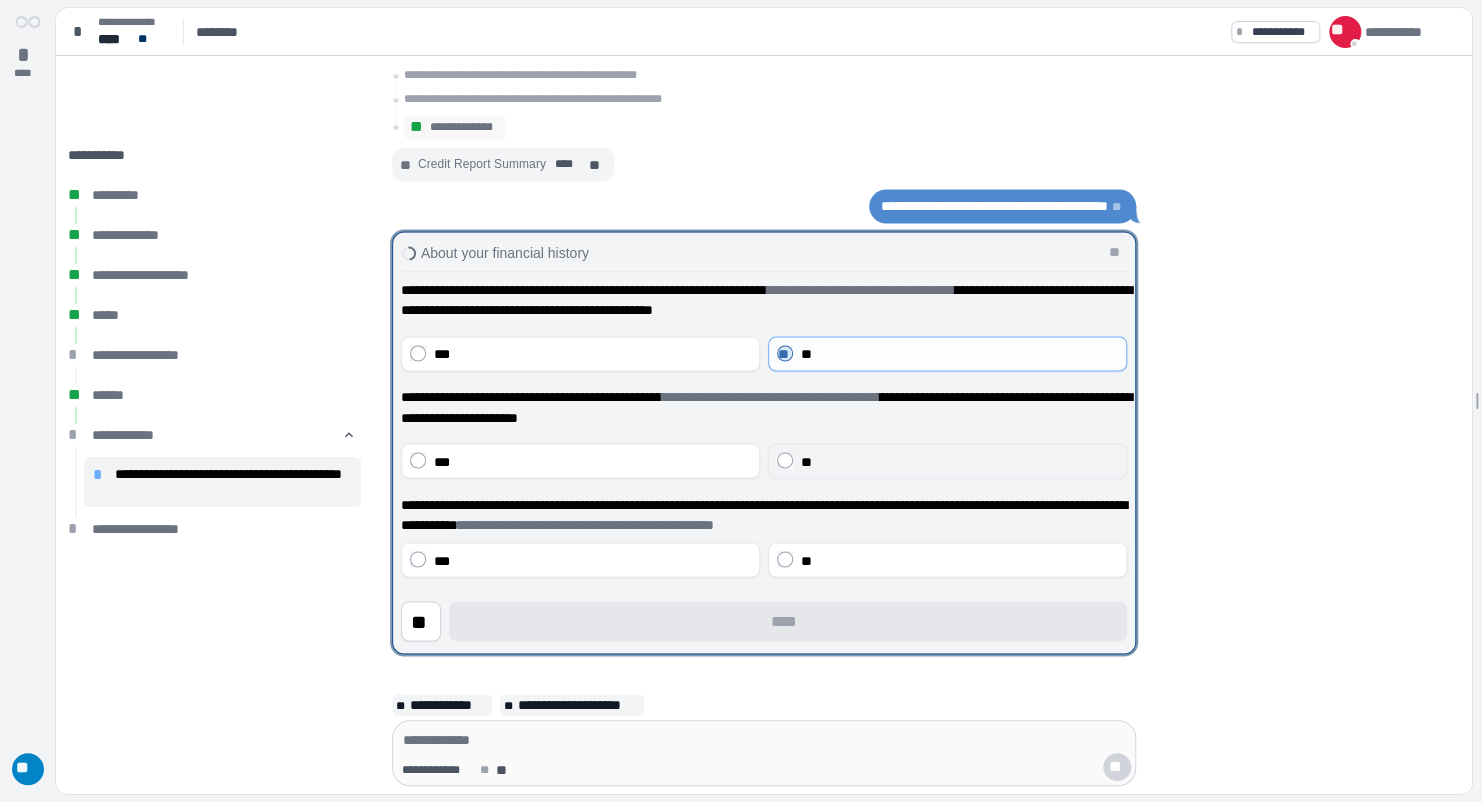 click on "**" at bounding box center (947, 460) 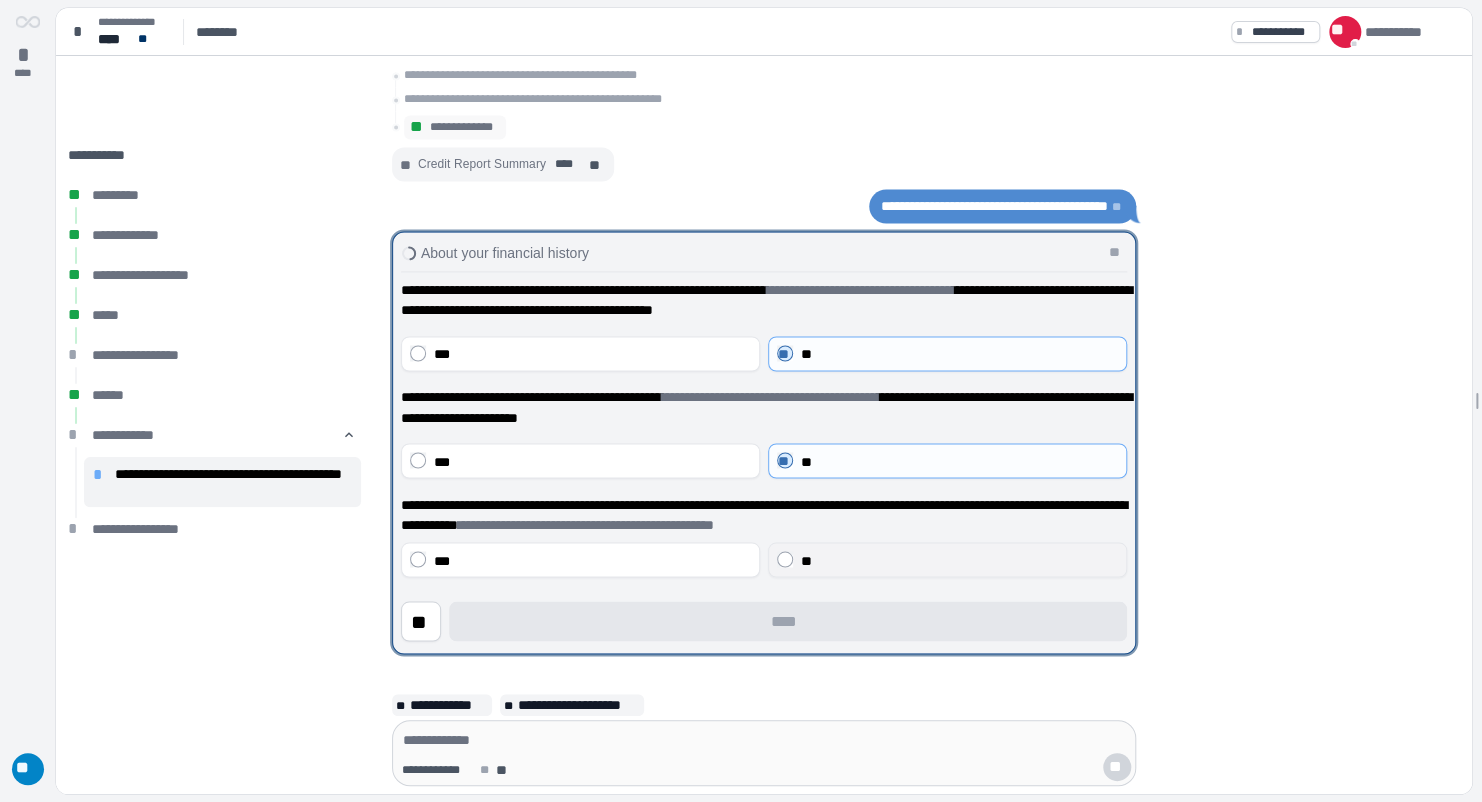 click on "**" at bounding box center [947, 559] 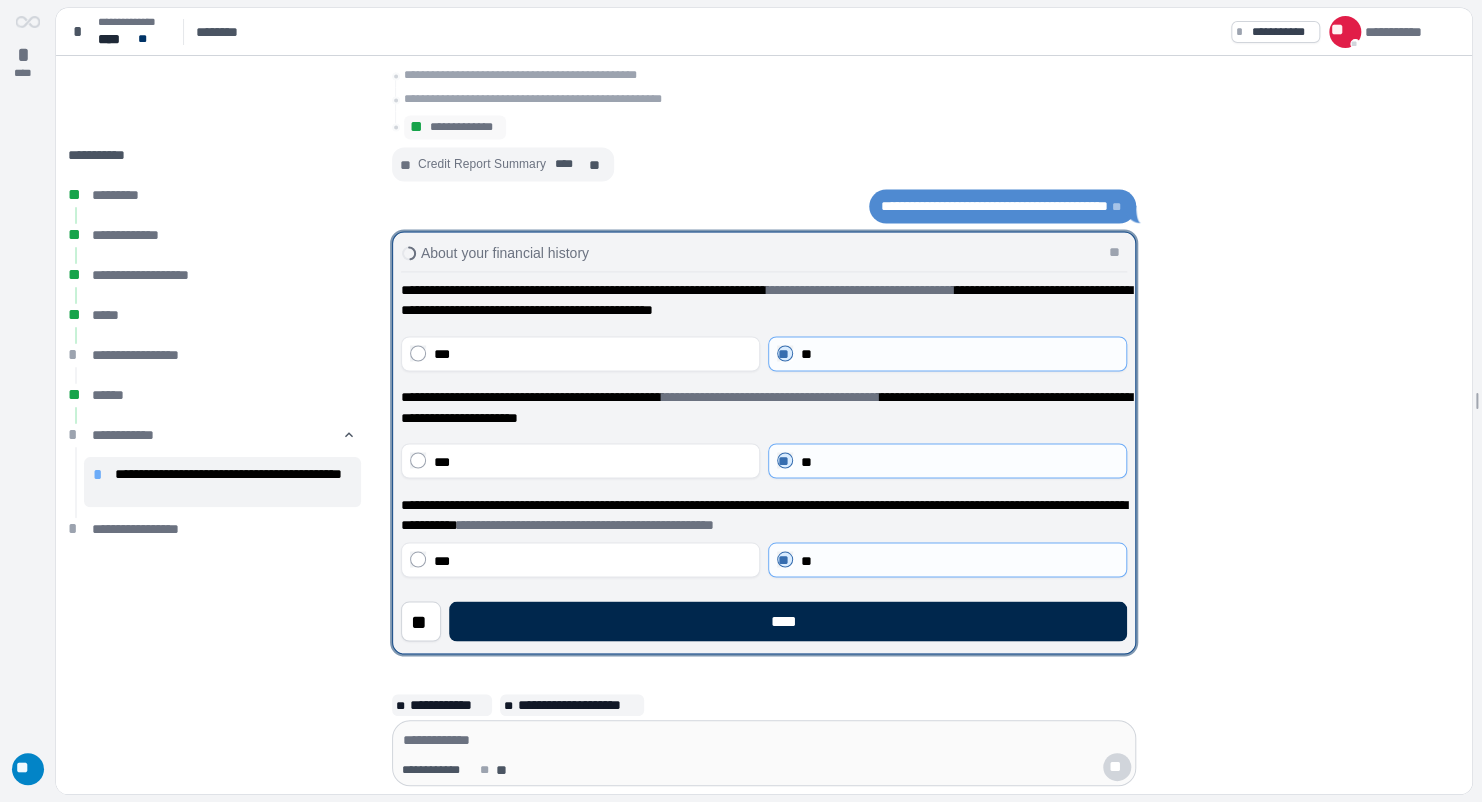 click on "****" at bounding box center (788, 621) 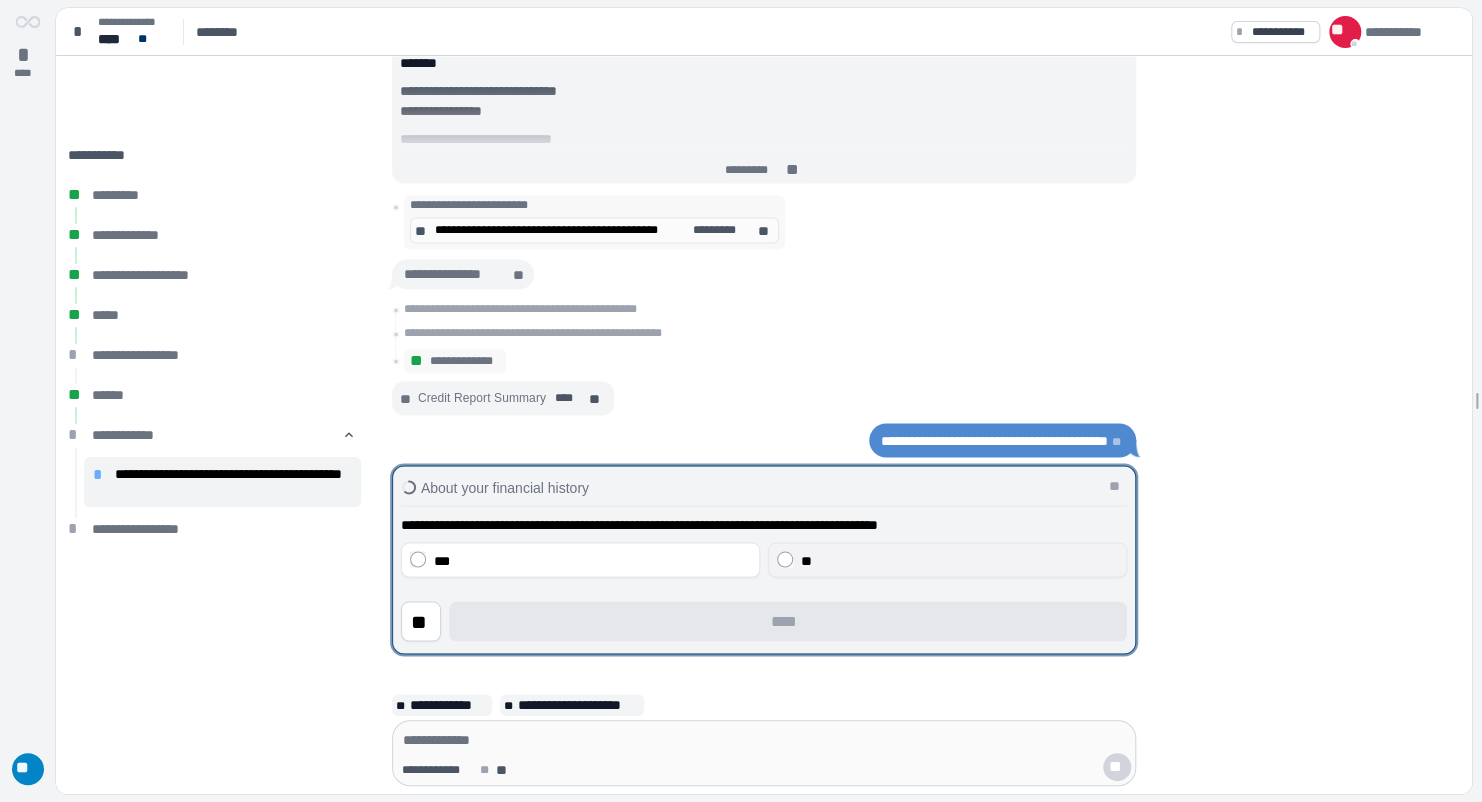 click on "**" at bounding box center (959, 560) 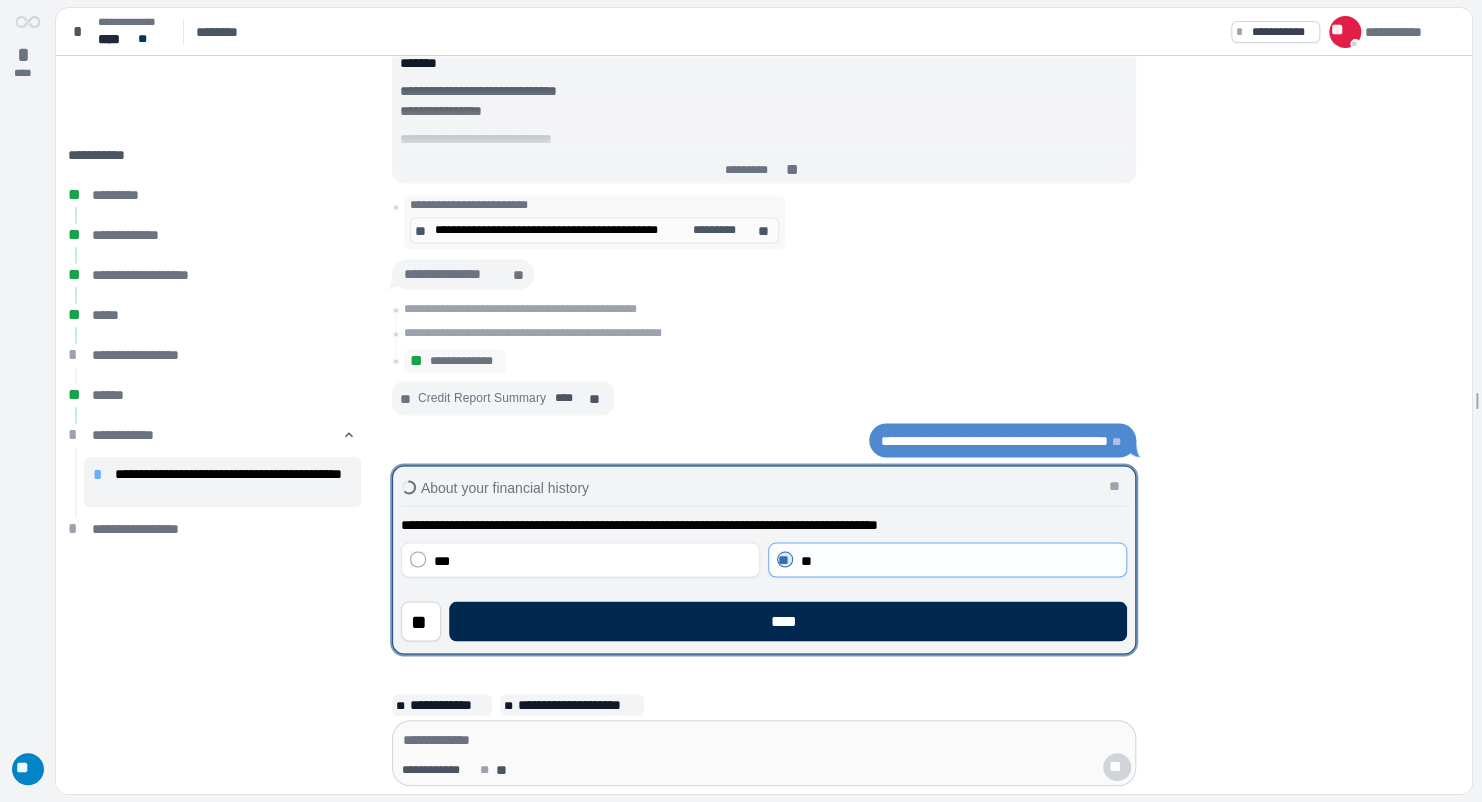 click on "****" at bounding box center (788, 621) 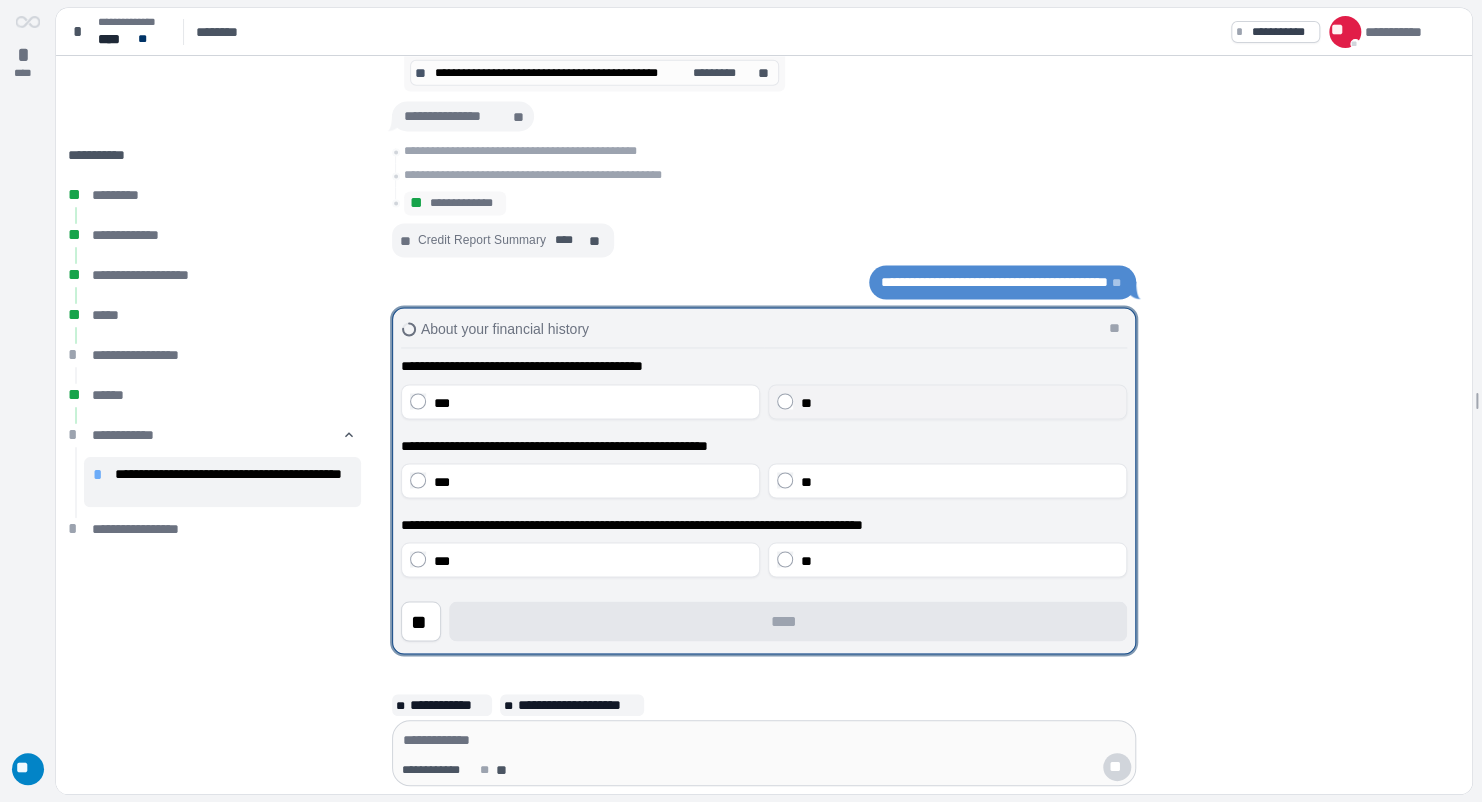 click on "**" at bounding box center [959, 402] 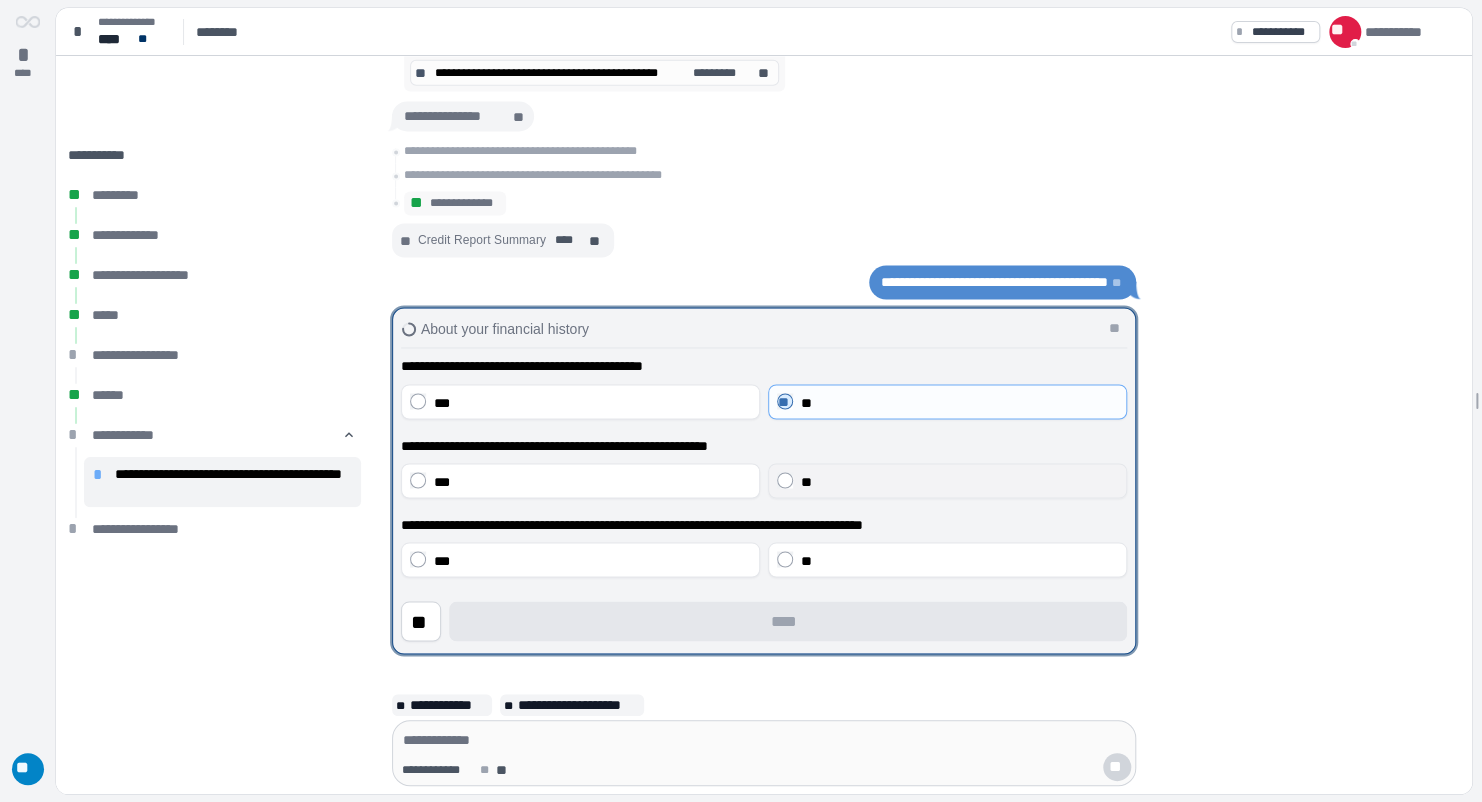 click on "**" at bounding box center [959, 481] 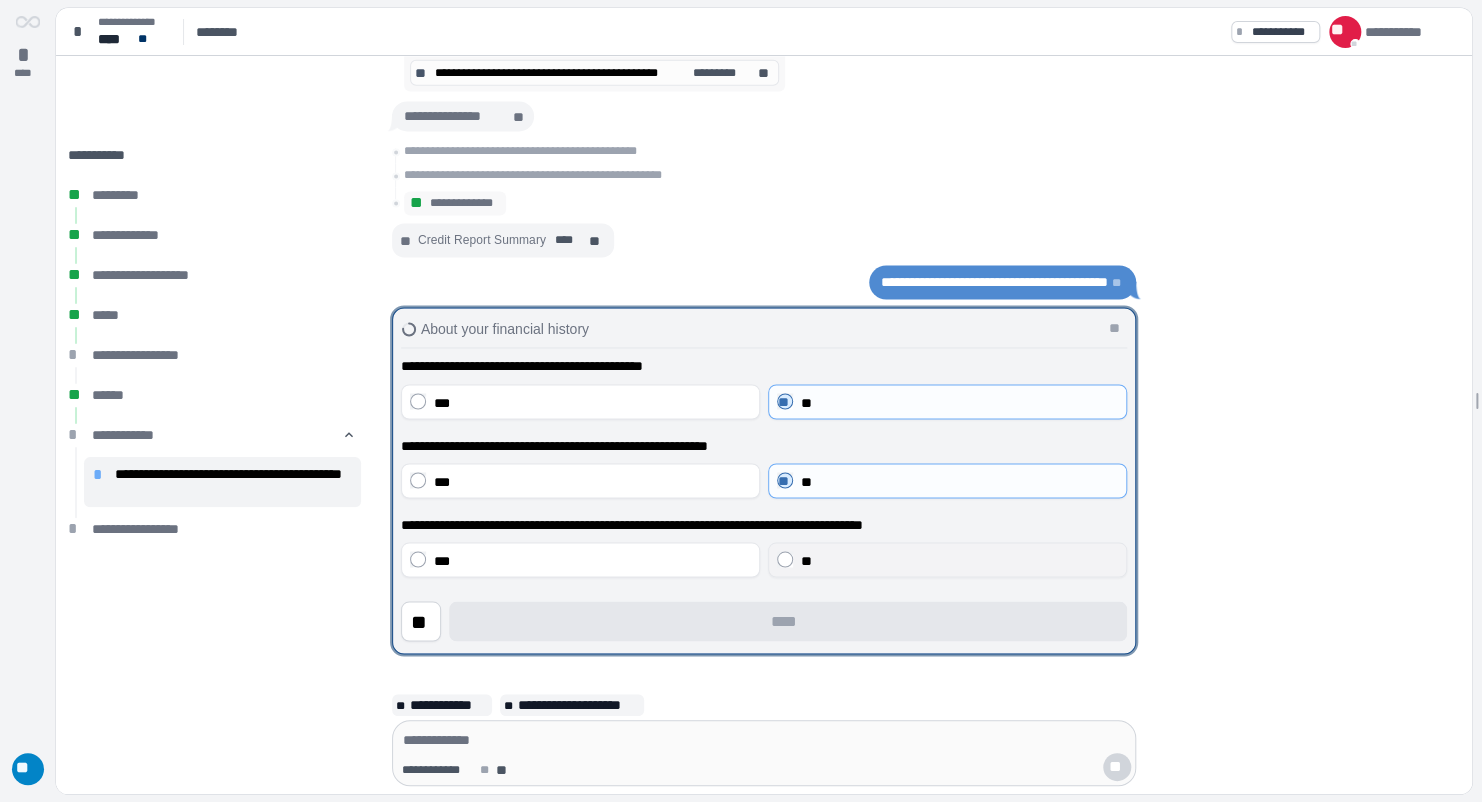 click on "**" at bounding box center [959, 560] 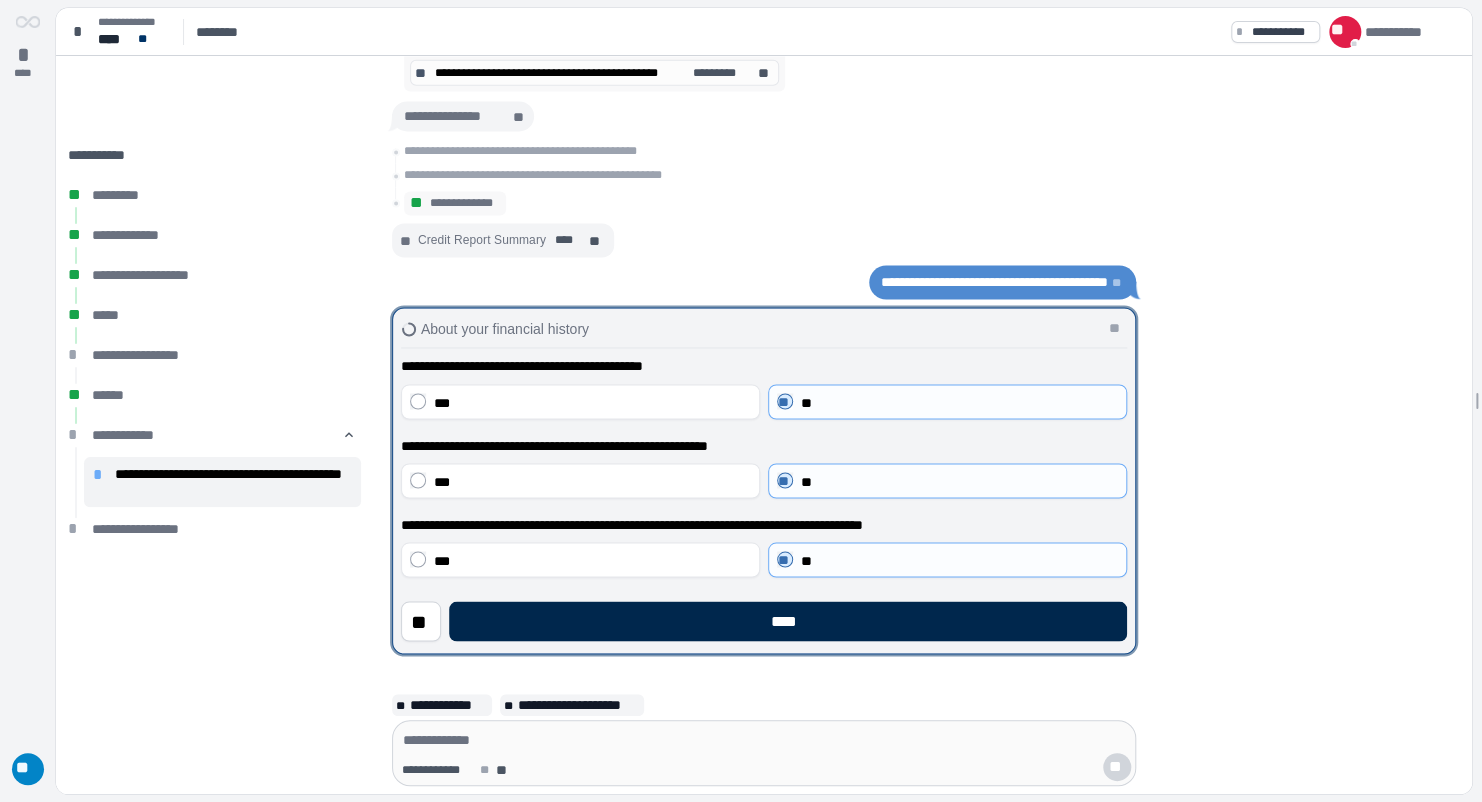 click on "****" at bounding box center [788, 621] 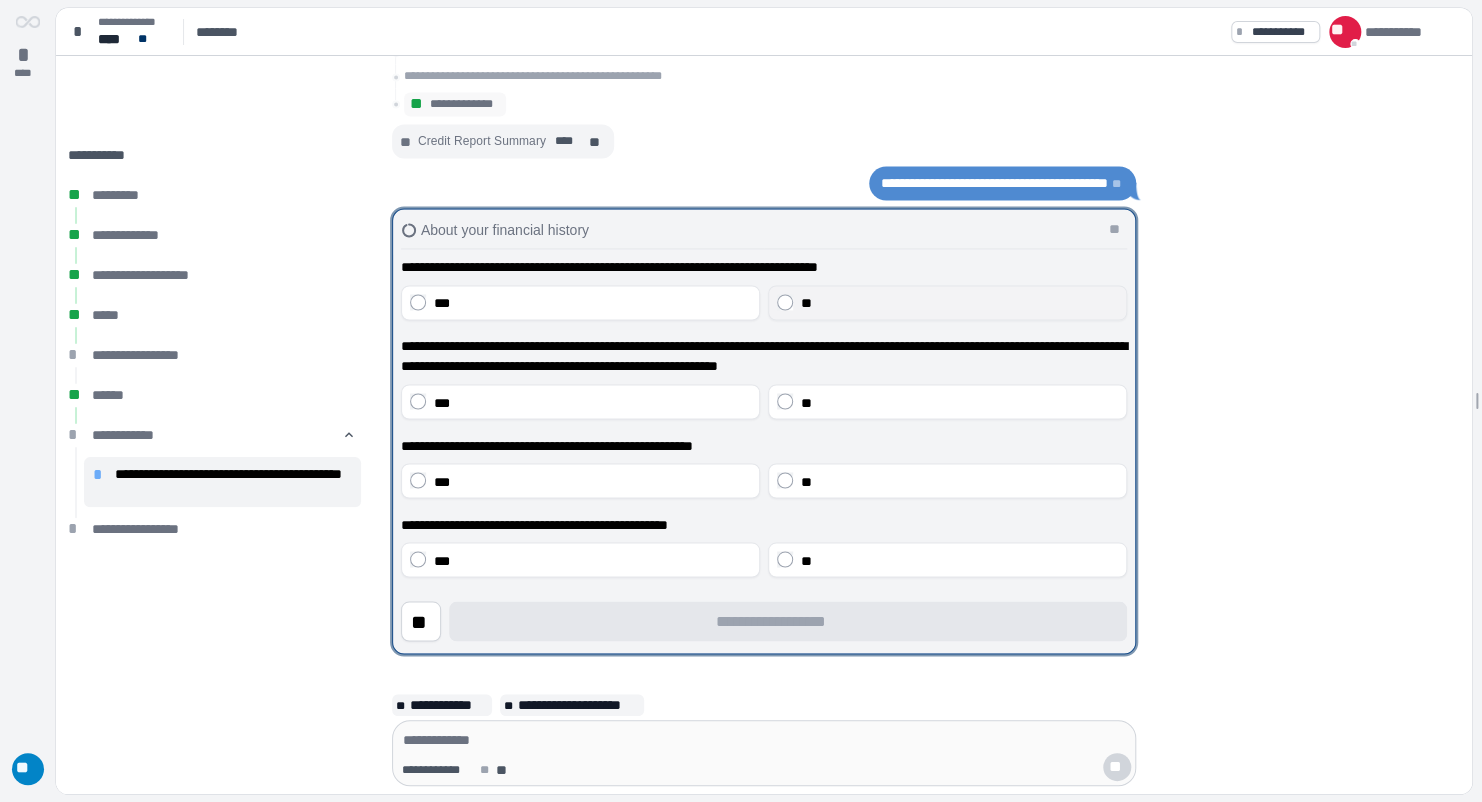 click on "**" at bounding box center [959, 303] 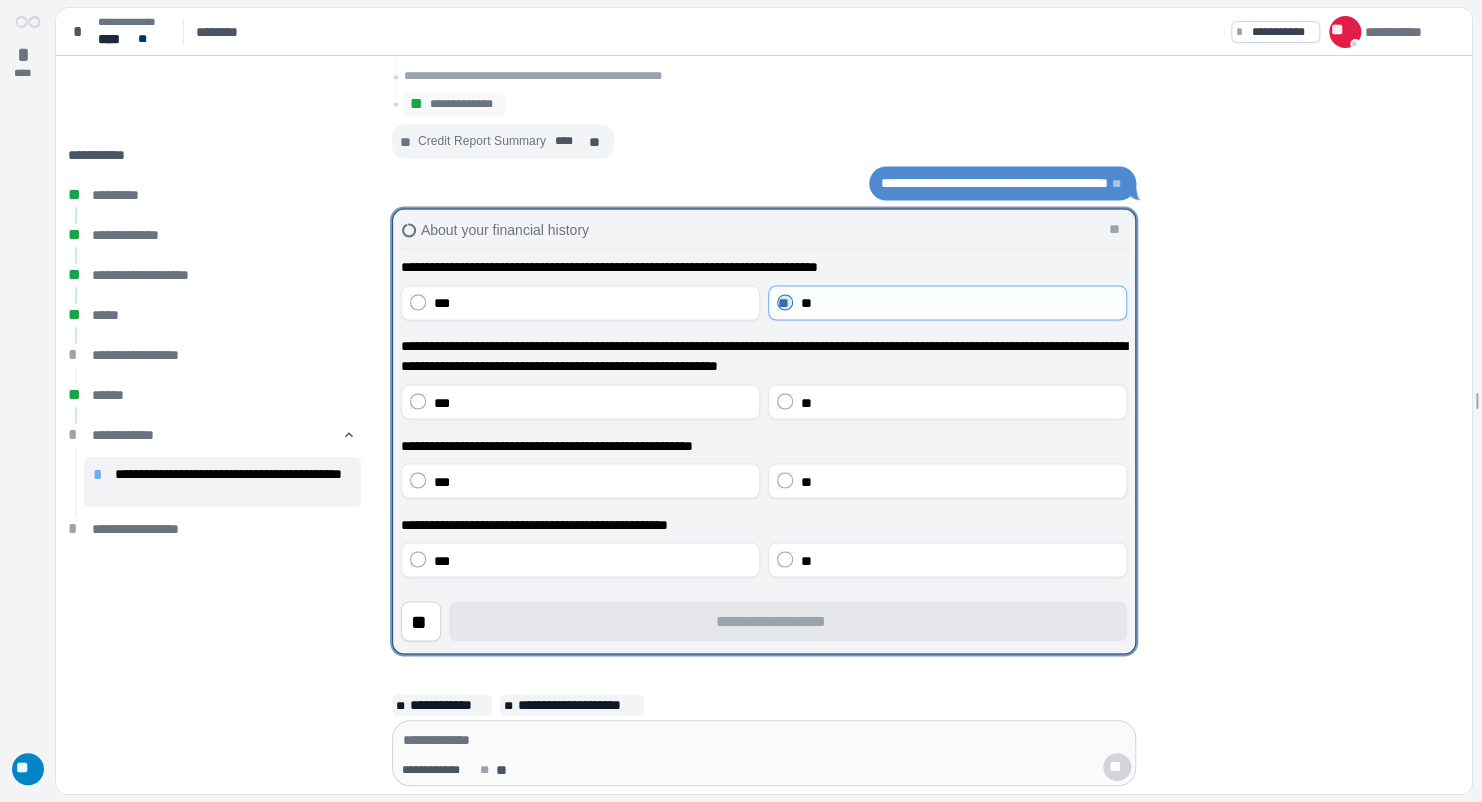 drag, startPoint x: 849, startPoint y: 406, endPoint x: 845, endPoint y: 421, distance: 15.524175 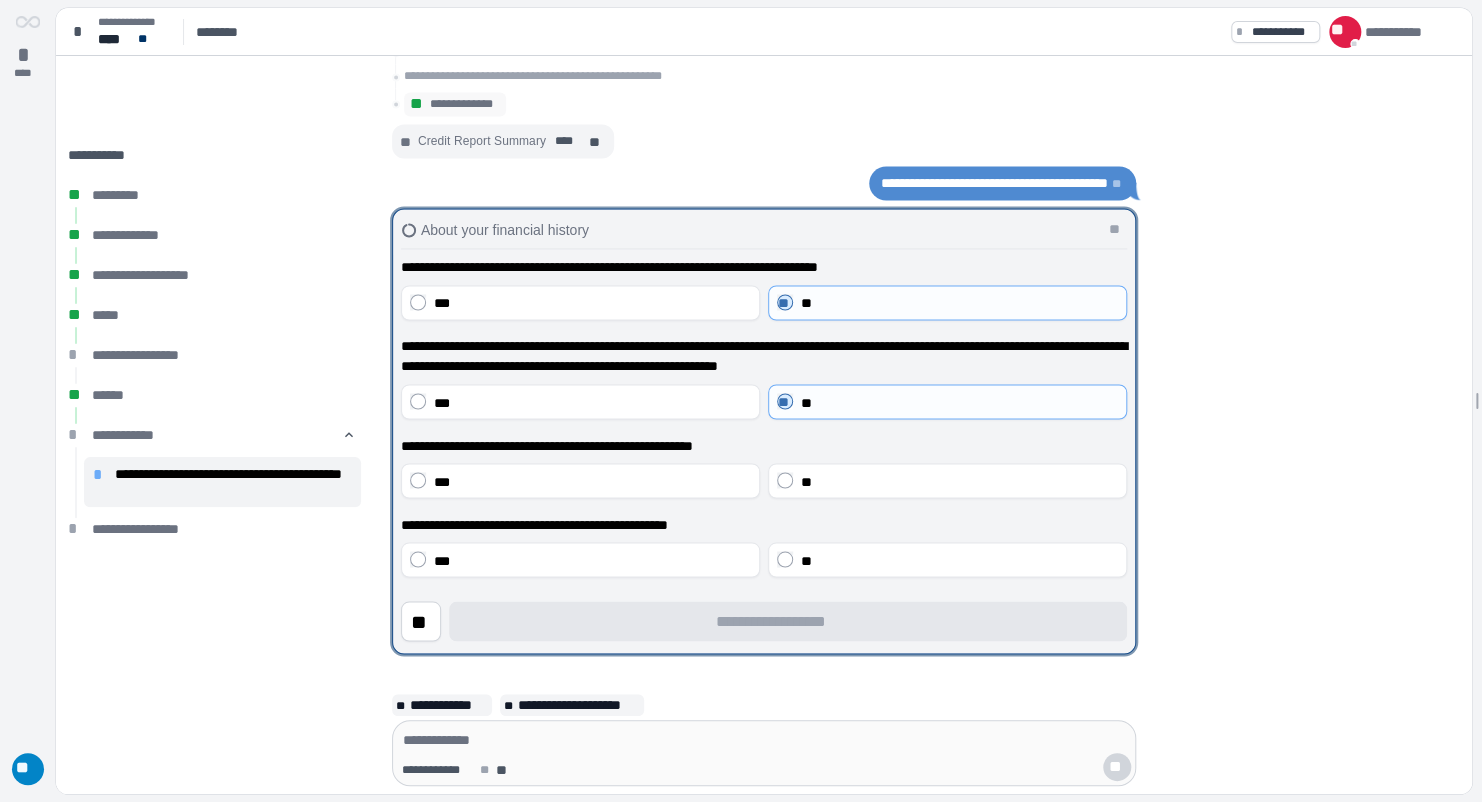 drag, startPoint x: 832, startPoint y: 486, endPoint x: 824, endPoint y: 507, distance: 22.472204 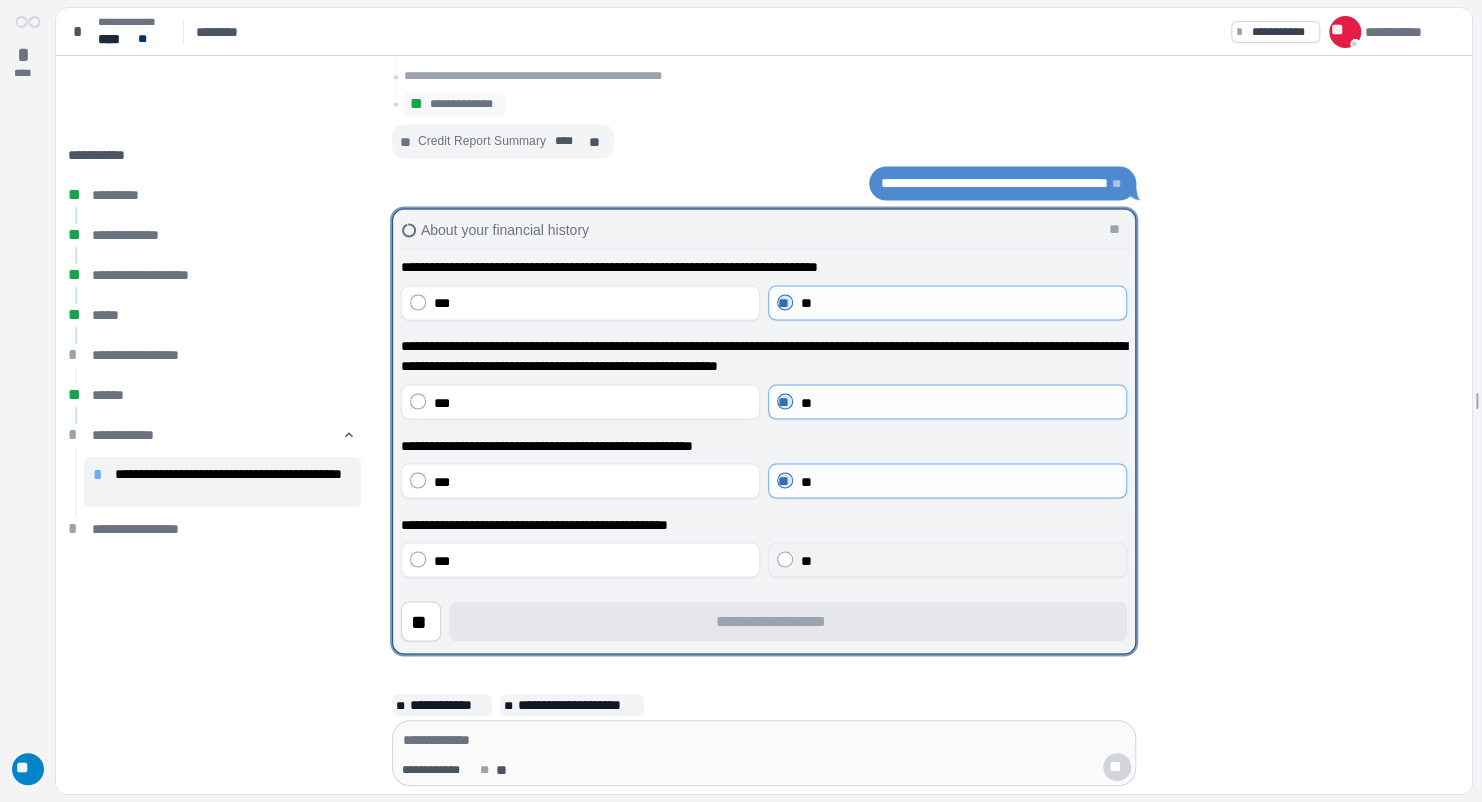 click on "**" at bounding box center [959, 560] 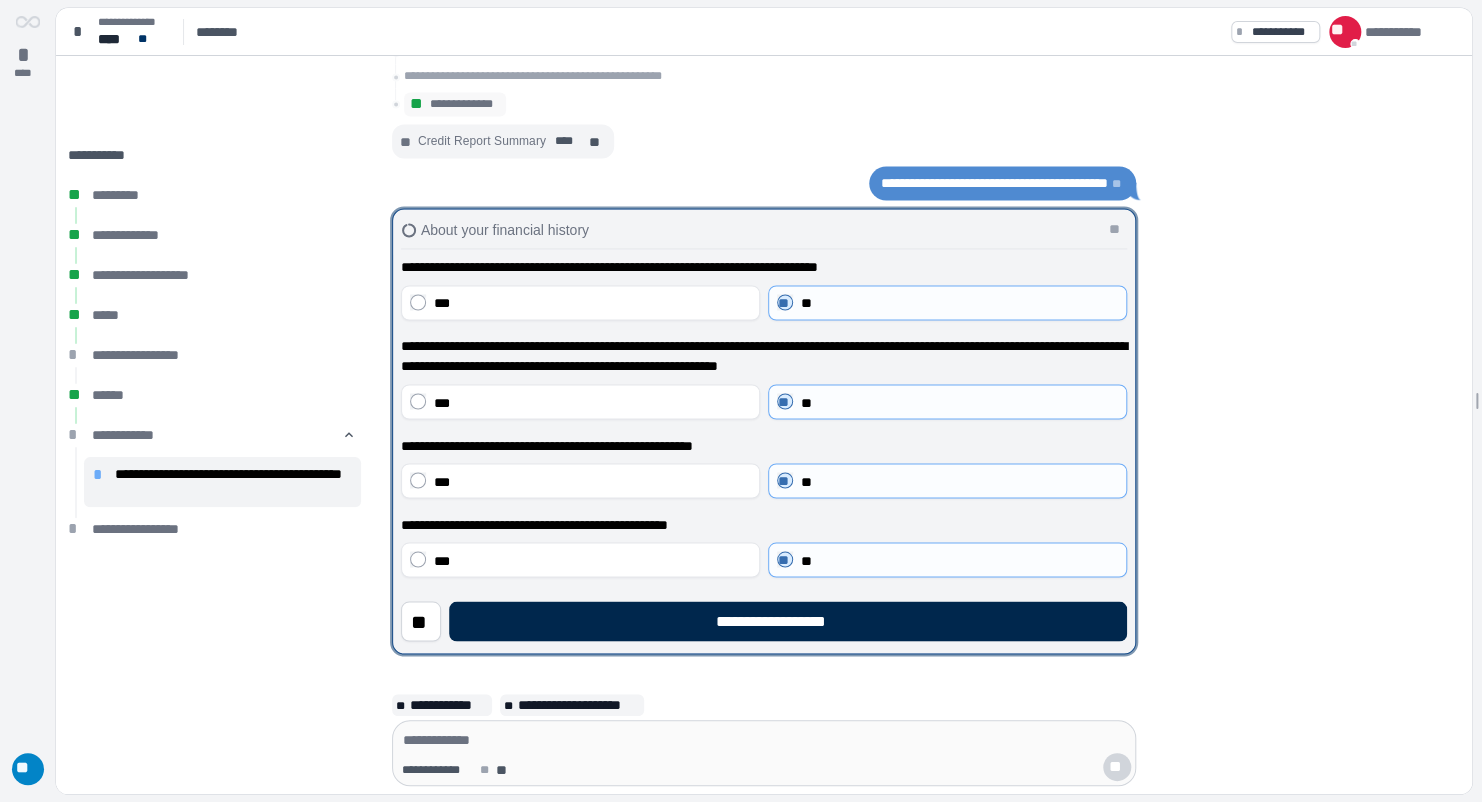 click on "**********" at bounding box center (787, 621) 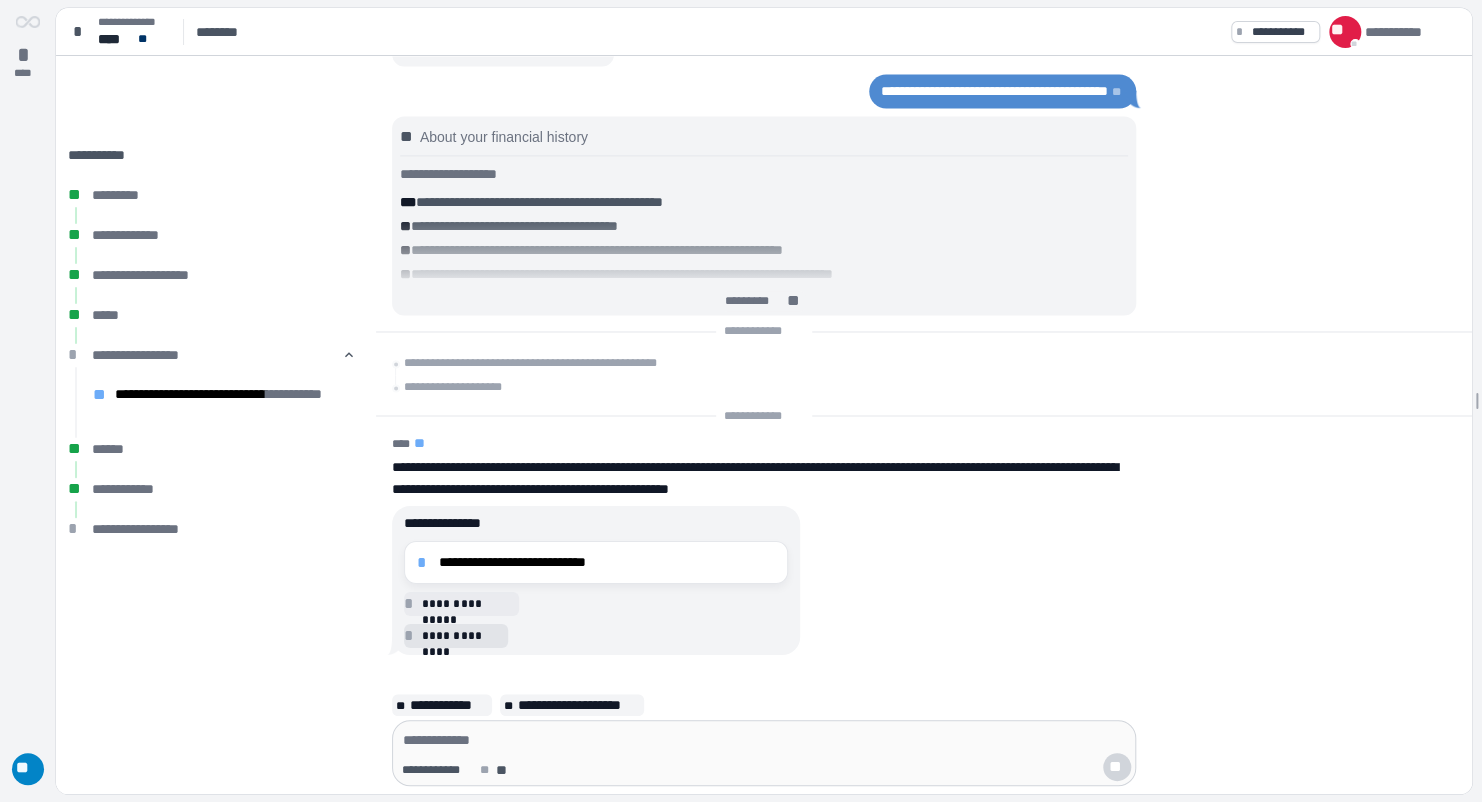 click on "**********" at bounding box center [462, 635] 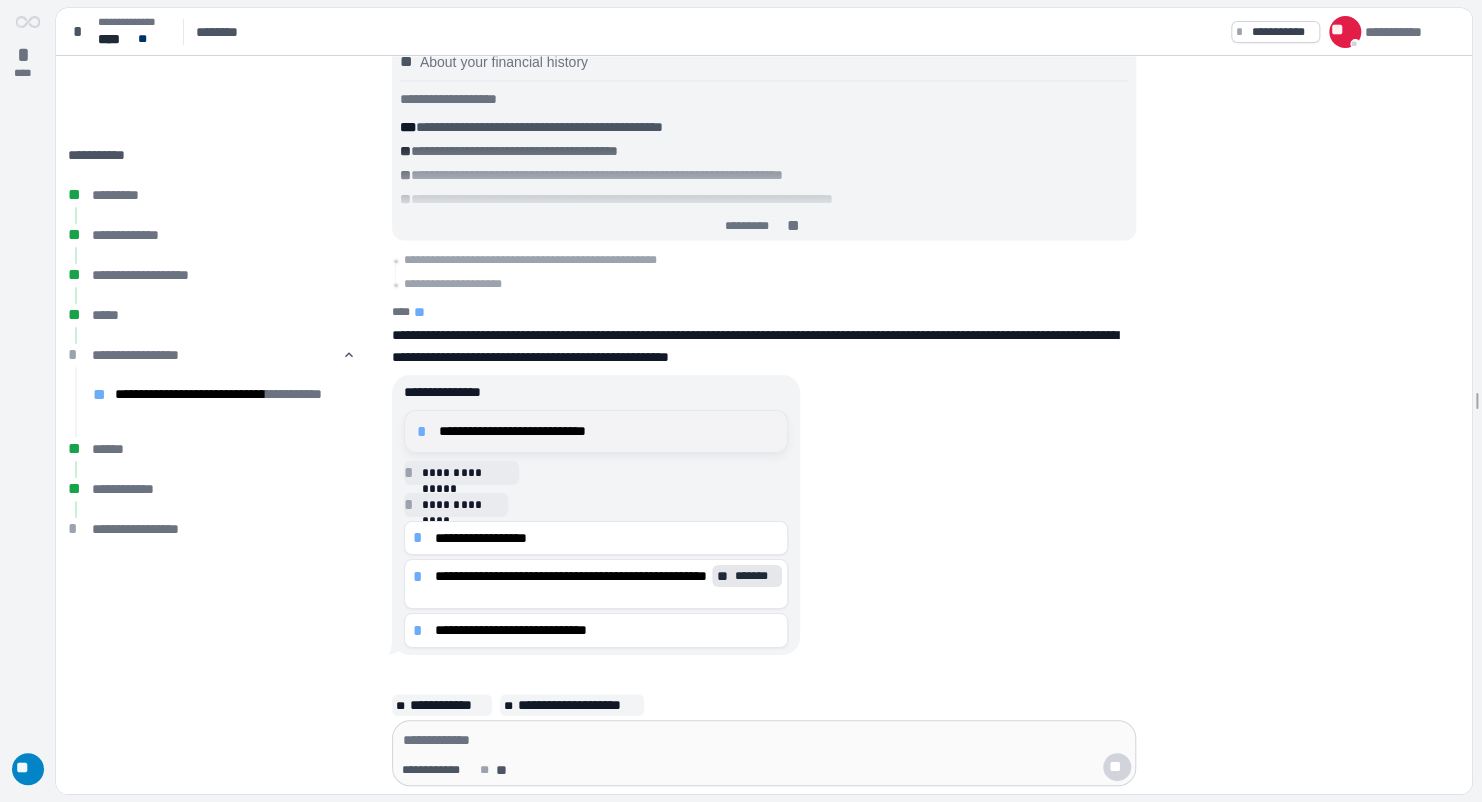 click on "**********" at bounding box center (607, 431) 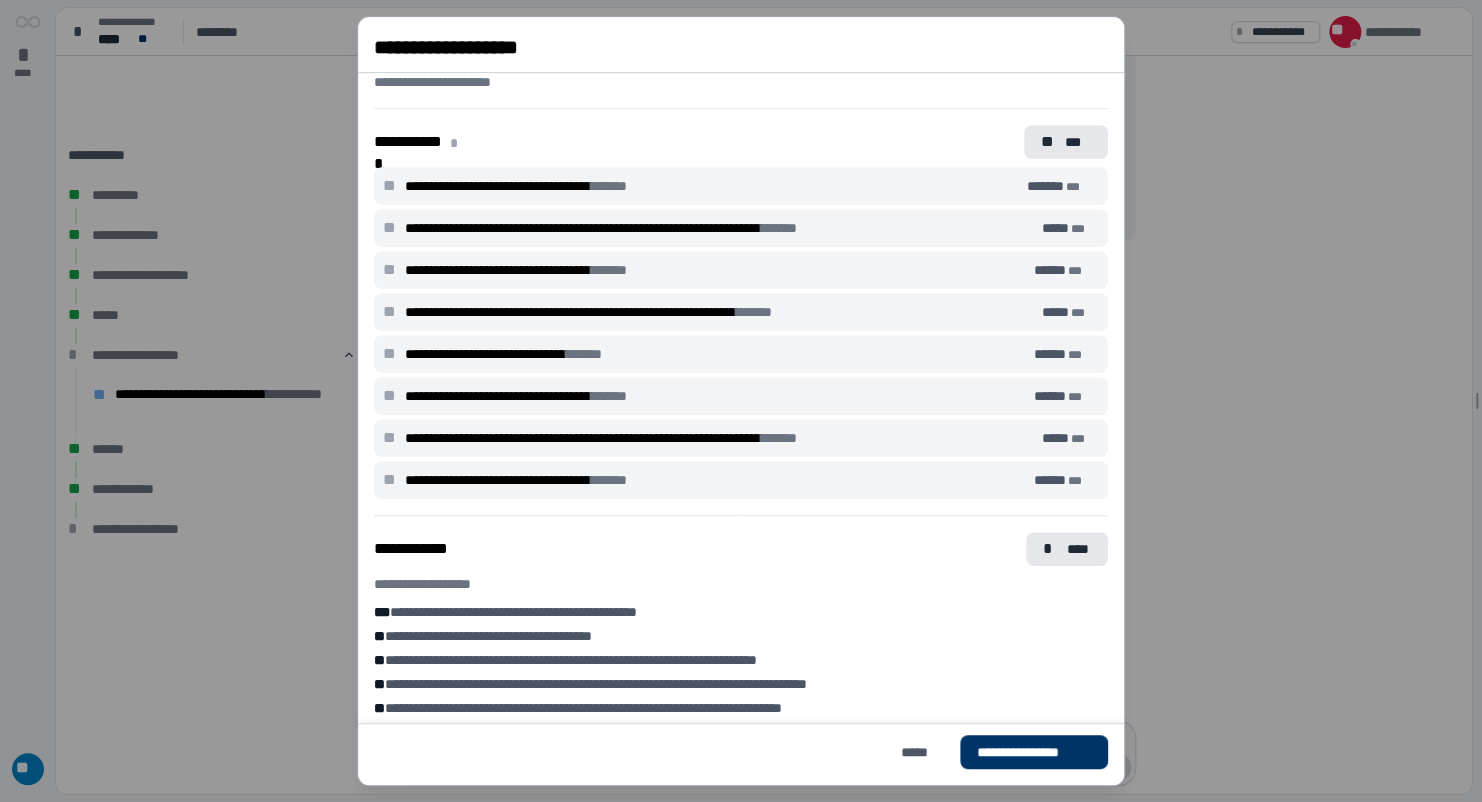 scroll, scrollTop: 600, scrollLeft: 0, axis: vertical 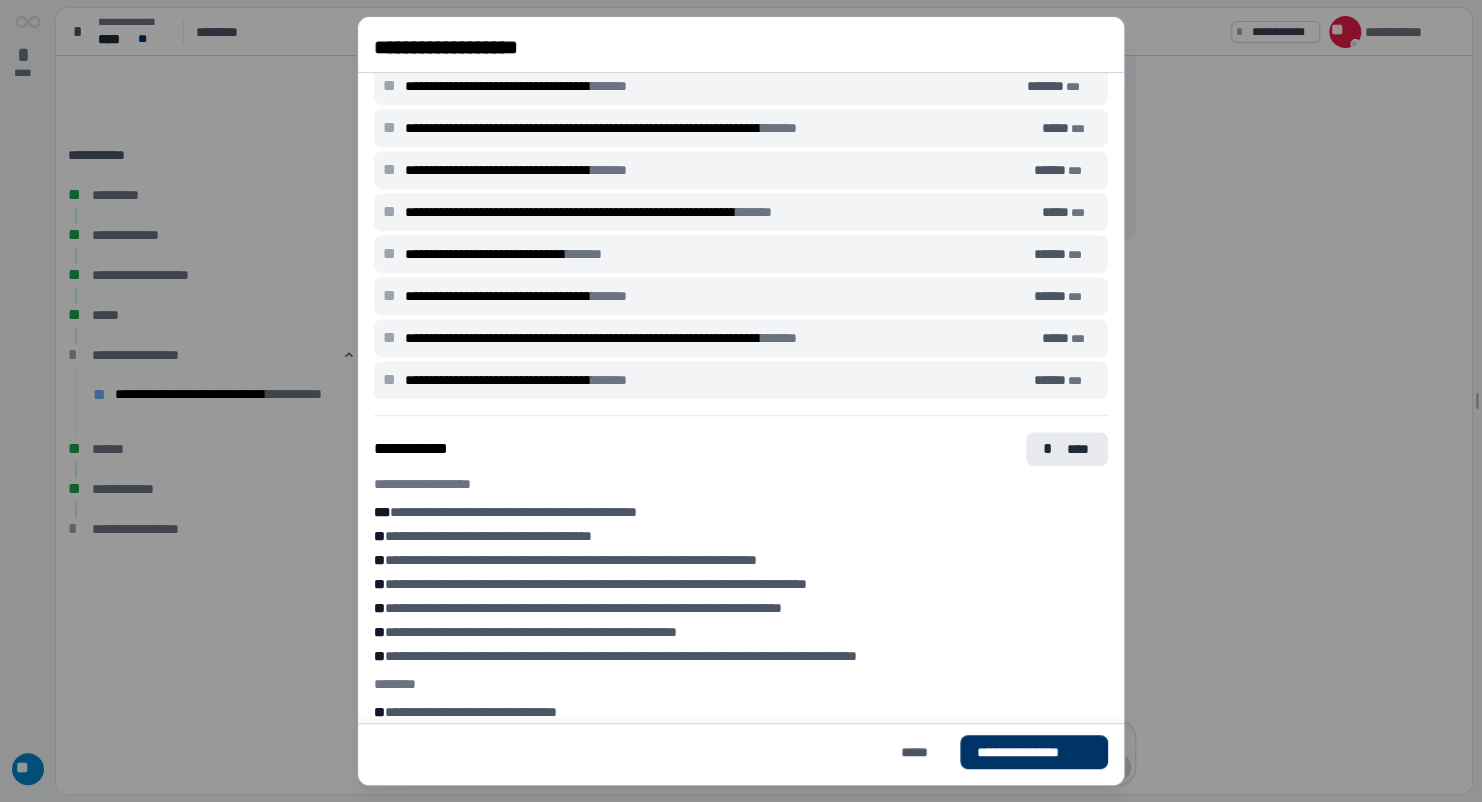 click on "****" at bounding box center [1079, 449] 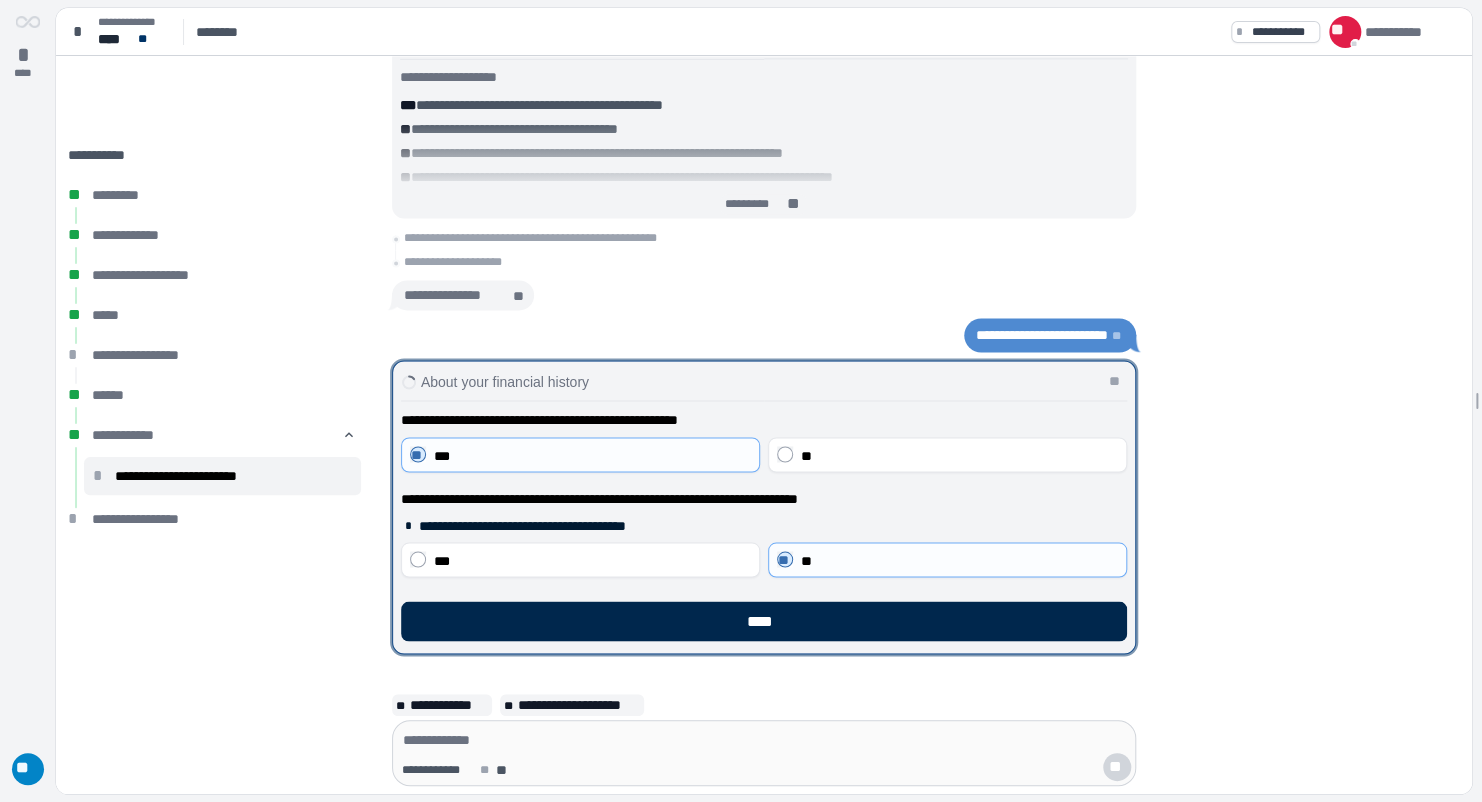 click on "****" at bounding box center (764, 621) 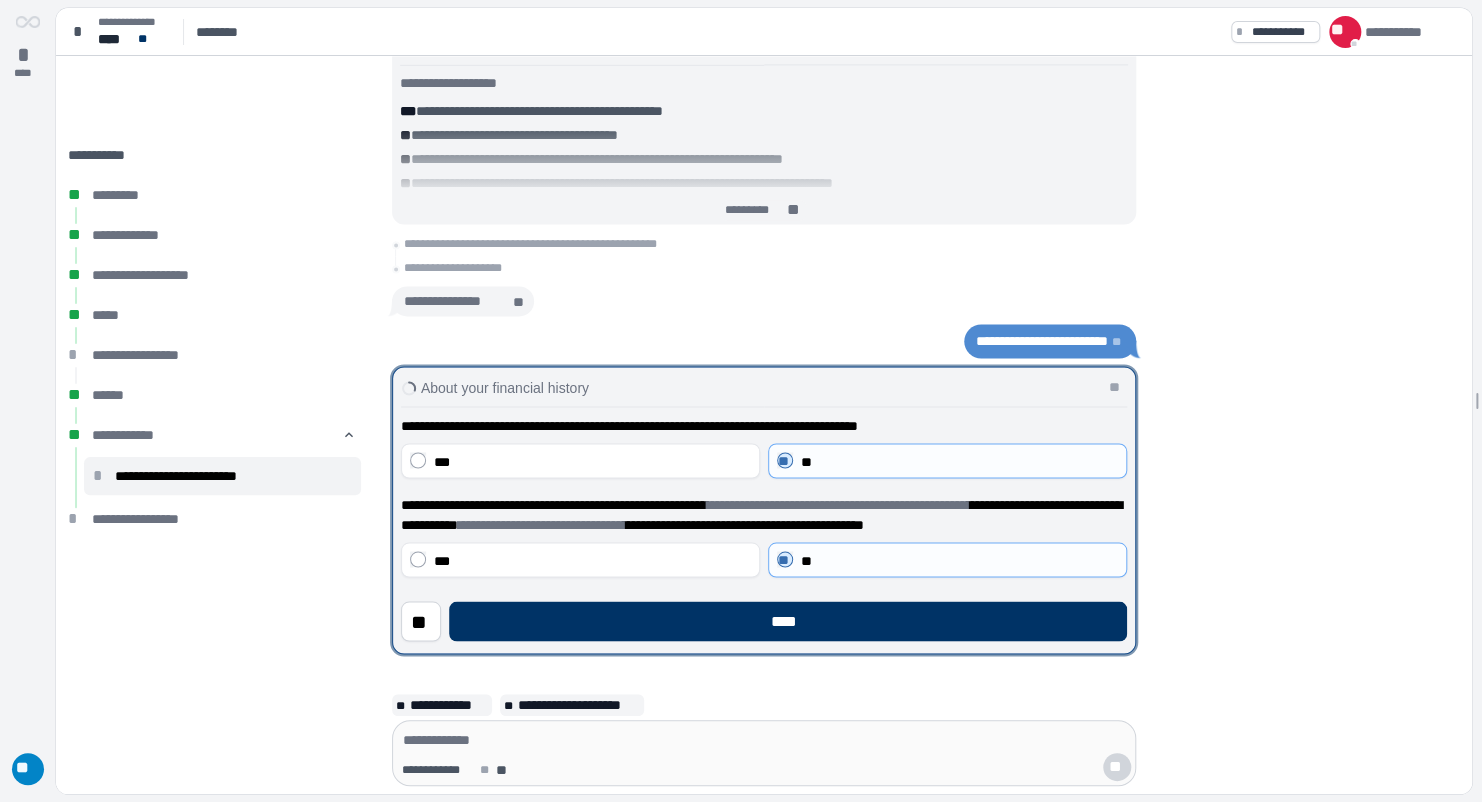 click on "****" at bounding box center [788, 621] 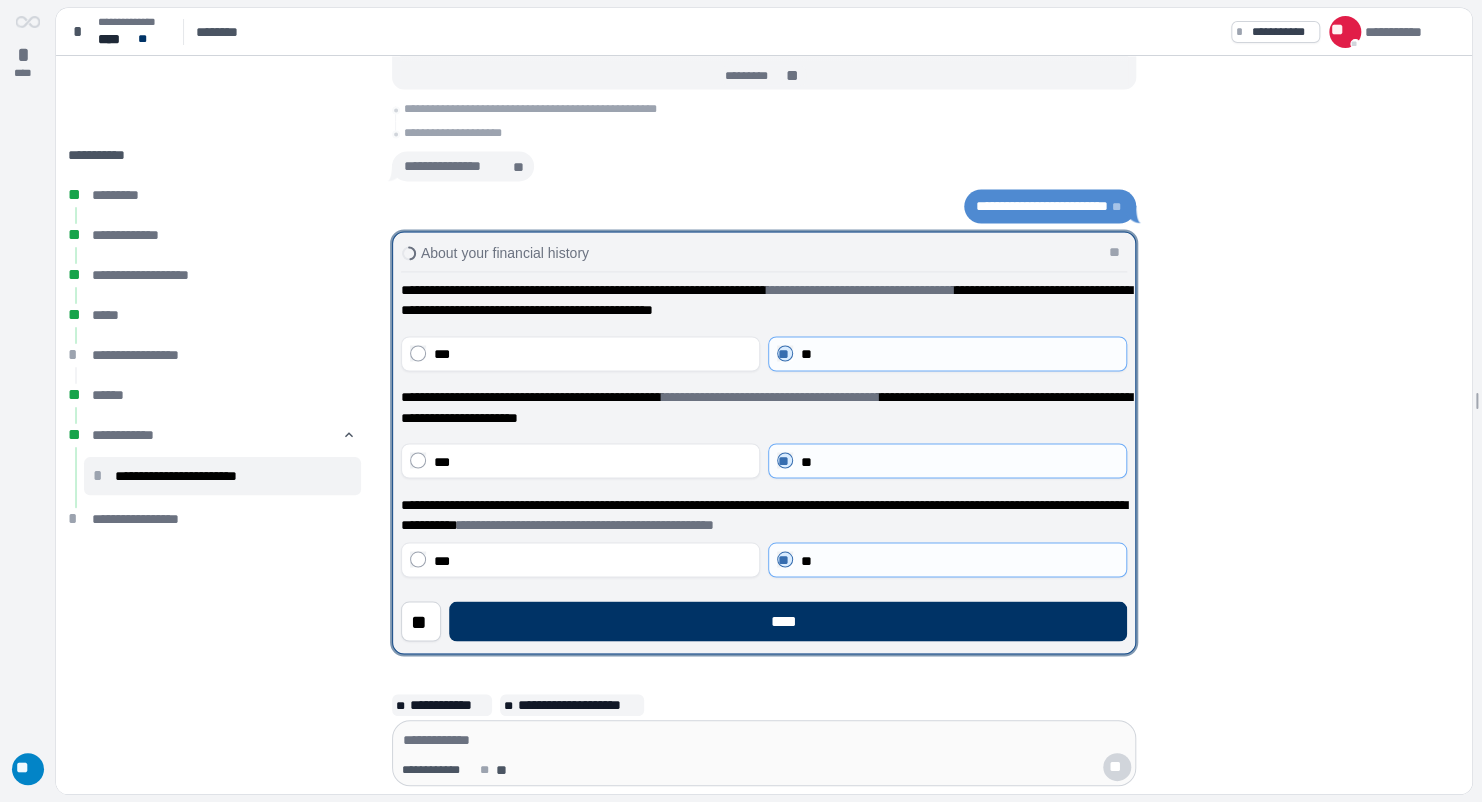 click on "****" at bounding box center (788, 621) 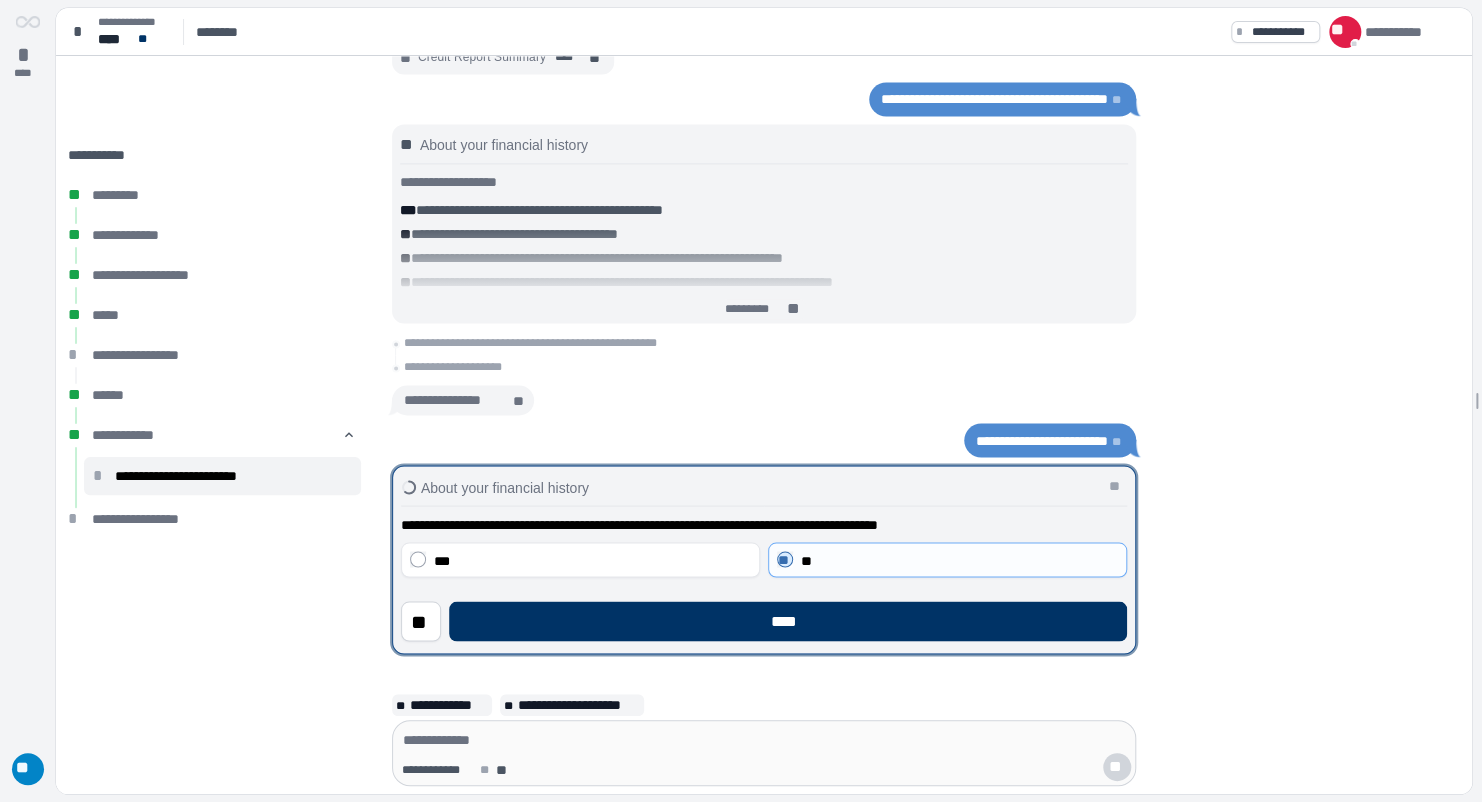 click on "****" at bounding box center [788, 621] 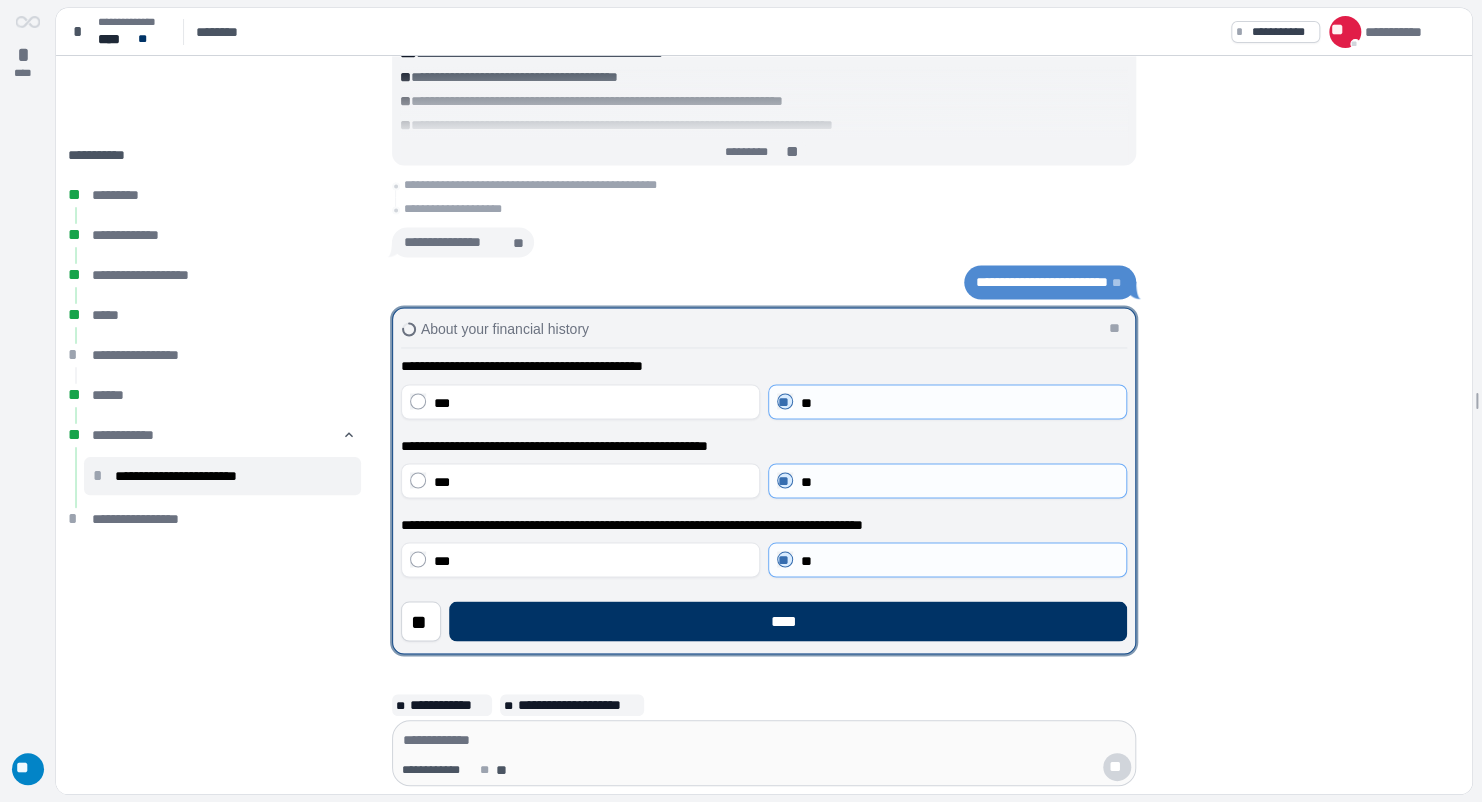 click on "****" at bounding box center (788, 621) 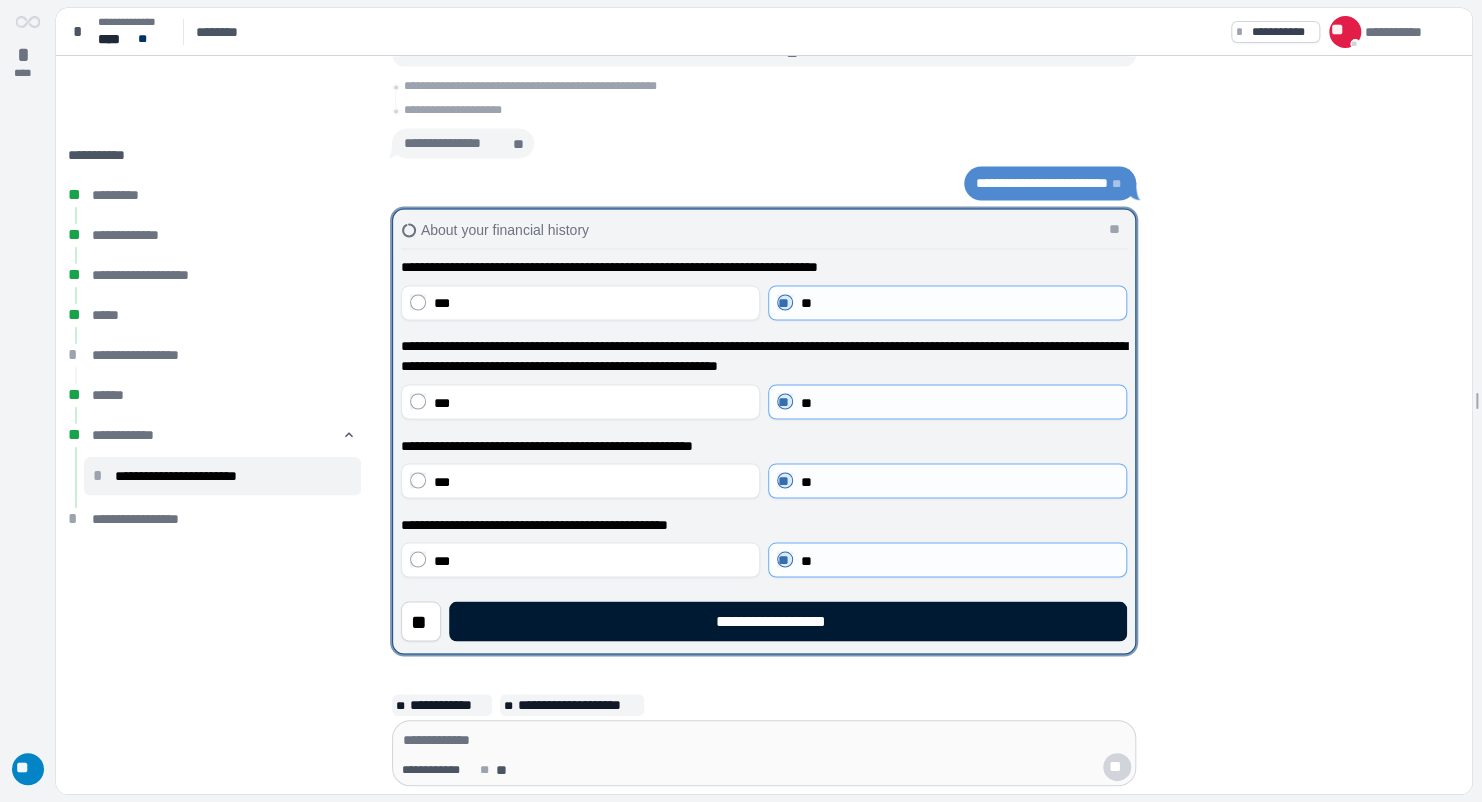 click on "**********" at bounding box center [788, 621] 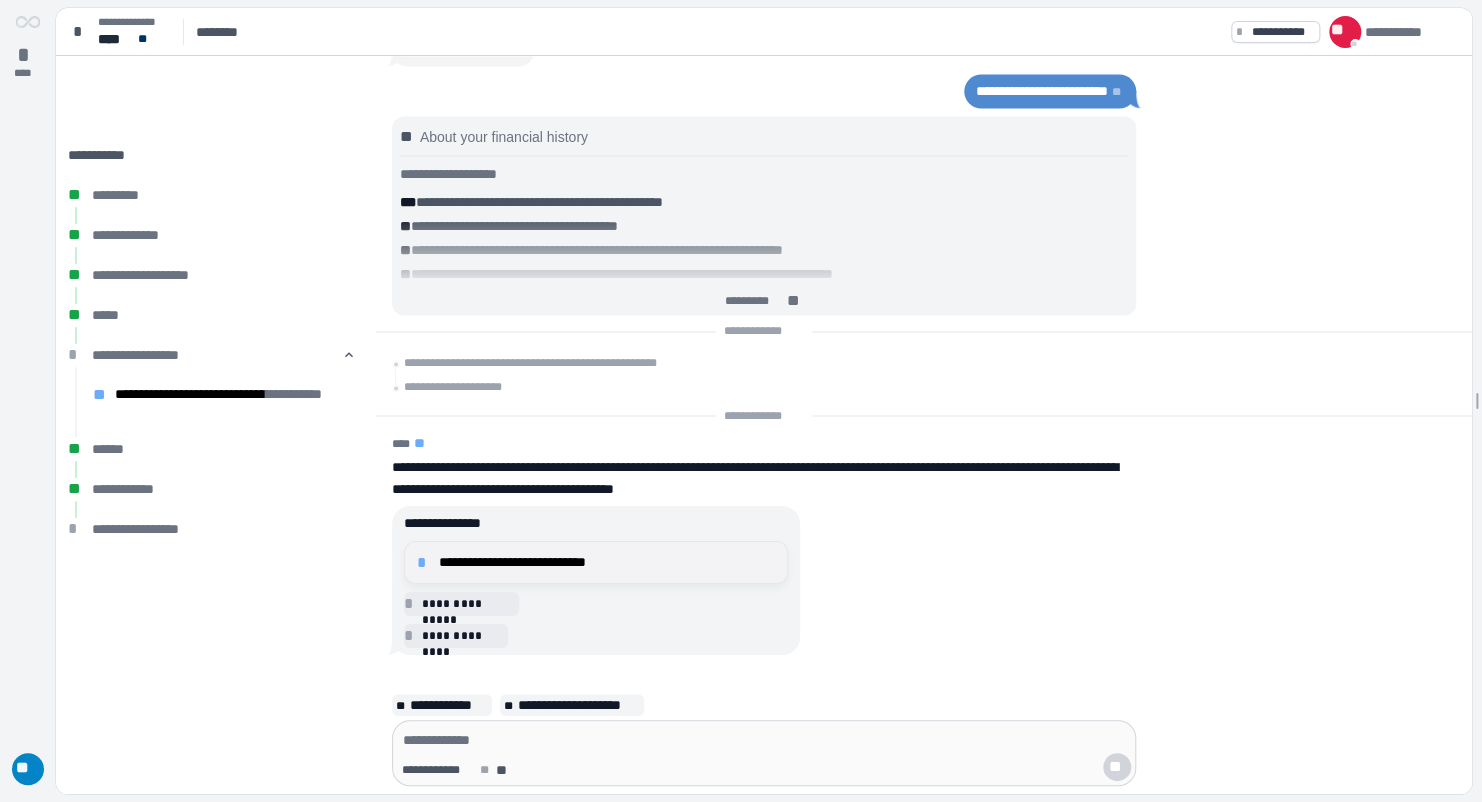 click on "**********" at bounding box center [607, 562] 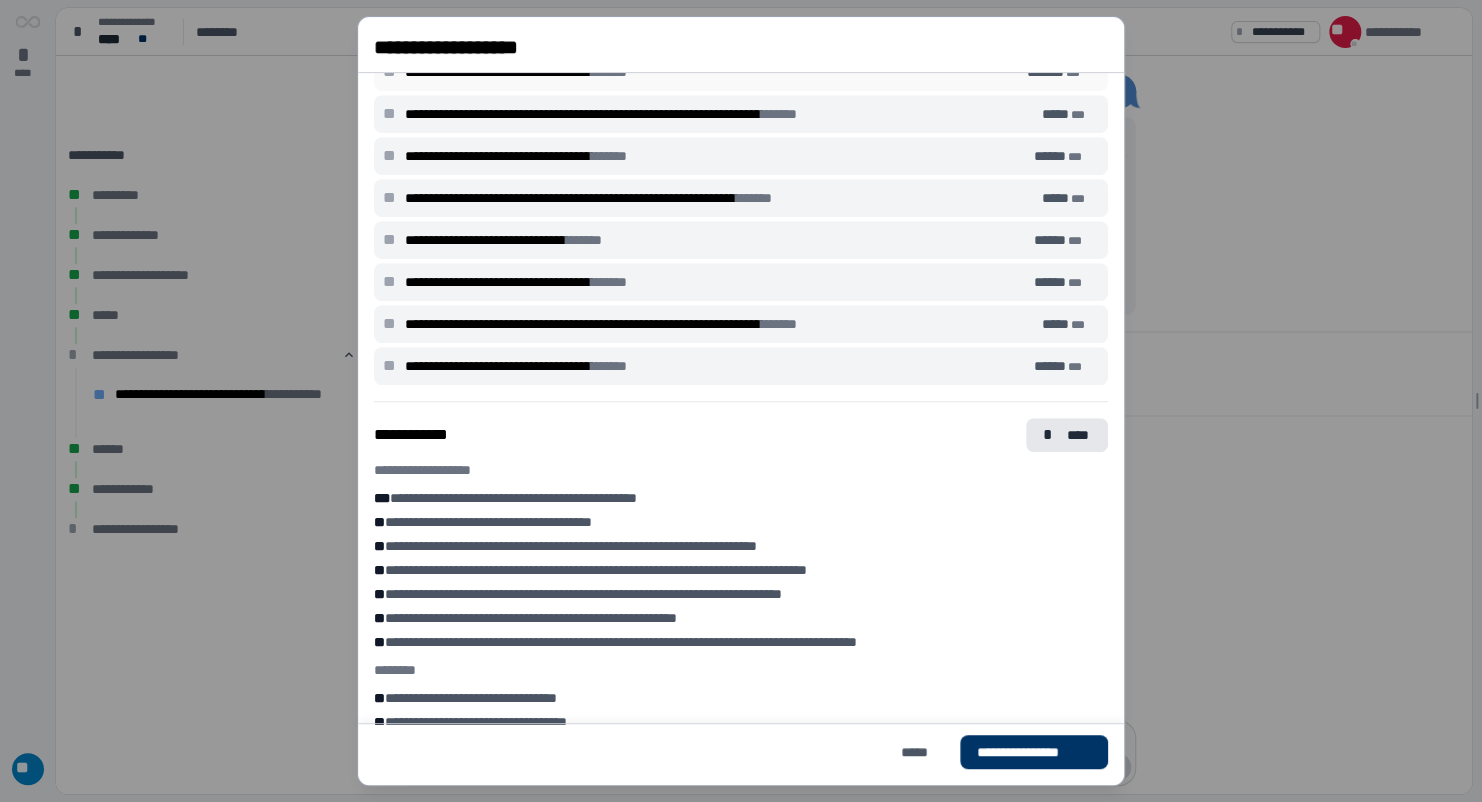 scroll, scrollTop: 783, scrollLeft: 0, axis: vertical 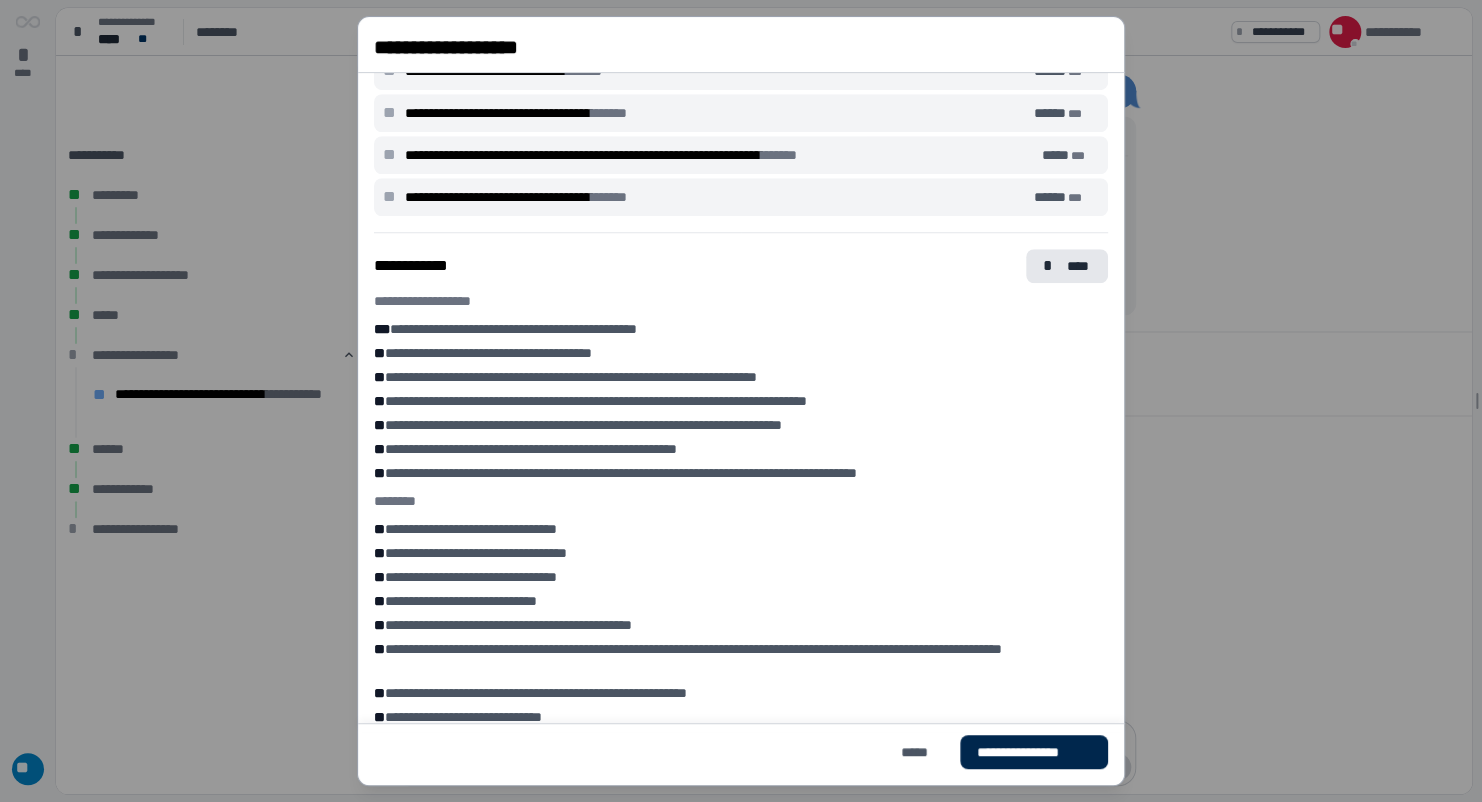click on "**********" at bounding box center (1033, 752) 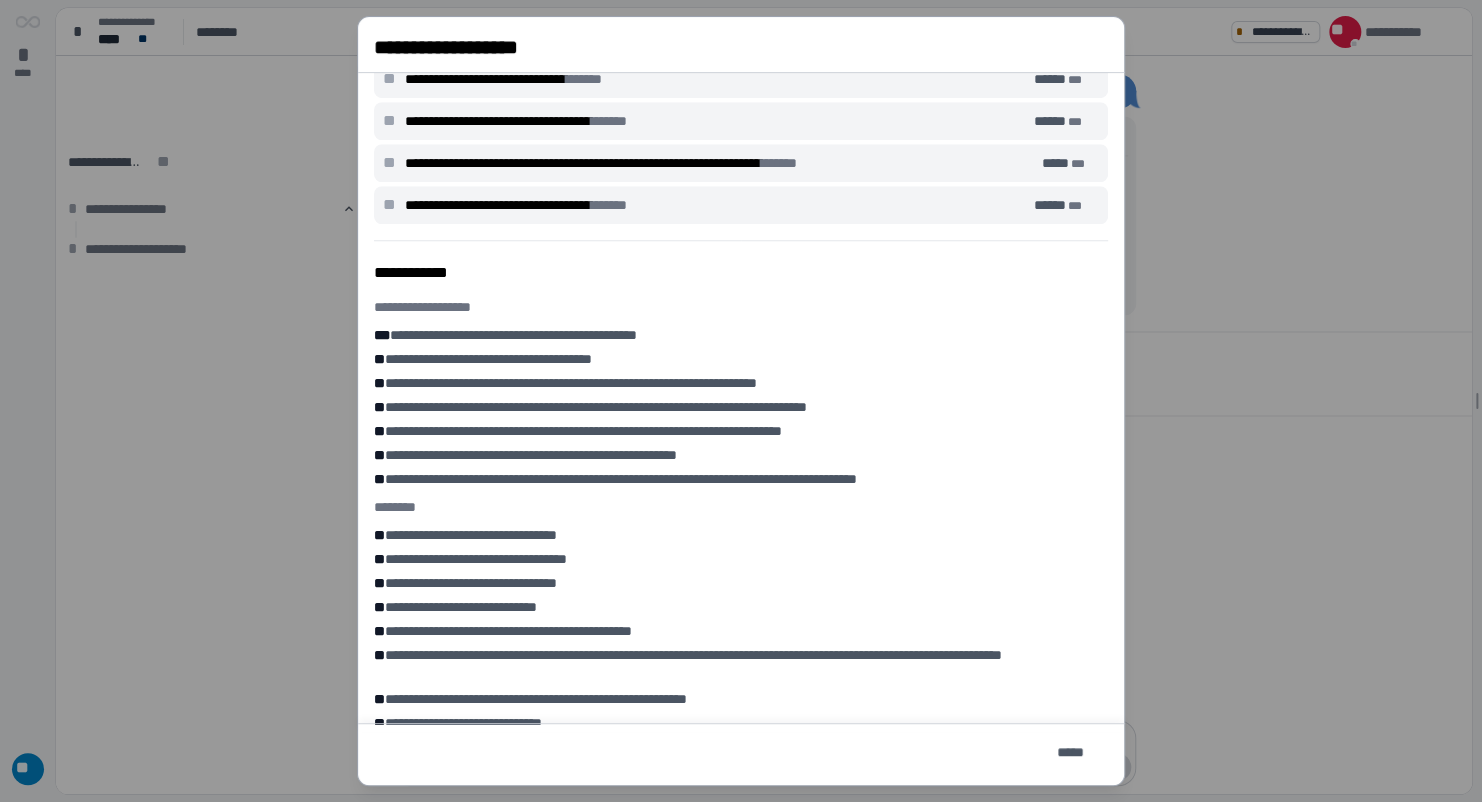 scroll, scrollTop: 0, scrollLeft: 0, axis: both 